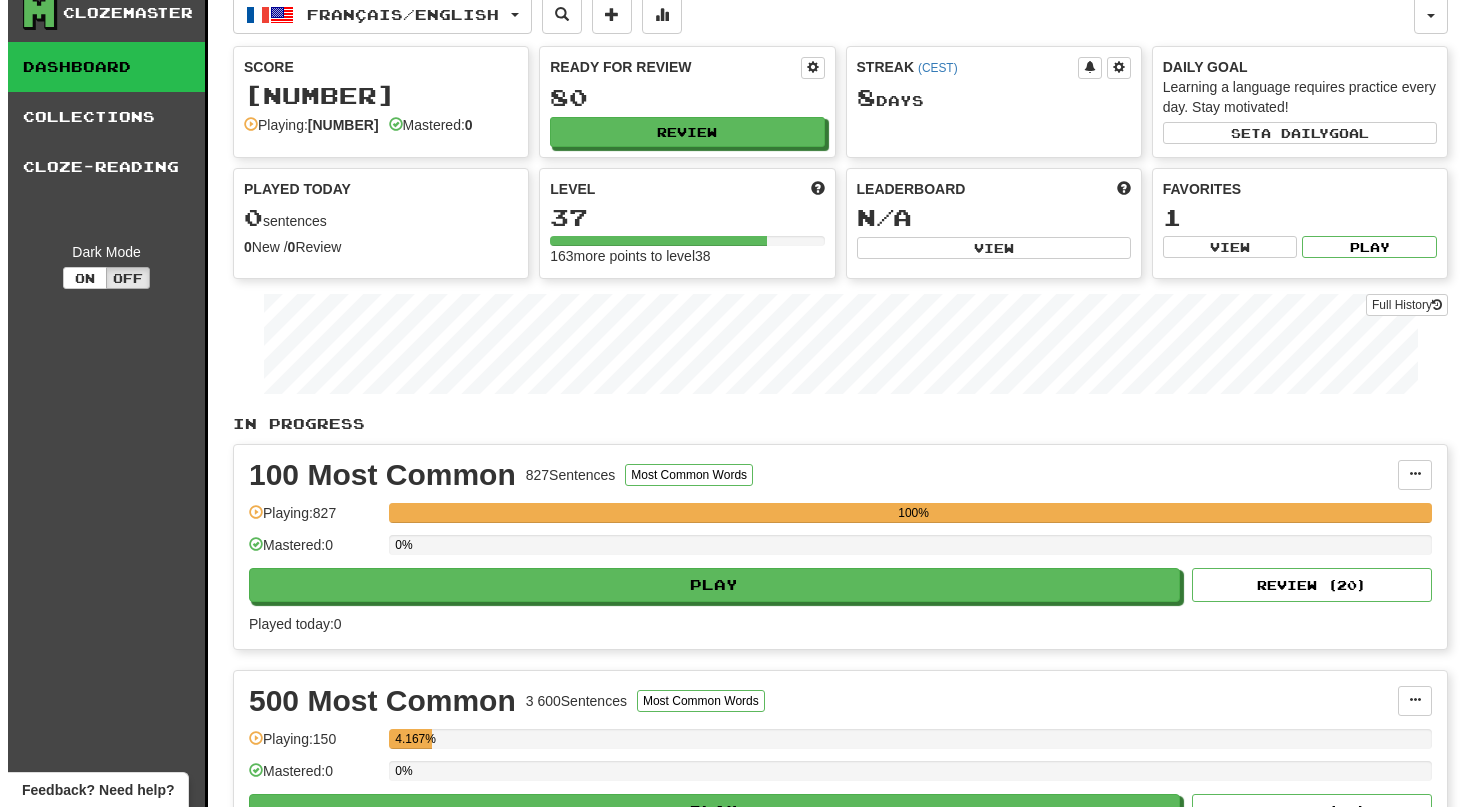 scroll, scrollTop: 0, scrollLeft: 0, axis: both 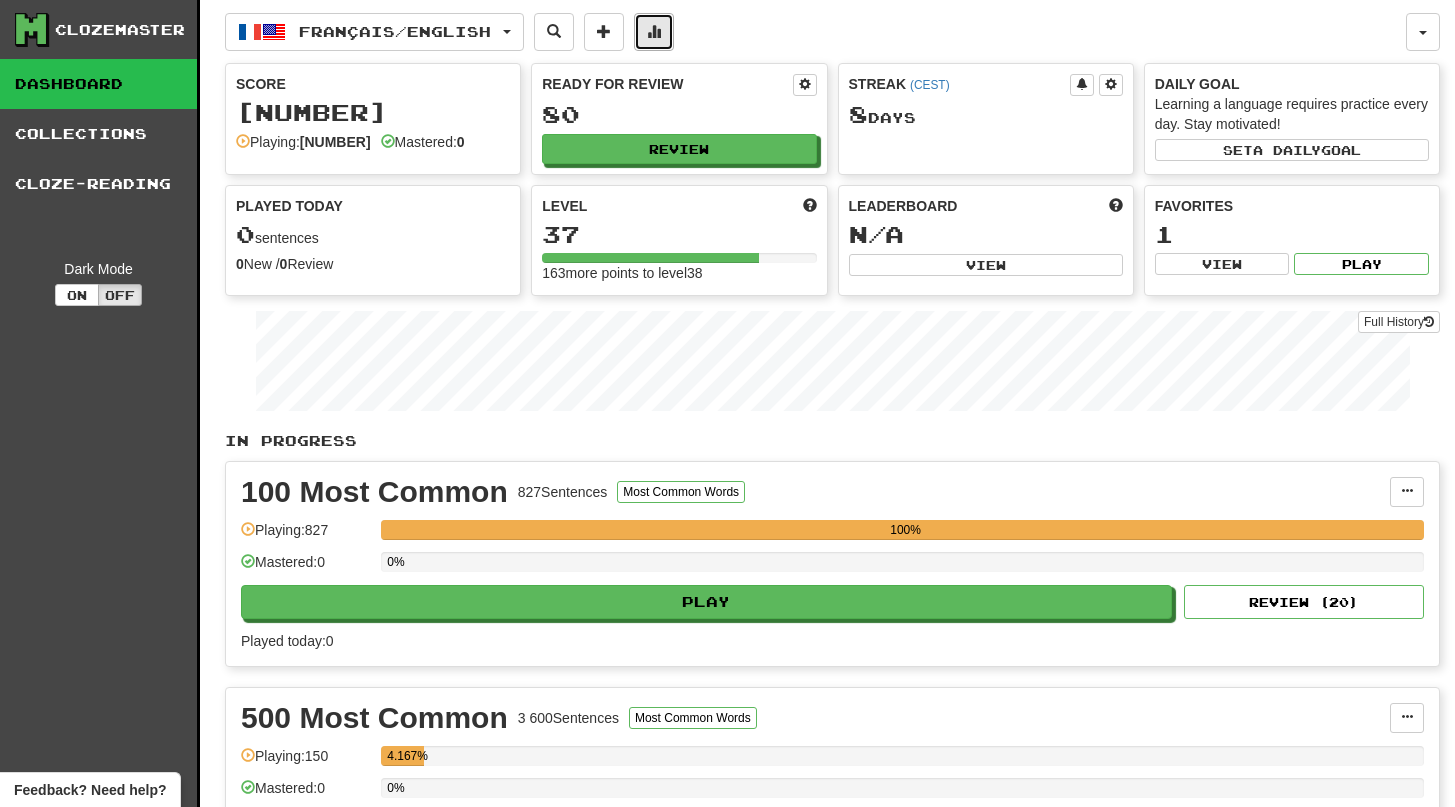 click at bounding box center [654, 32] 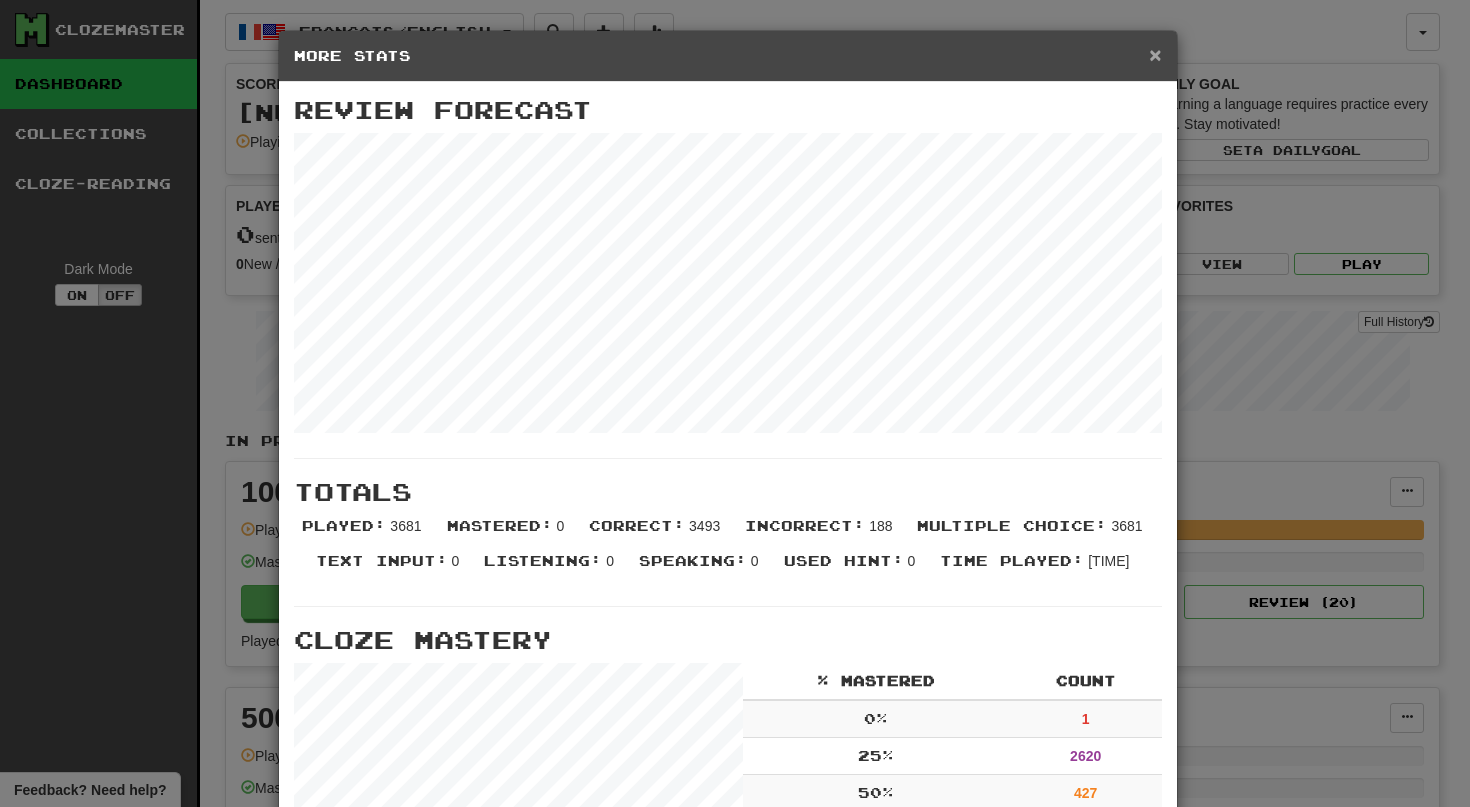 click on "×" at bounding box center (1155, 54) 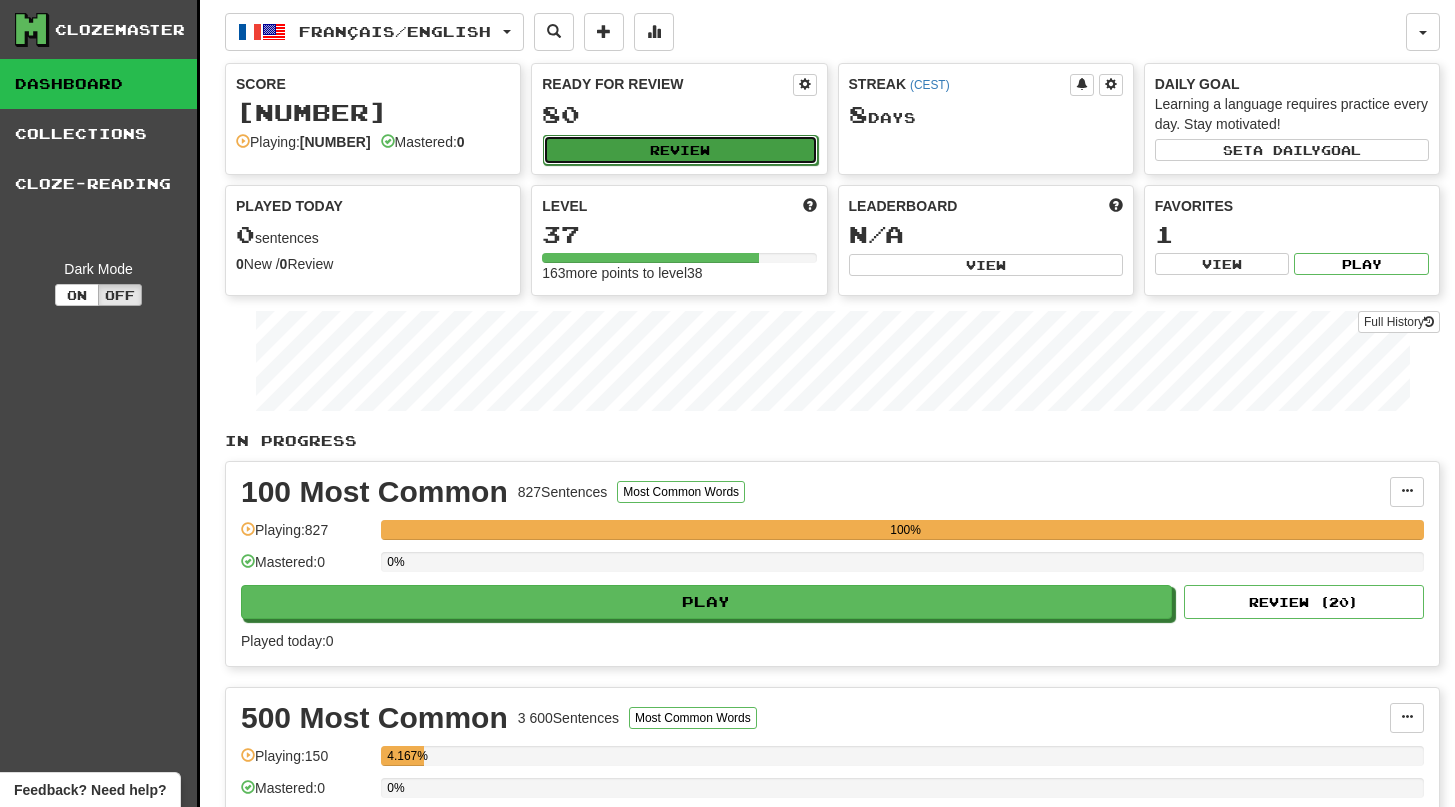 click on "Review" at bounding box center (680, 150) 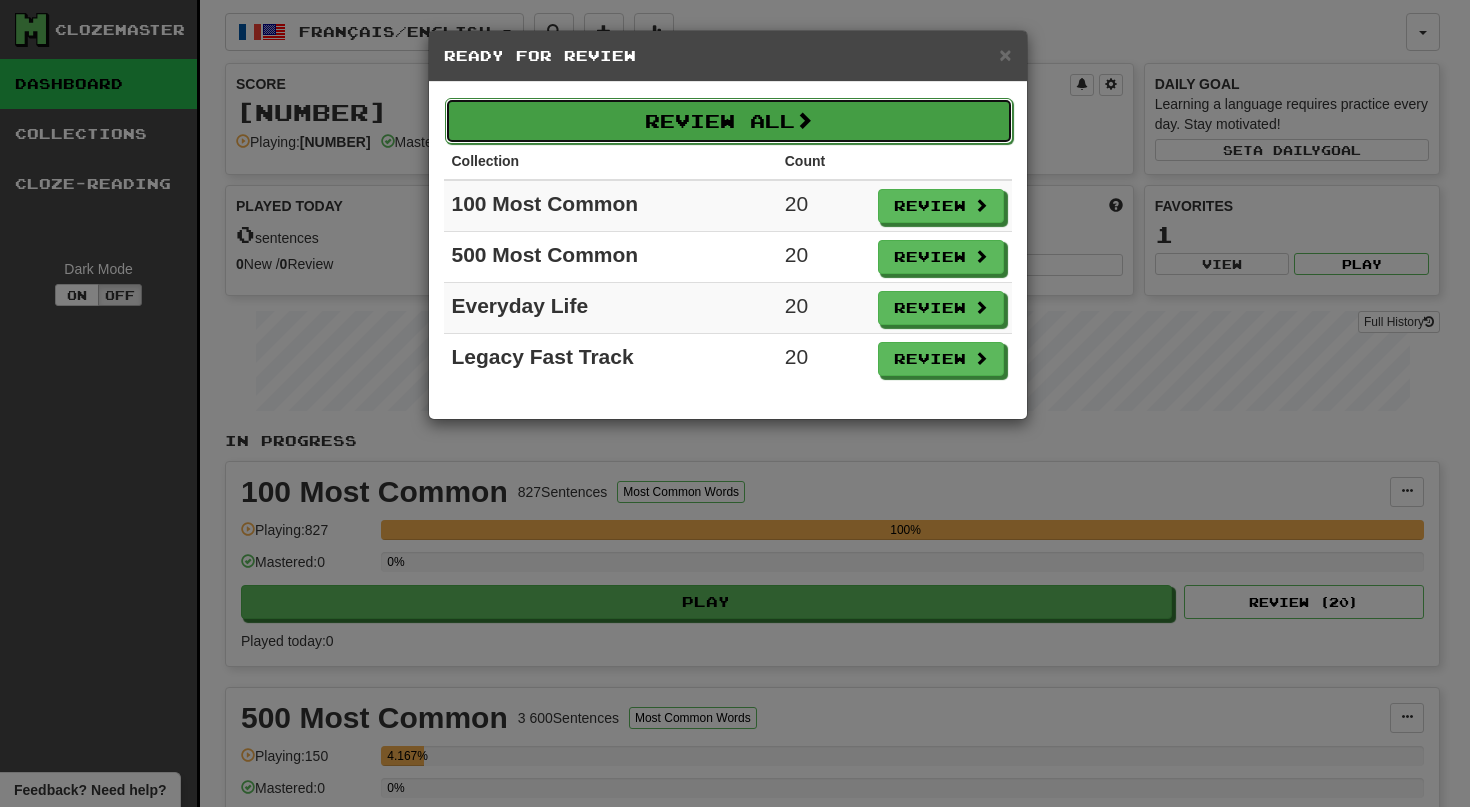 click on "Review All" at bounding box center (729, 121) 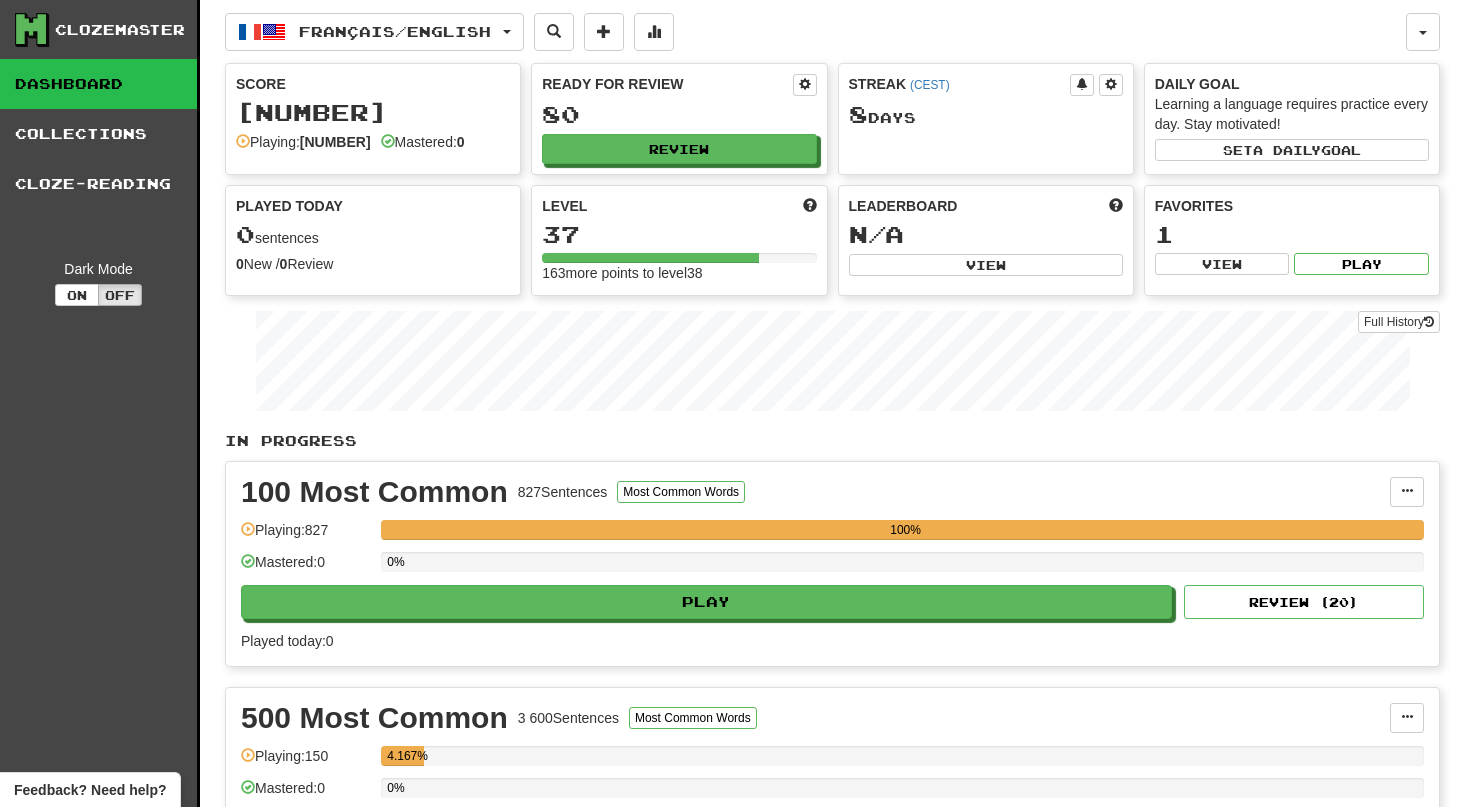 select on "**" 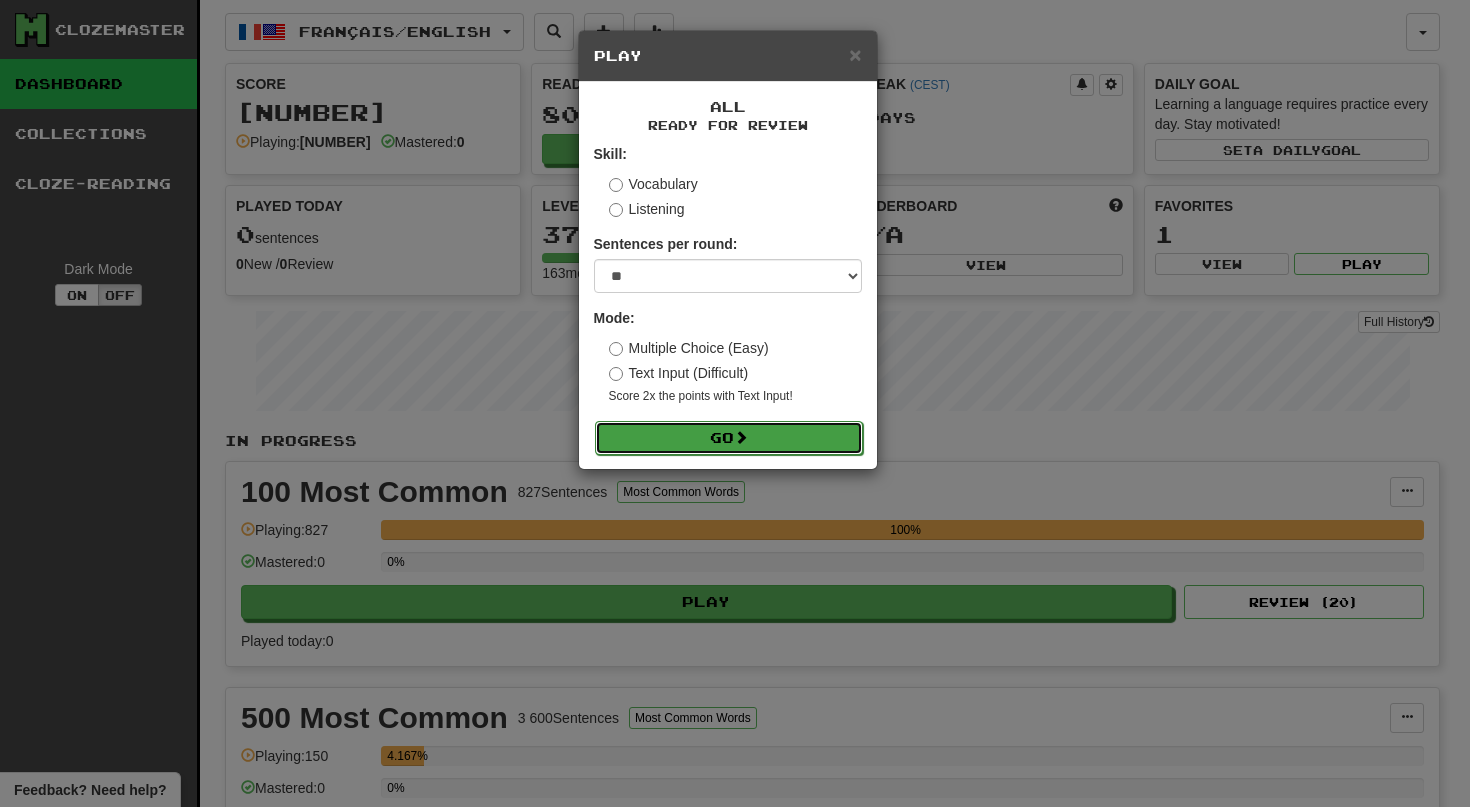 click on "Go" at bounding box center (729, 438) 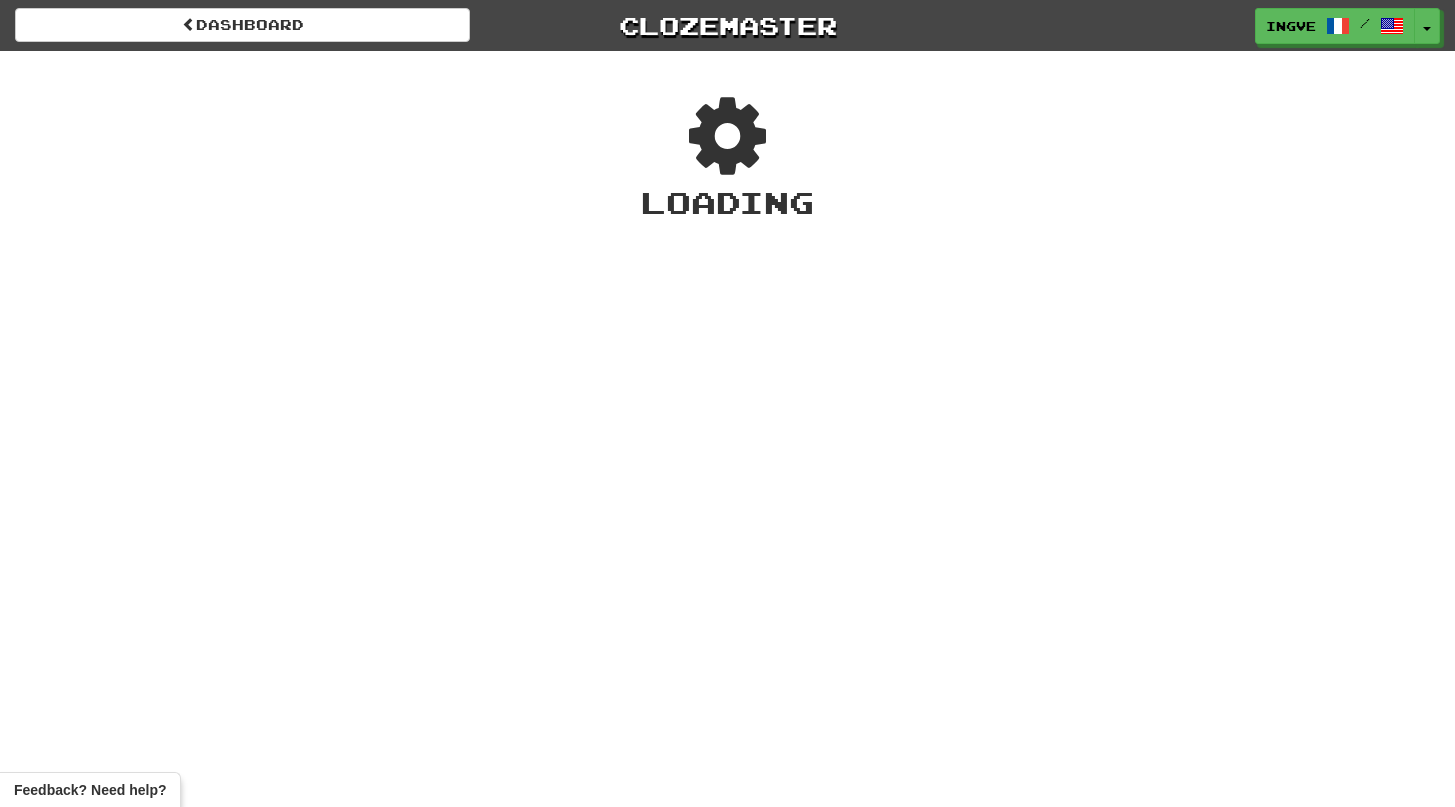 scroll, scrollTop: 0, scrollLeft: 0, axis: both 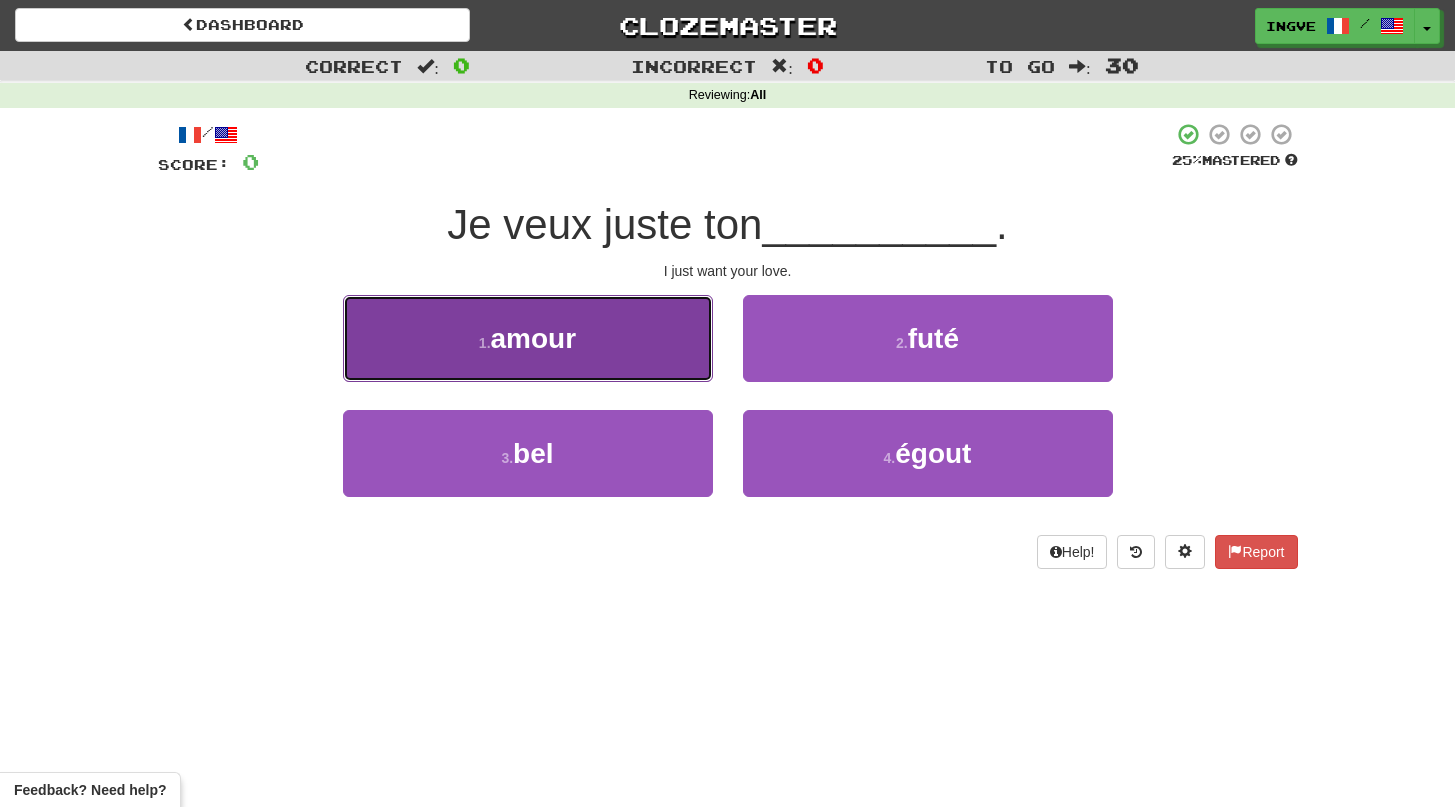 click on "1 .  amour" at bounding box center [528, 338] 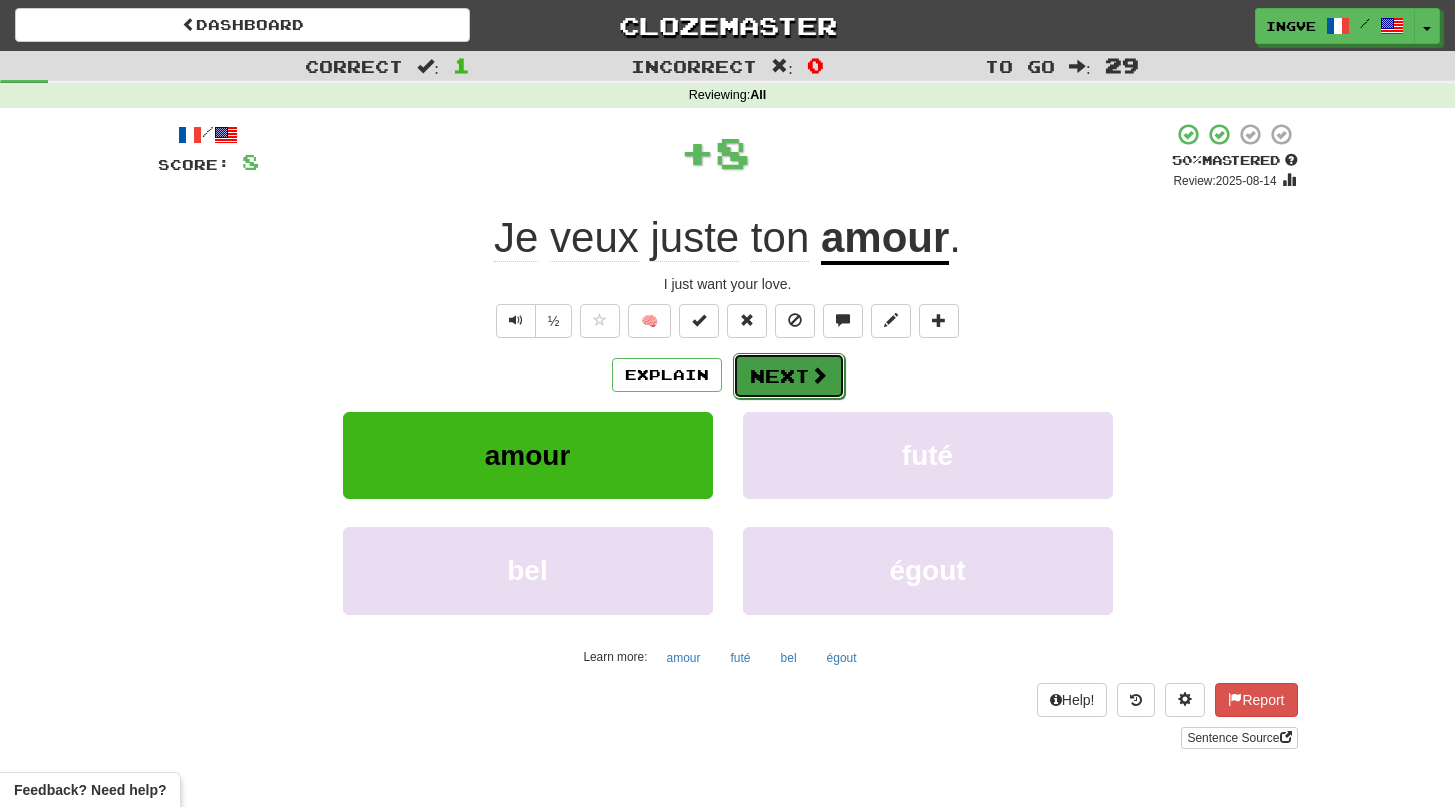 click on "Next" at bounding box center [789, 376] 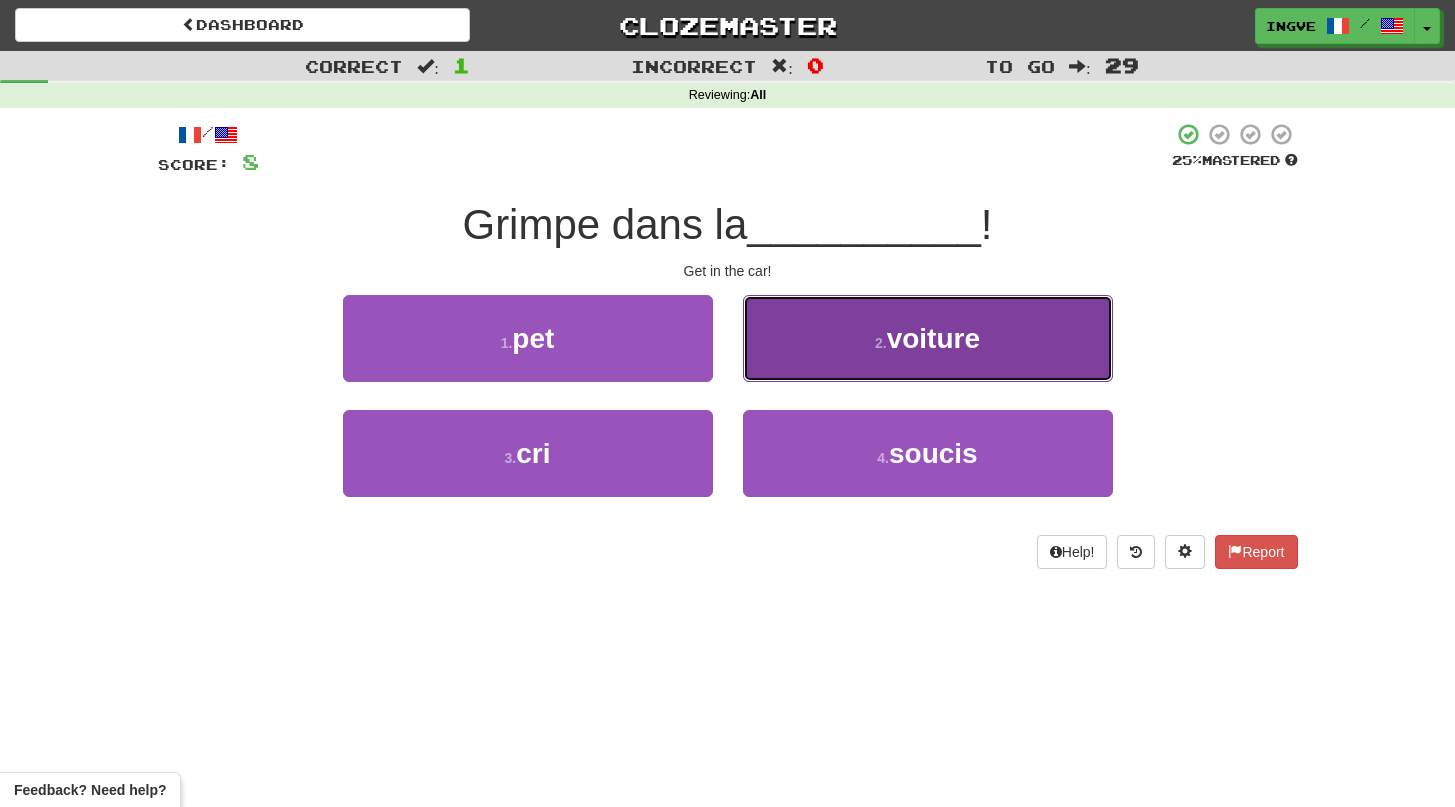 click on "2 .  voiture" at bounding box center (928, 338) 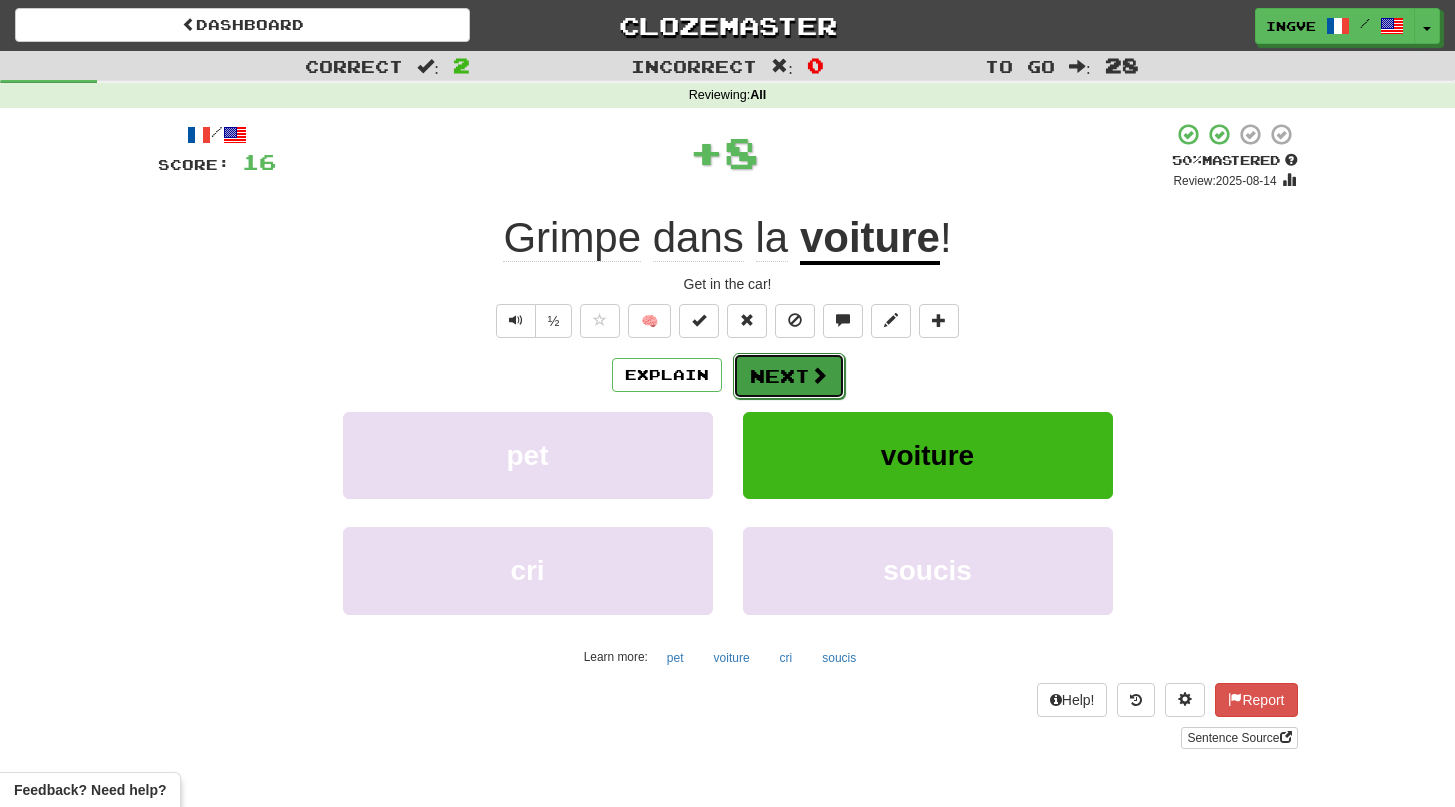 click on "Next" at bounding box center (789, 376) 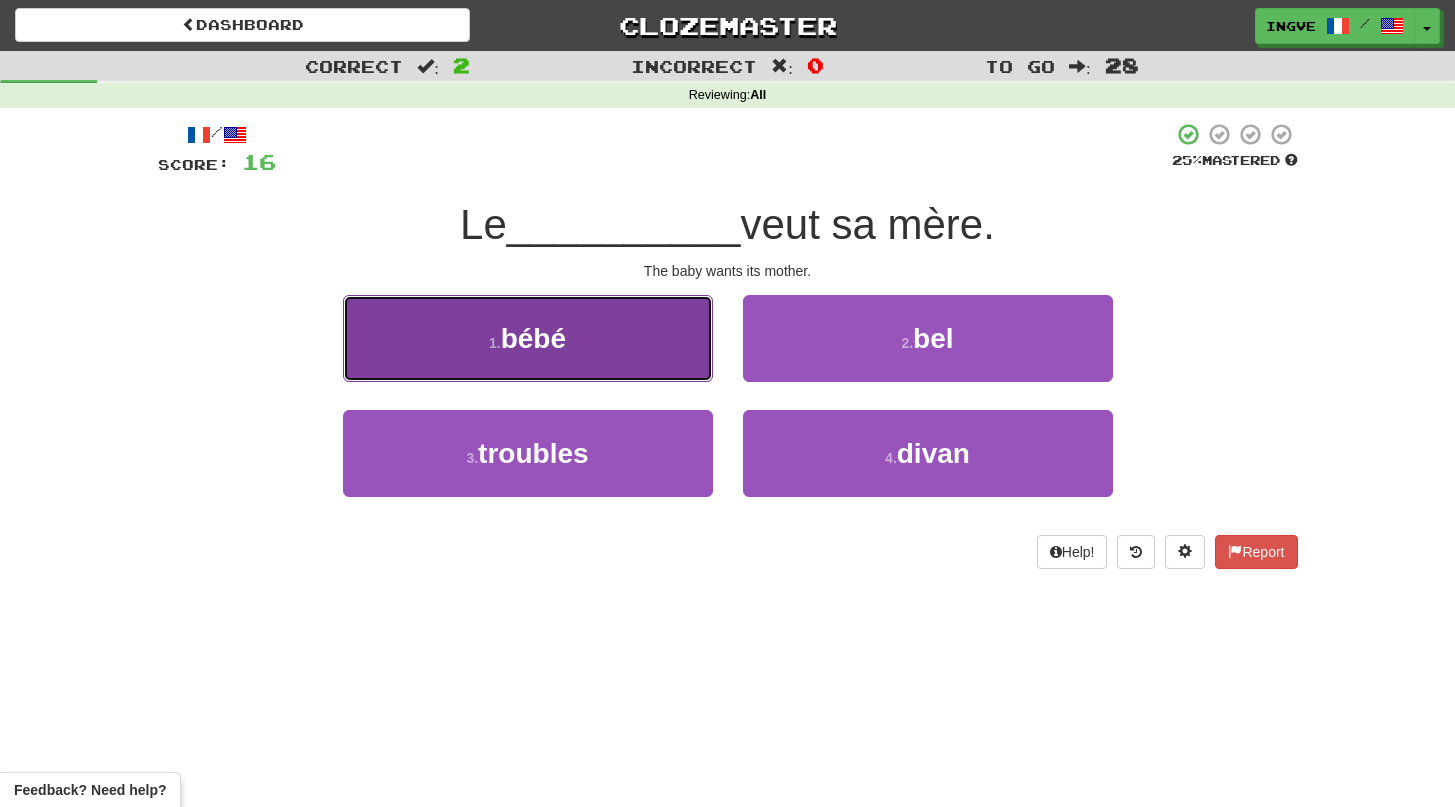 click on "1 .  bébé" at bounding box center [528, 338] 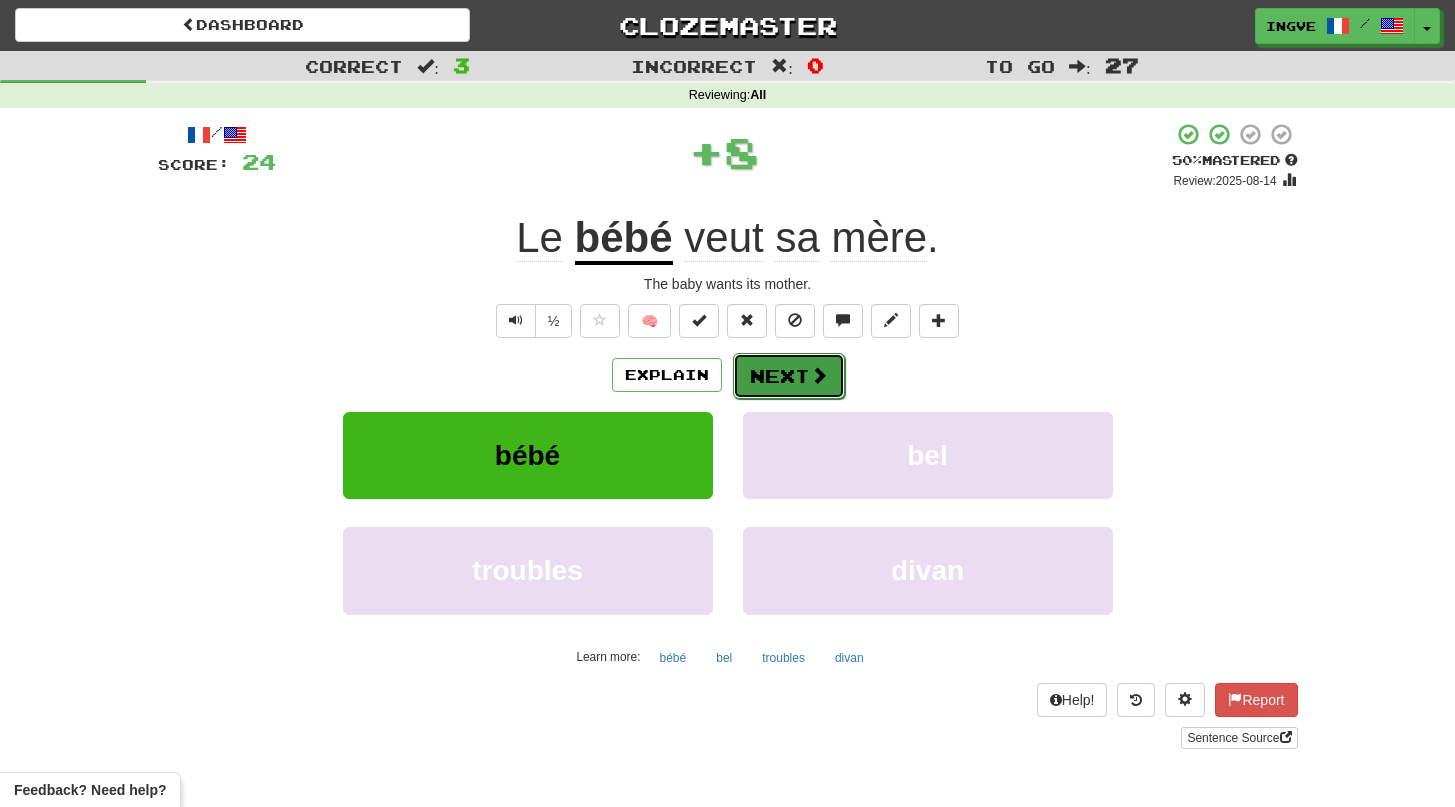 click on "Next" at bounding box center [789, 376] 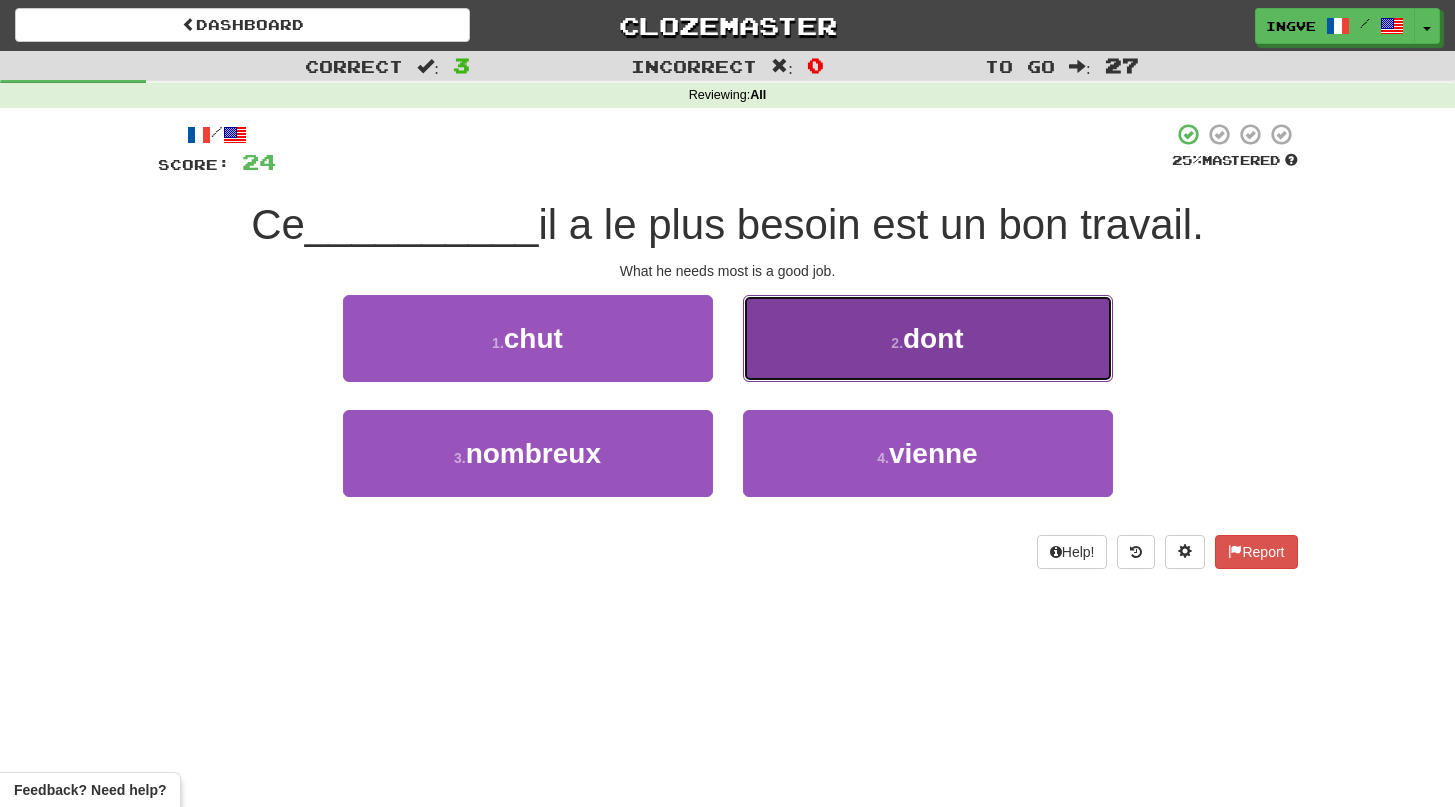 click on "2 .  dont" at bounding box center [928, 338] 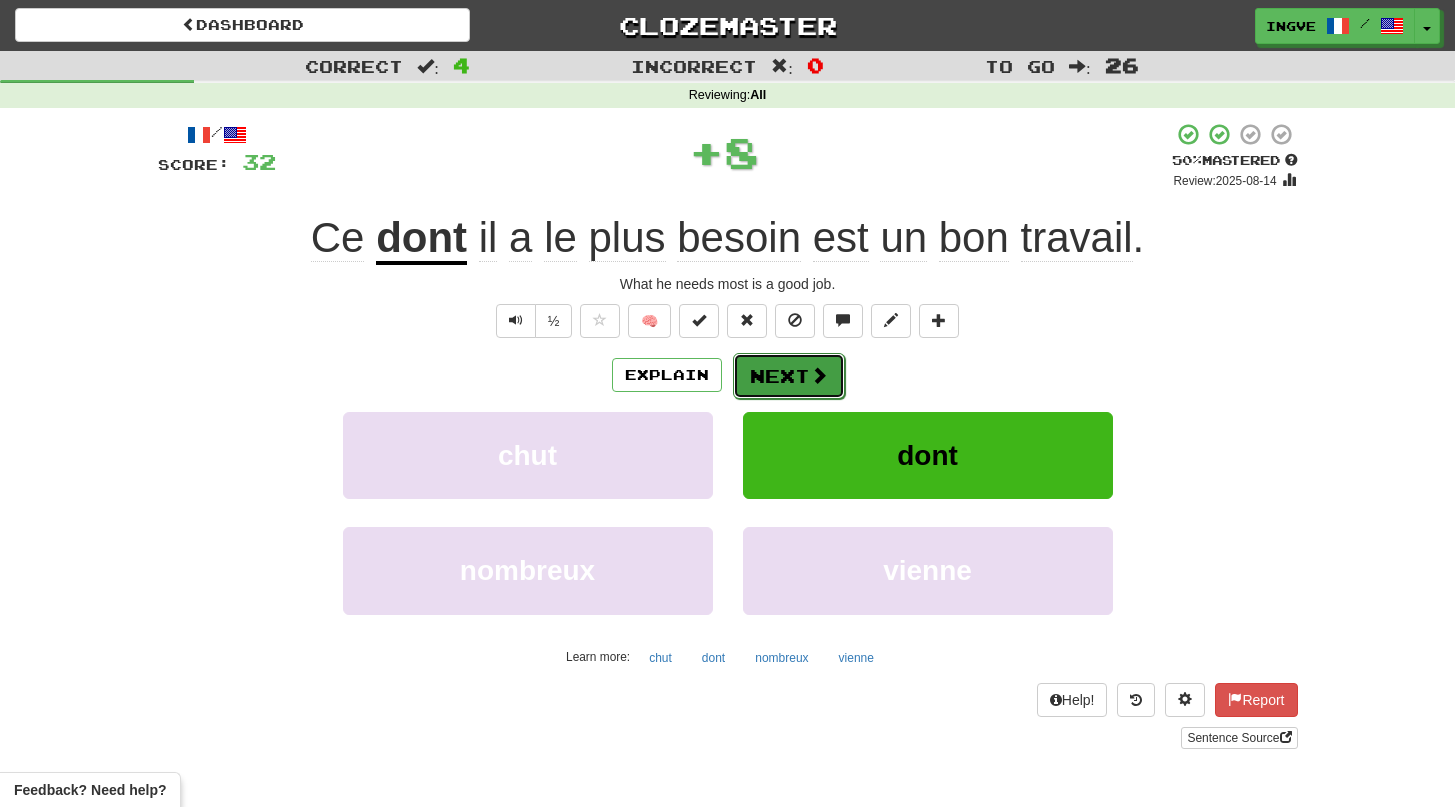 click on "Next" at bounding box center [789, 376] 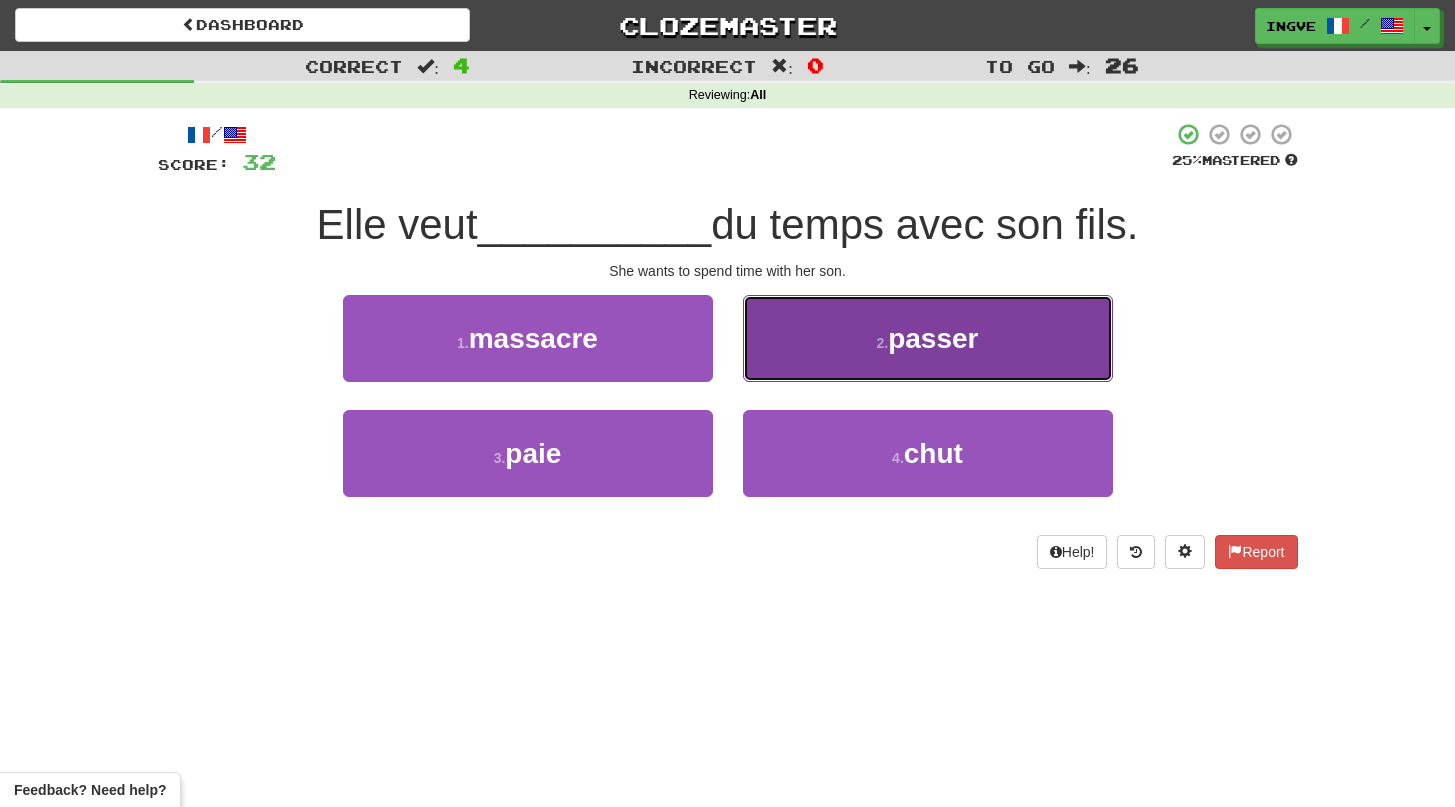 click on "2 .  passer" at bounding box center (928, 338) 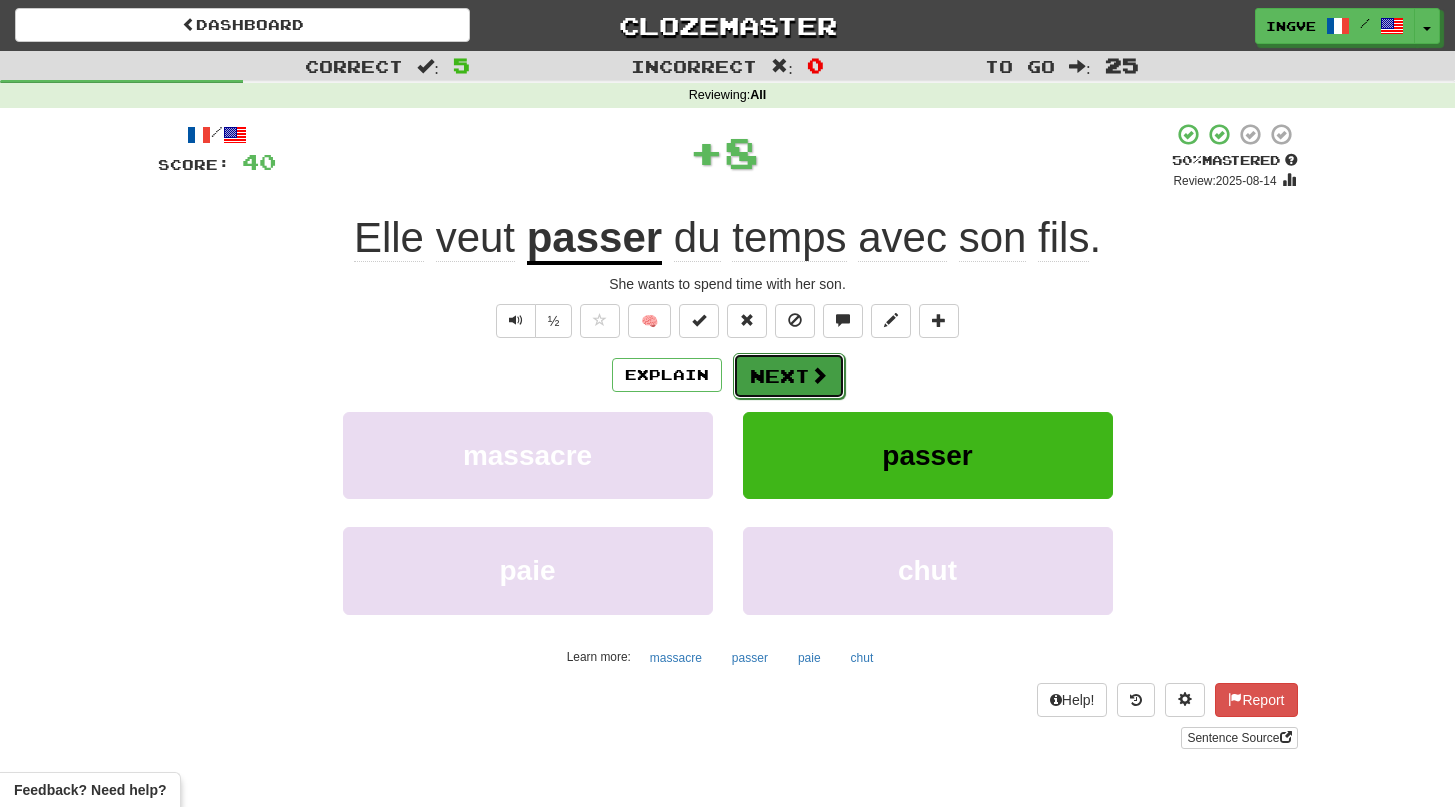 click on "Next" at bounding box center (789, 376) 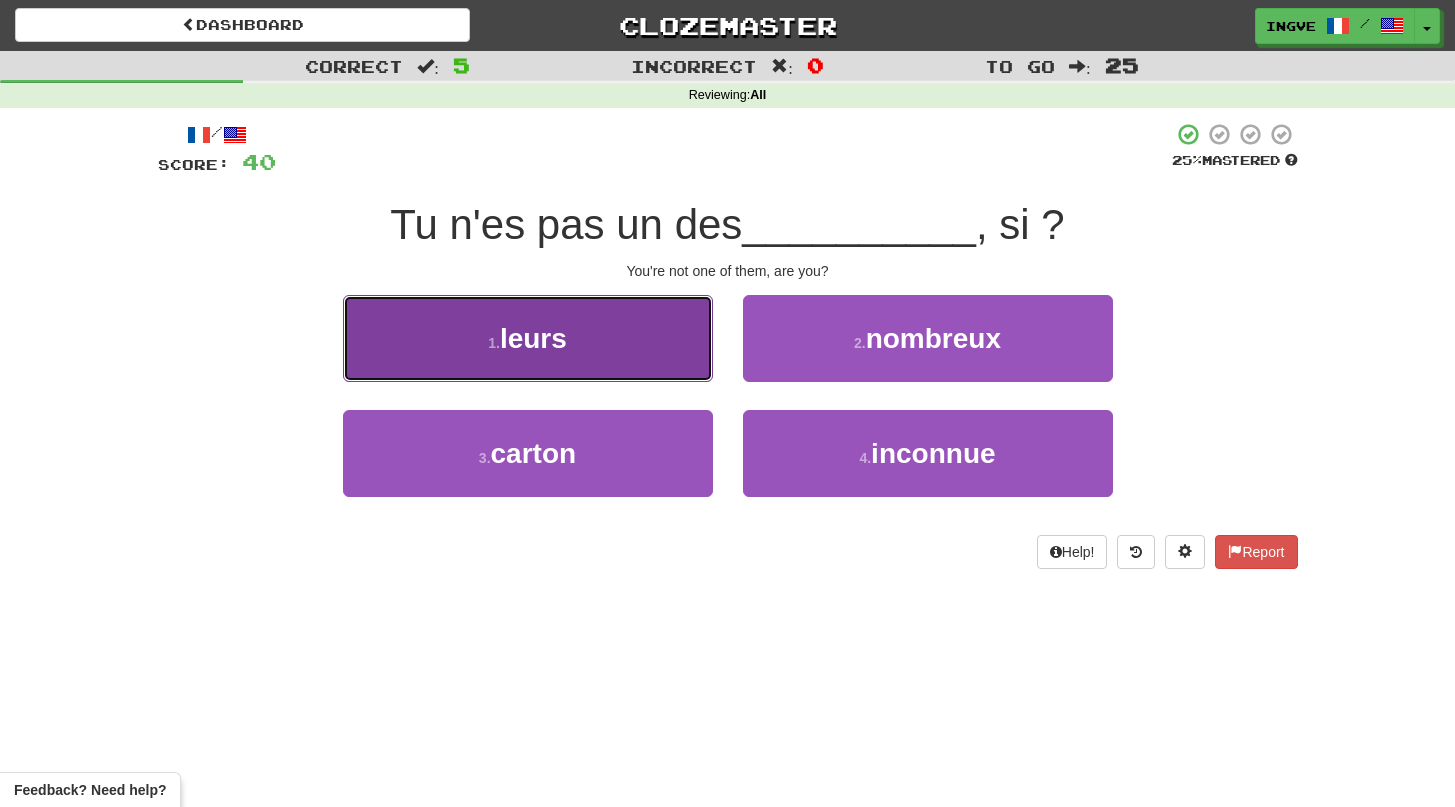 click on "1 .  leurs" at bounding box center [528, 338] 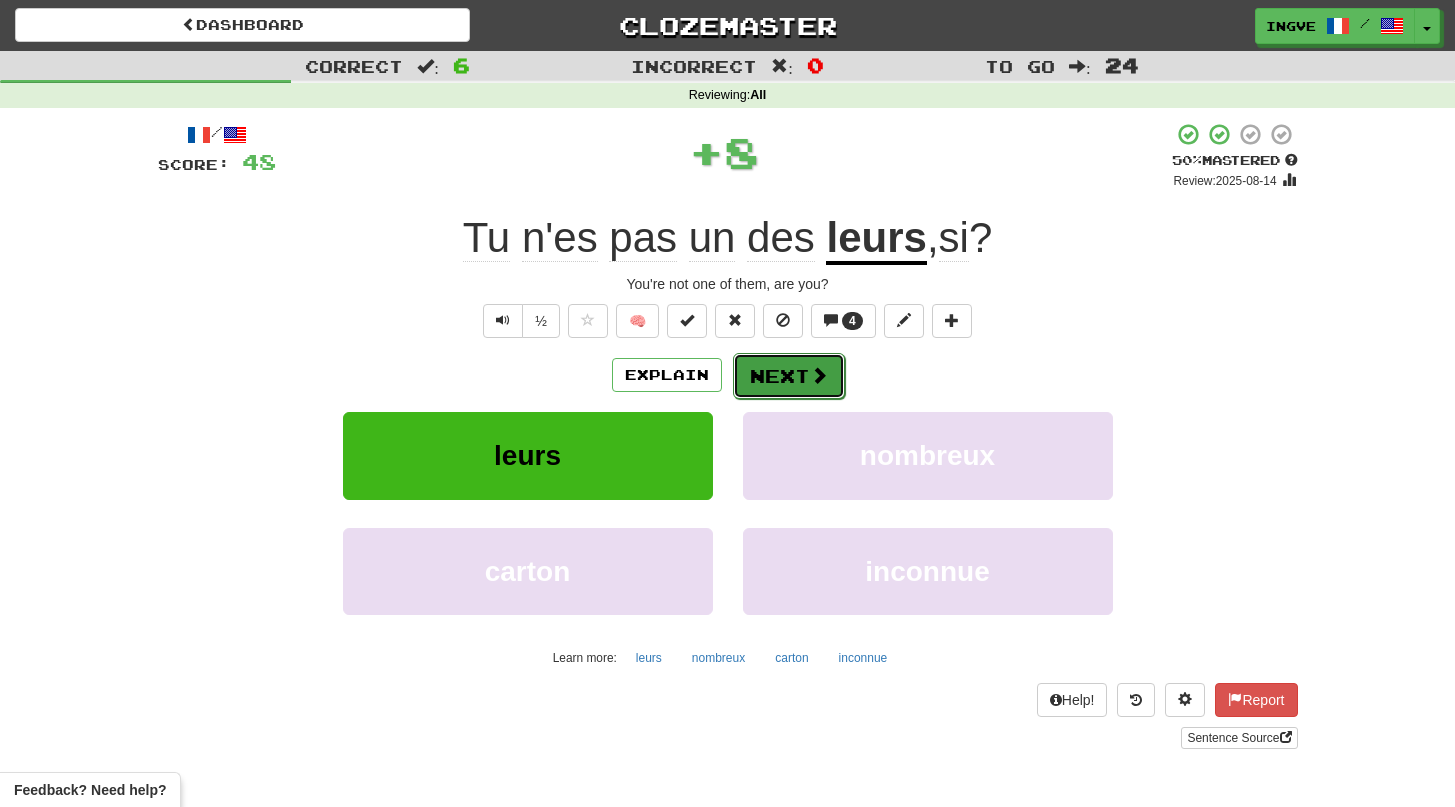 click on "Next" at bounding box center (789, 376) 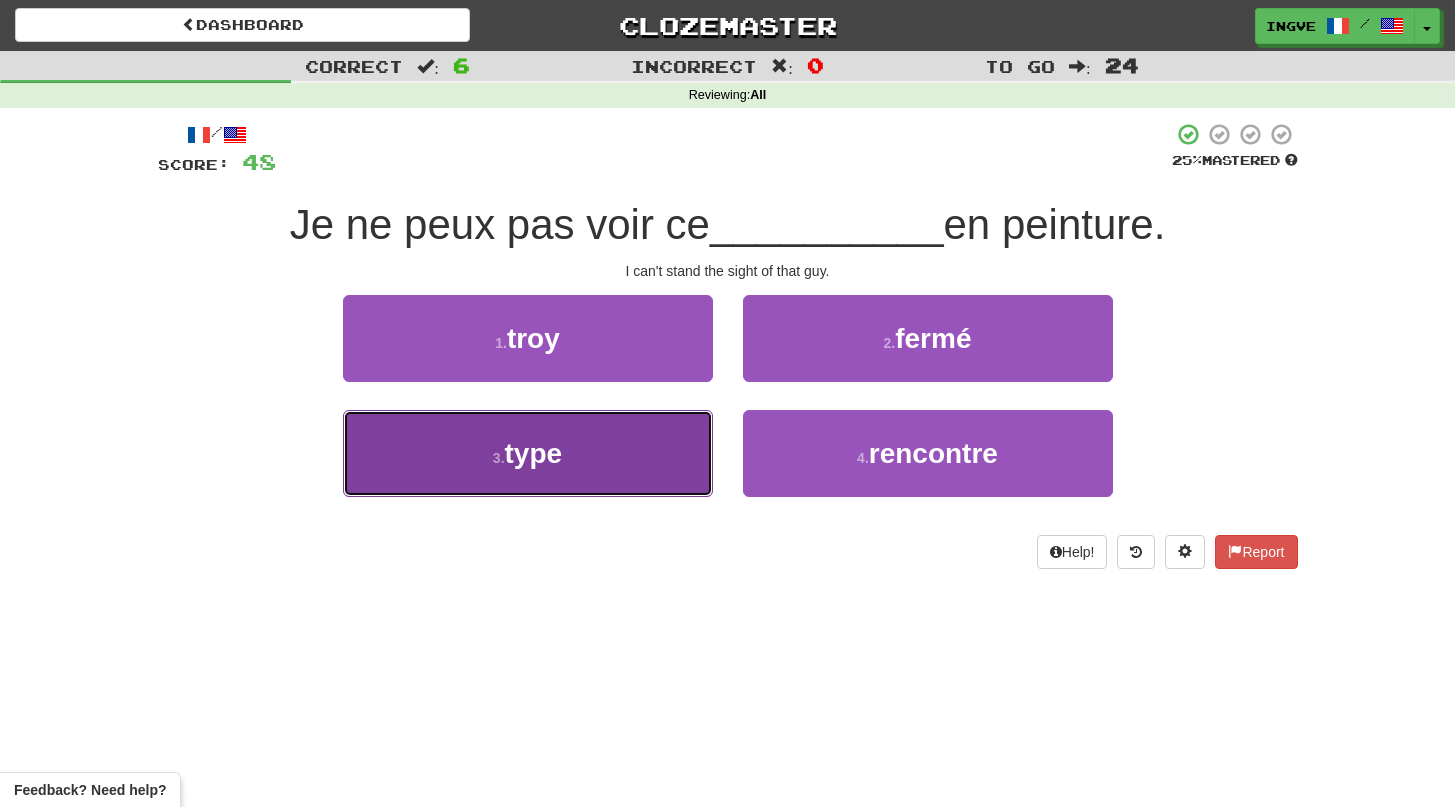 click on "3 .  type" at bounding box center (528, 453) 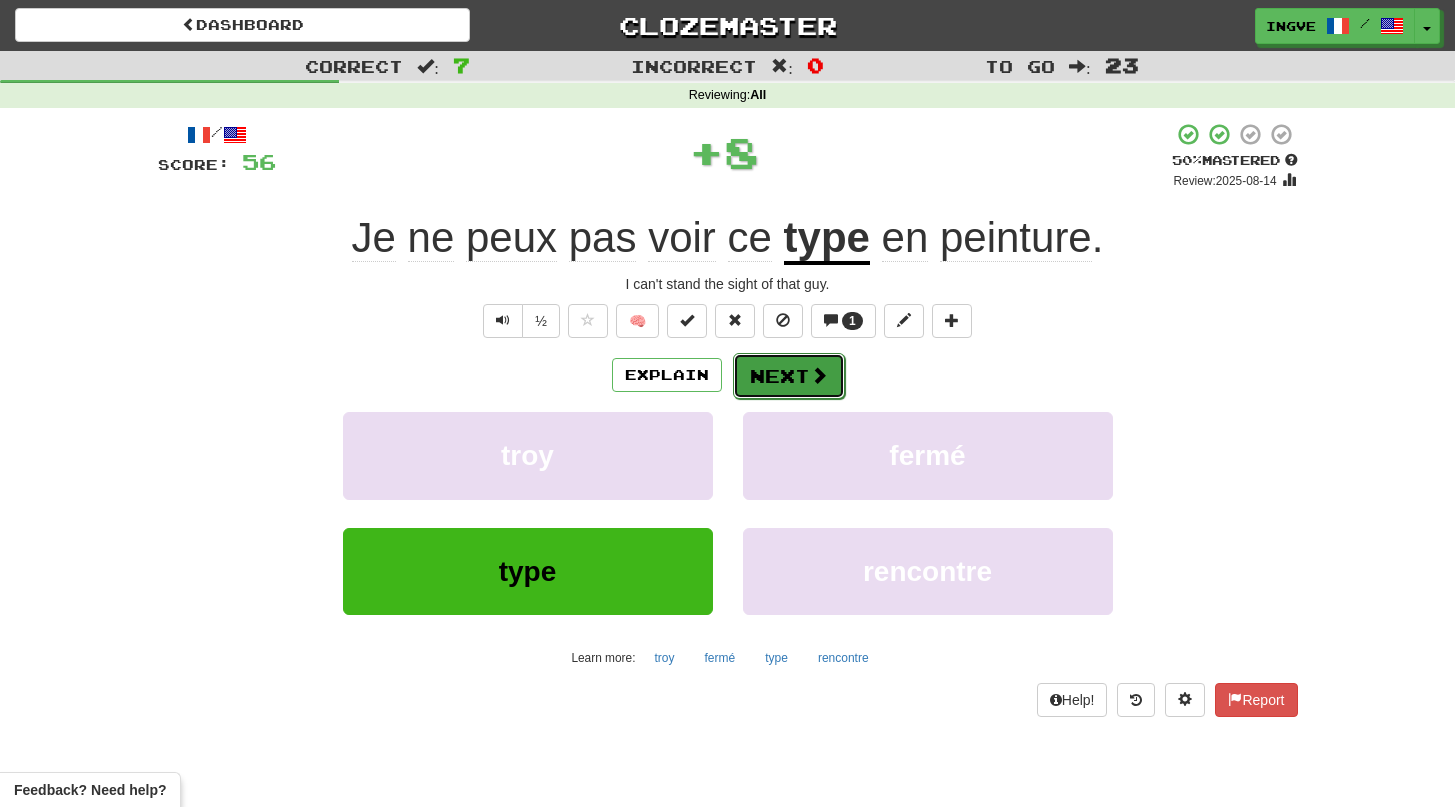 click on "Next" at bounding box center (789, 376) 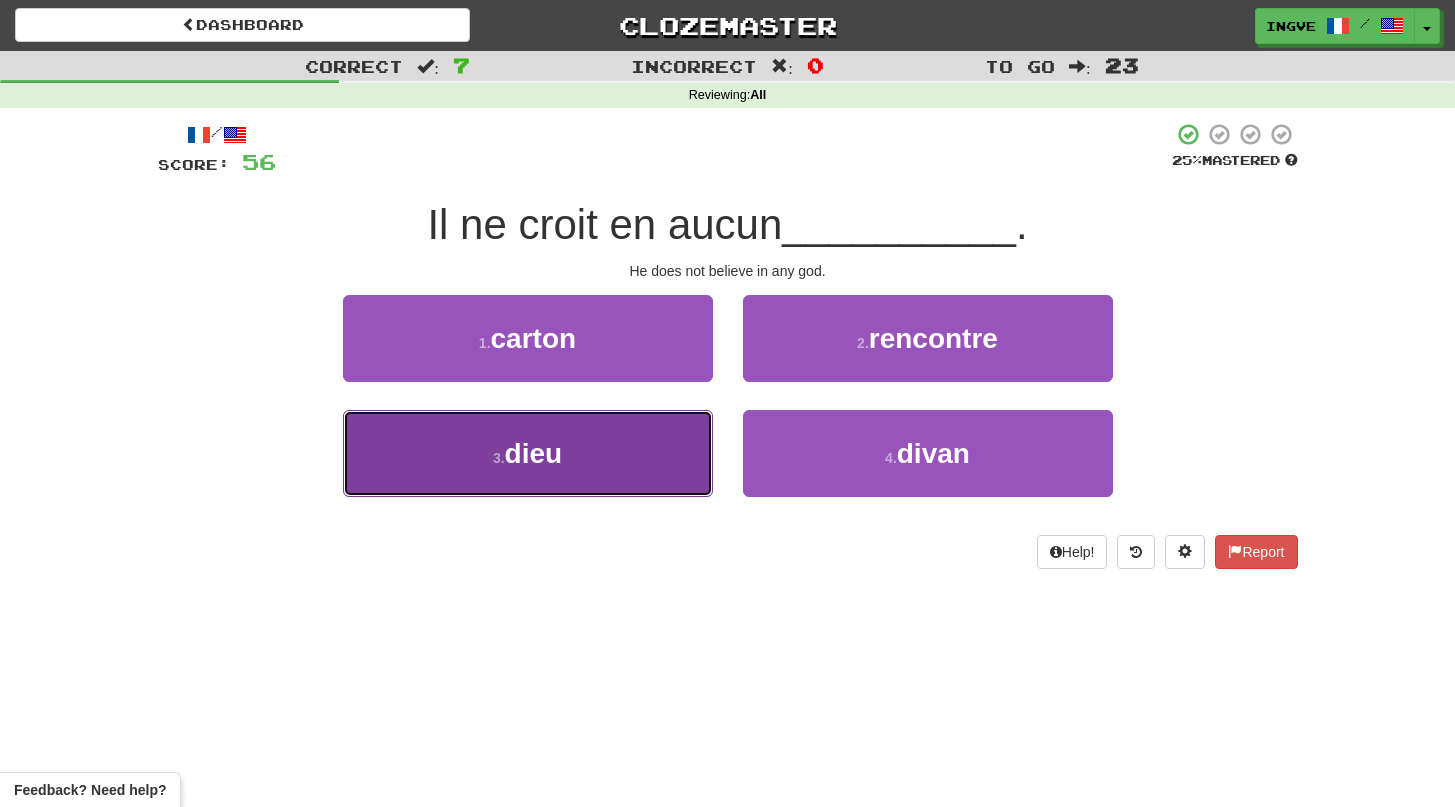 click on "3 .  dieu" at bounding box center (528, 453) 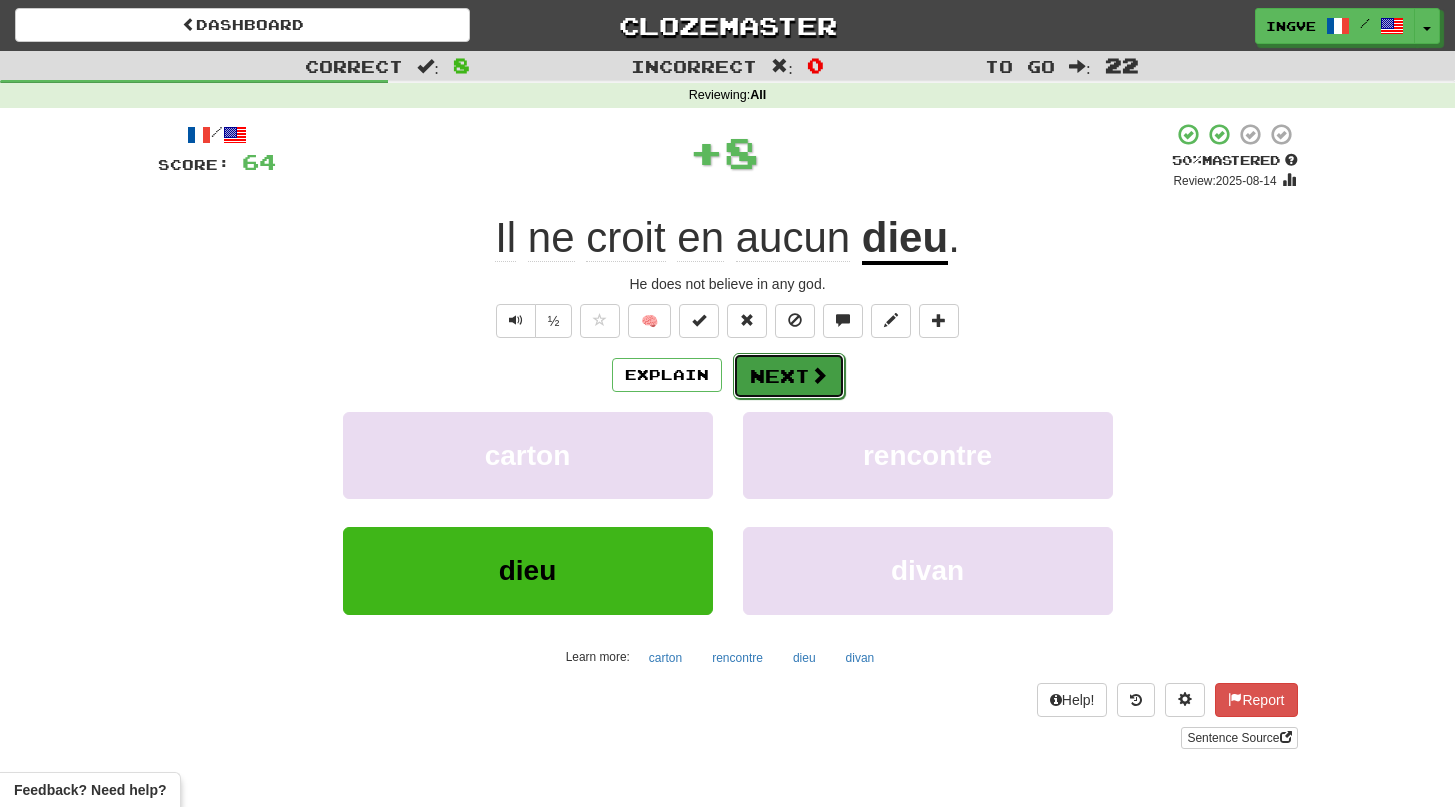 click on "Next" at bounding box center [789, 376] 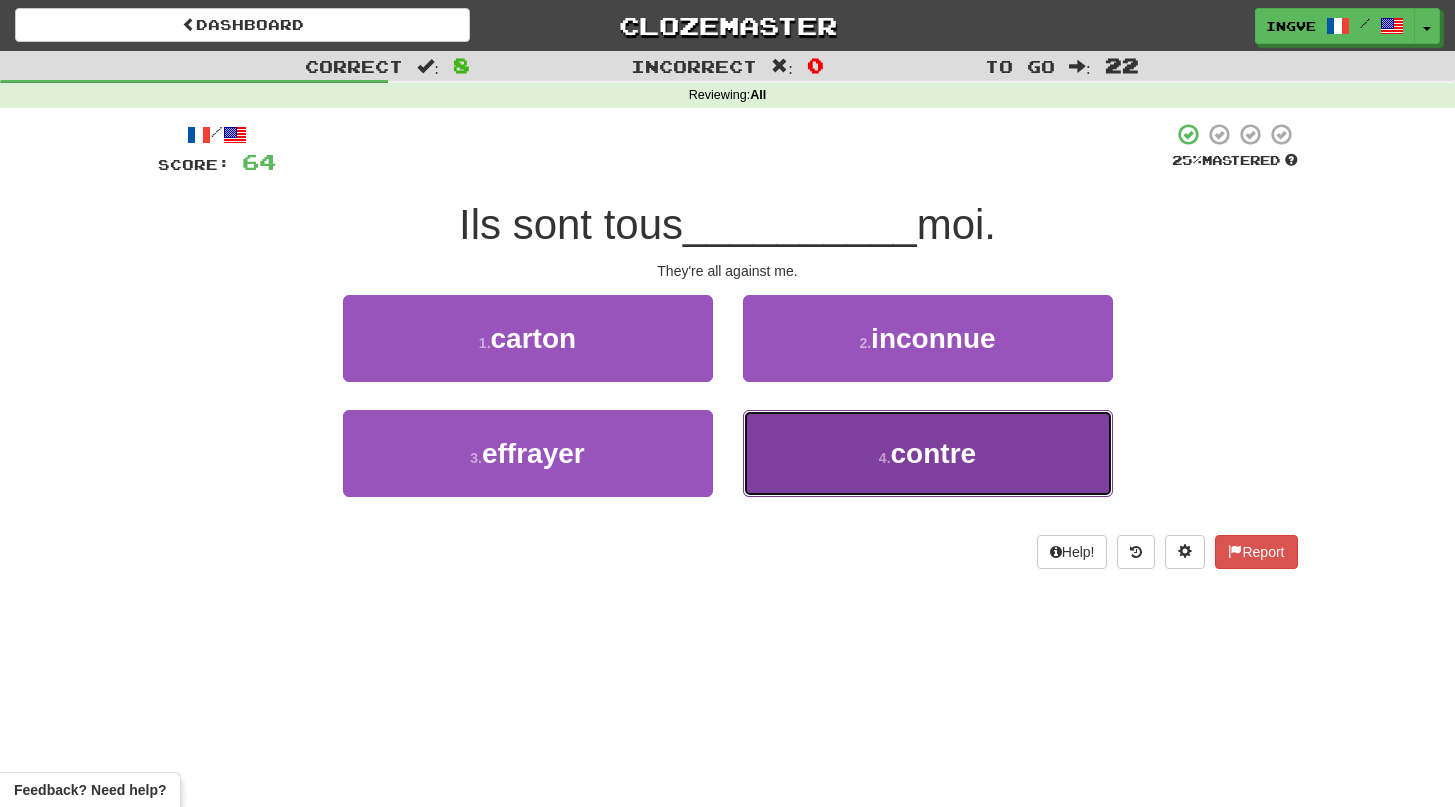 click on "4 .  contre" at bounding box center [928, 453] 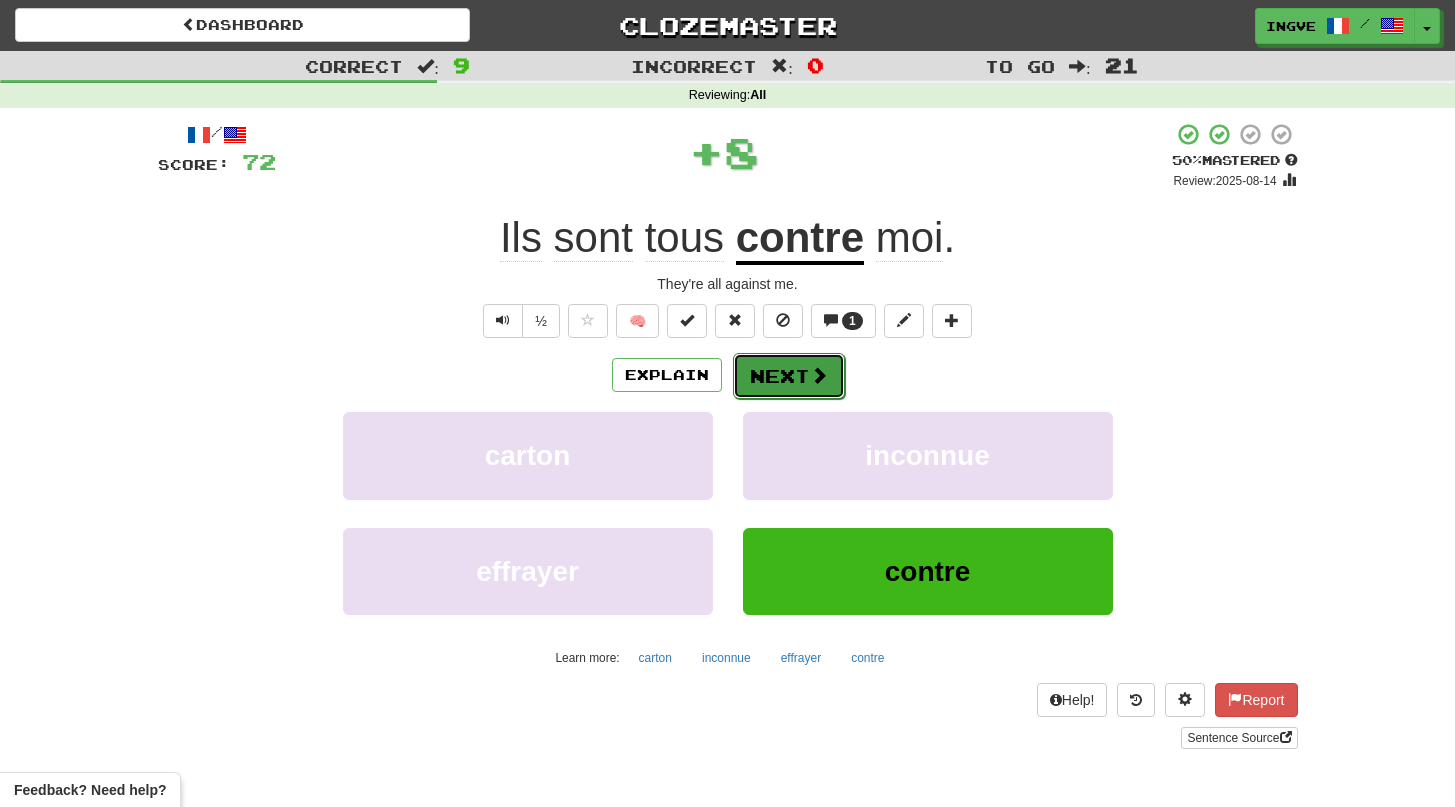 click on "Next" at bounding box center (789, 376) 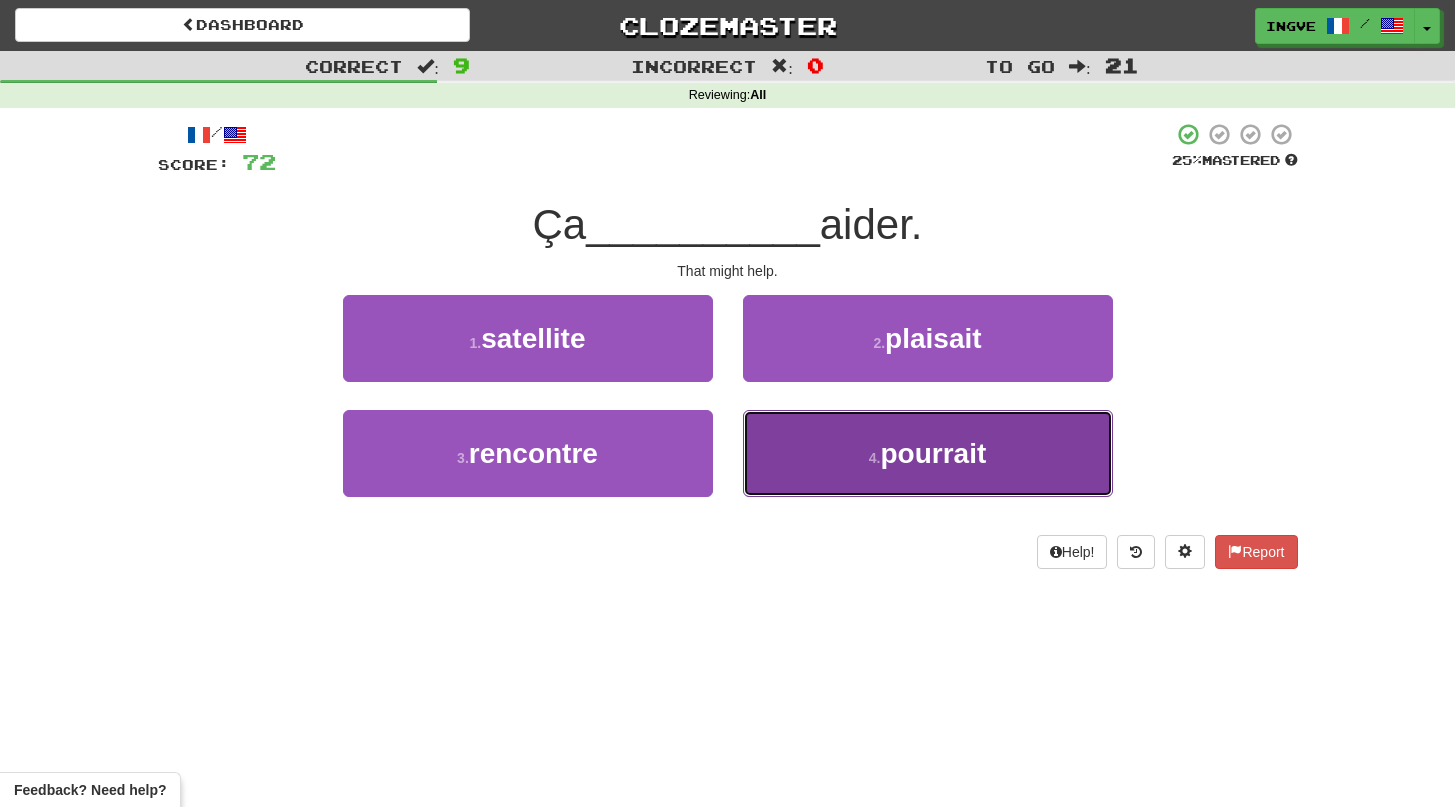 click on "4 .  pourrait" at bounding box center [928, 453] 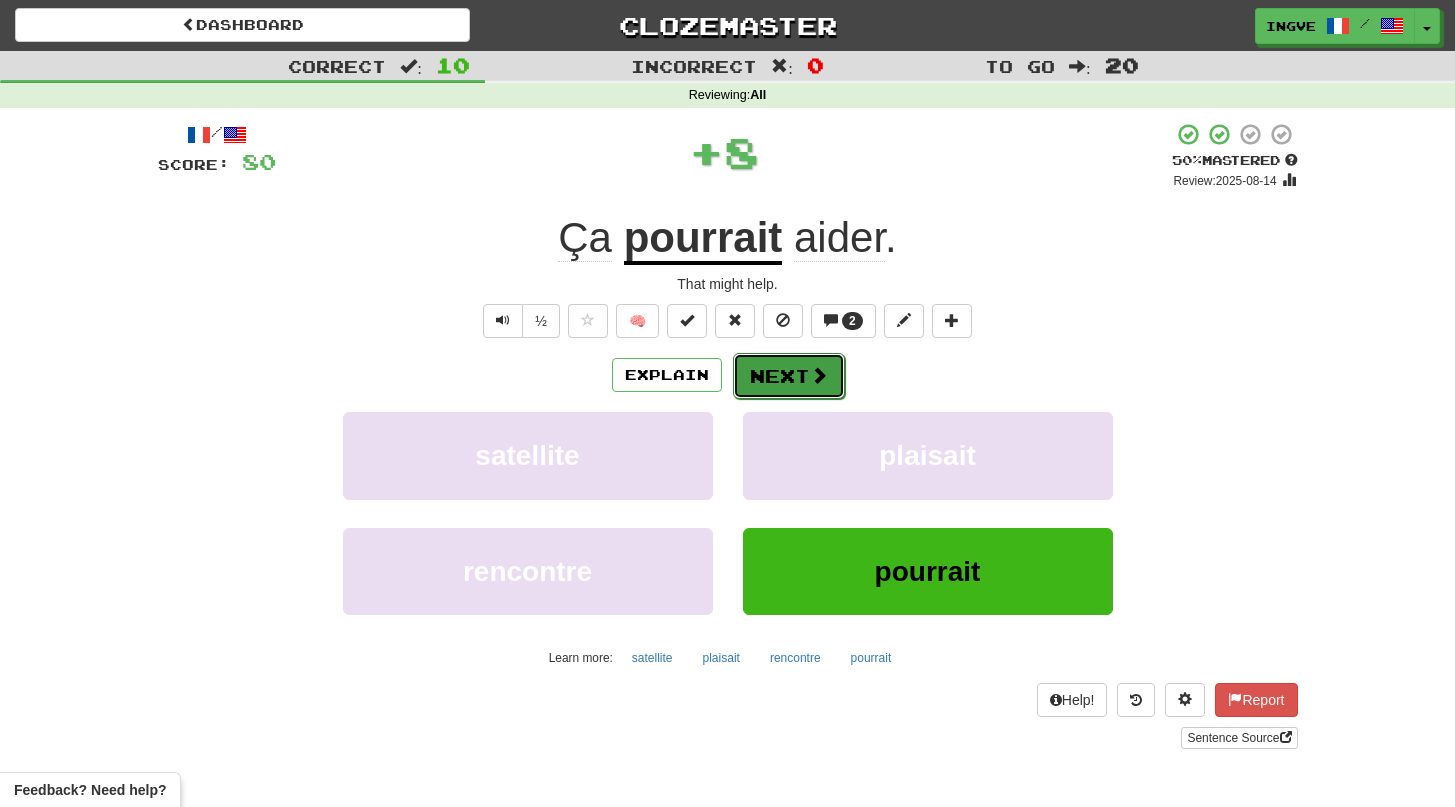 click on "Next" at bounding box center [789, 376] 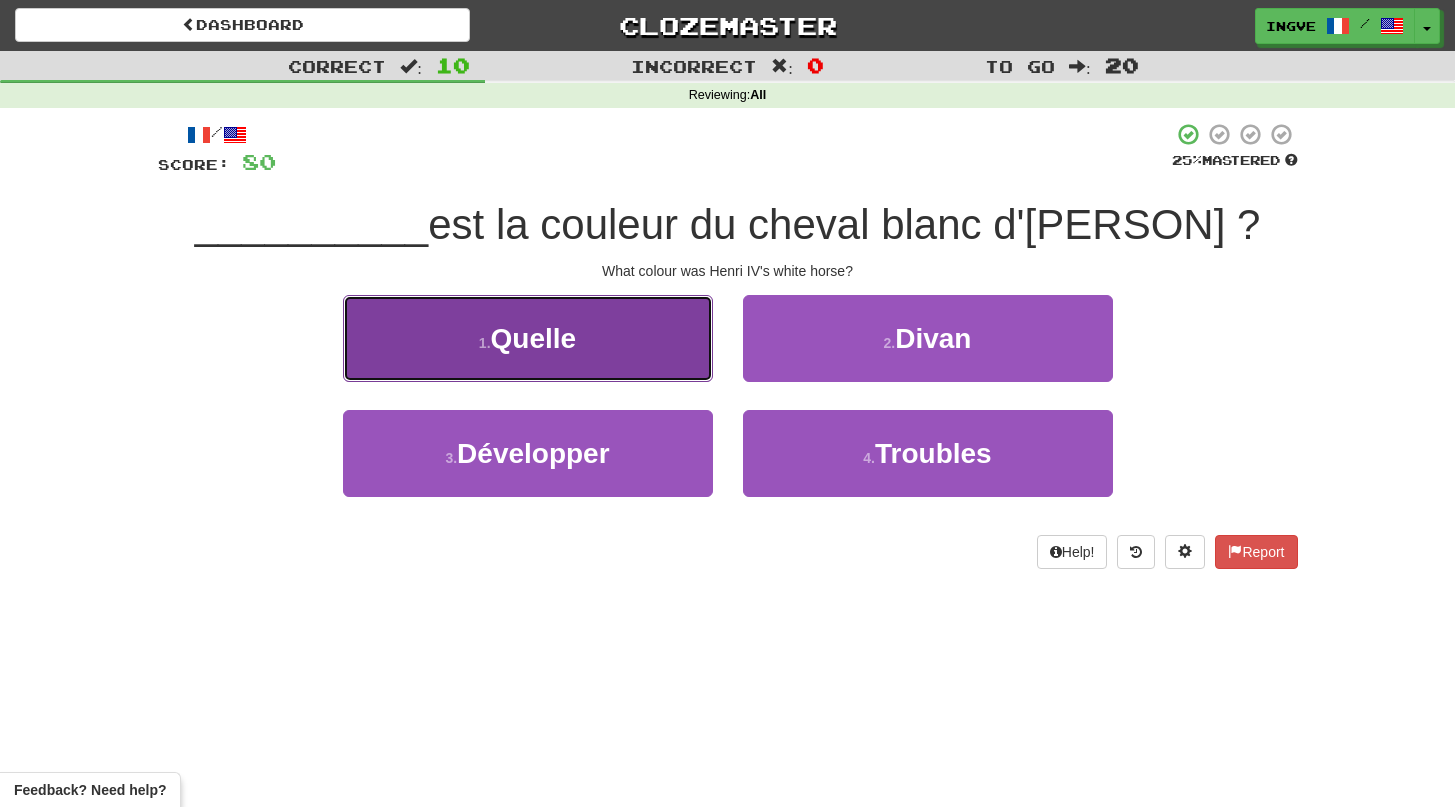 click on "1 .  Quelle" at bounding box center (528, 338) 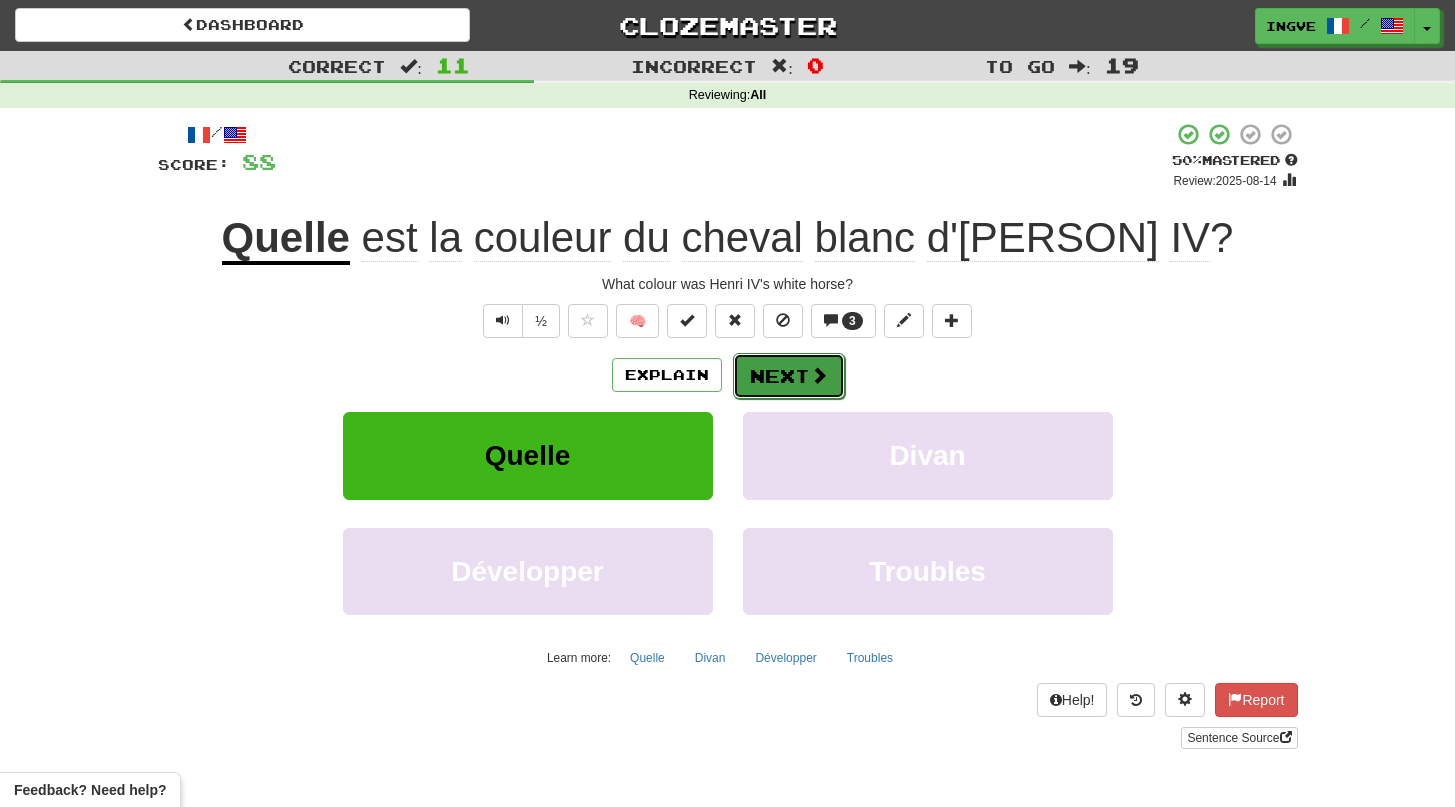 click on "Next" at bounding box center (789, 376) 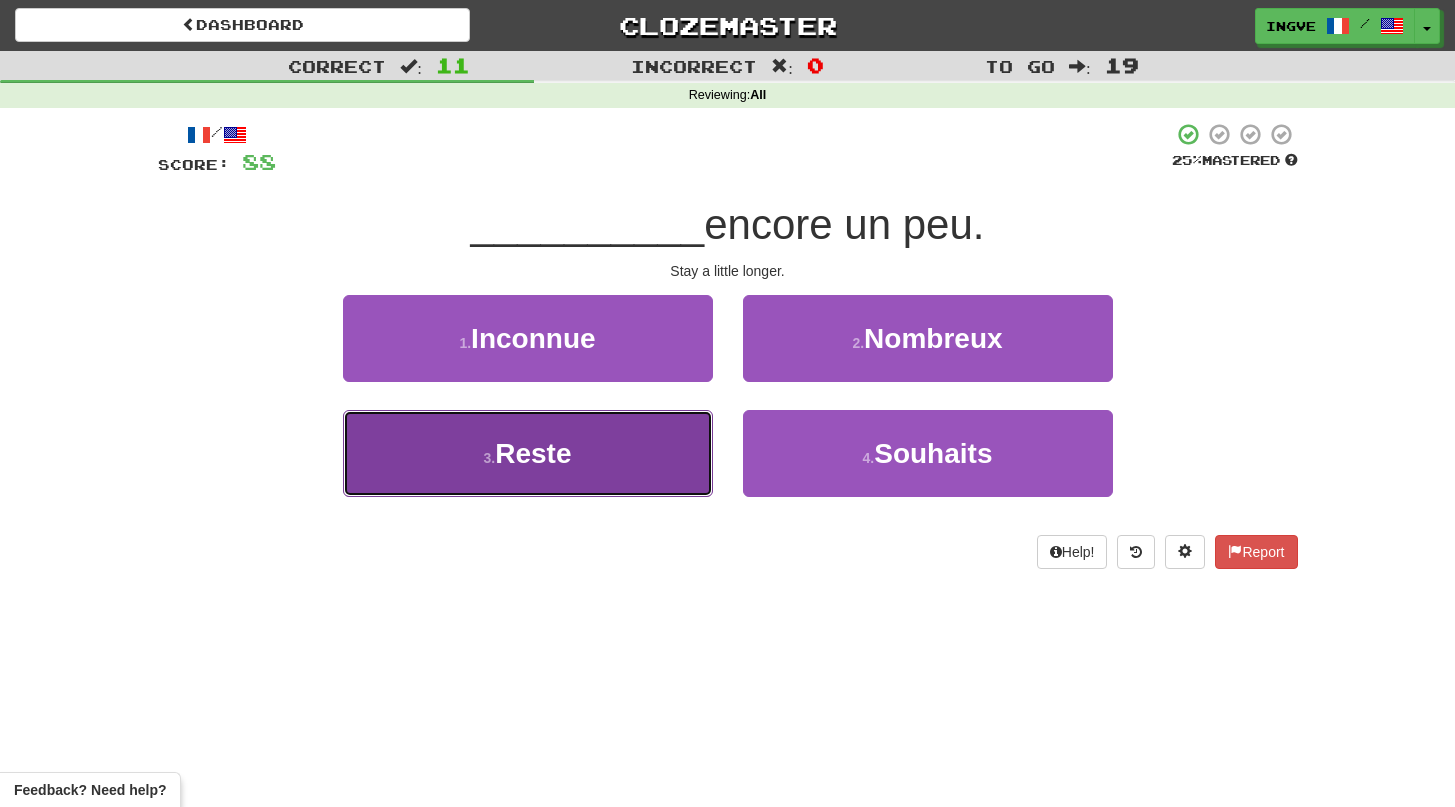click on "3 .  Reste" at bounding box center [528, 453] 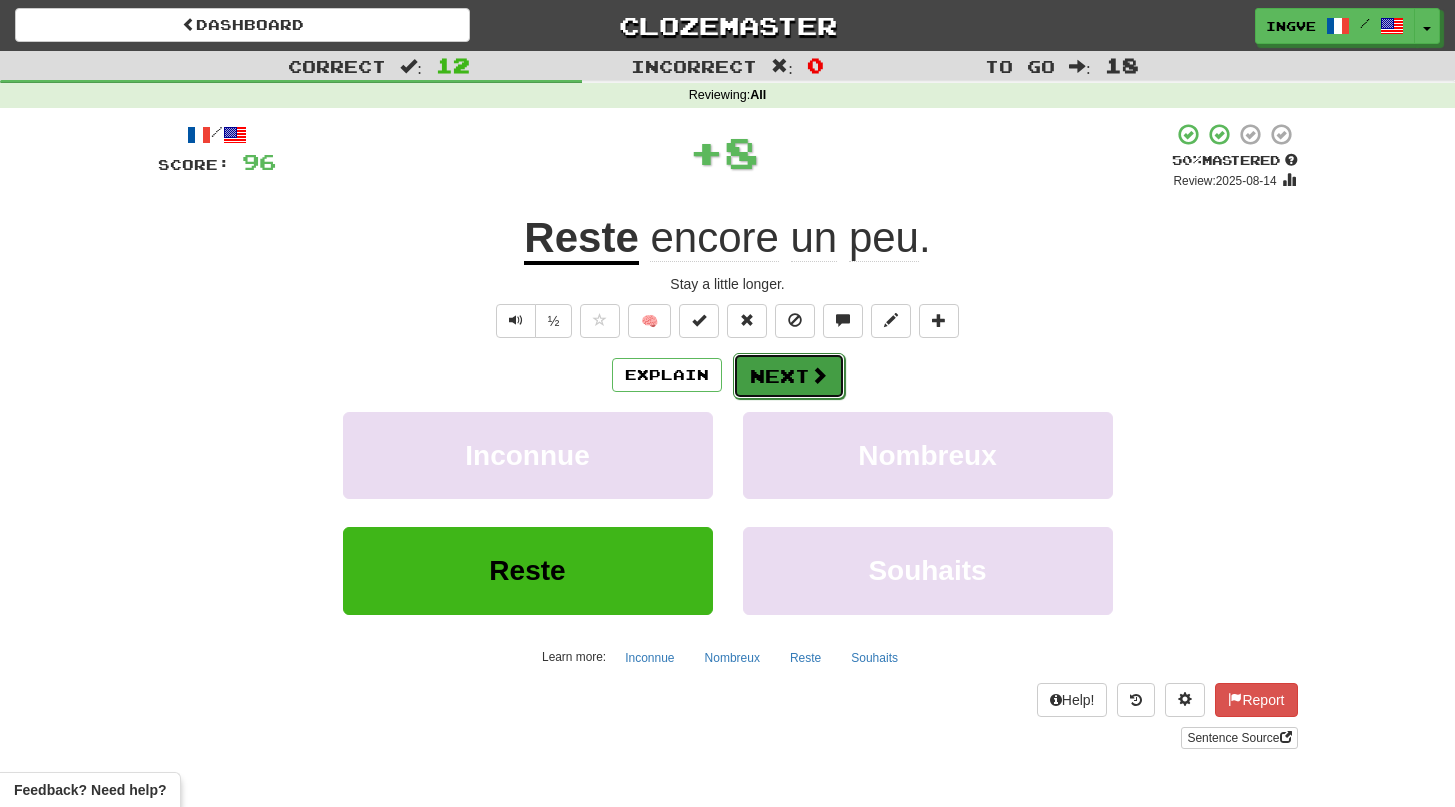click on "Next" at bounding box center [789, 376] 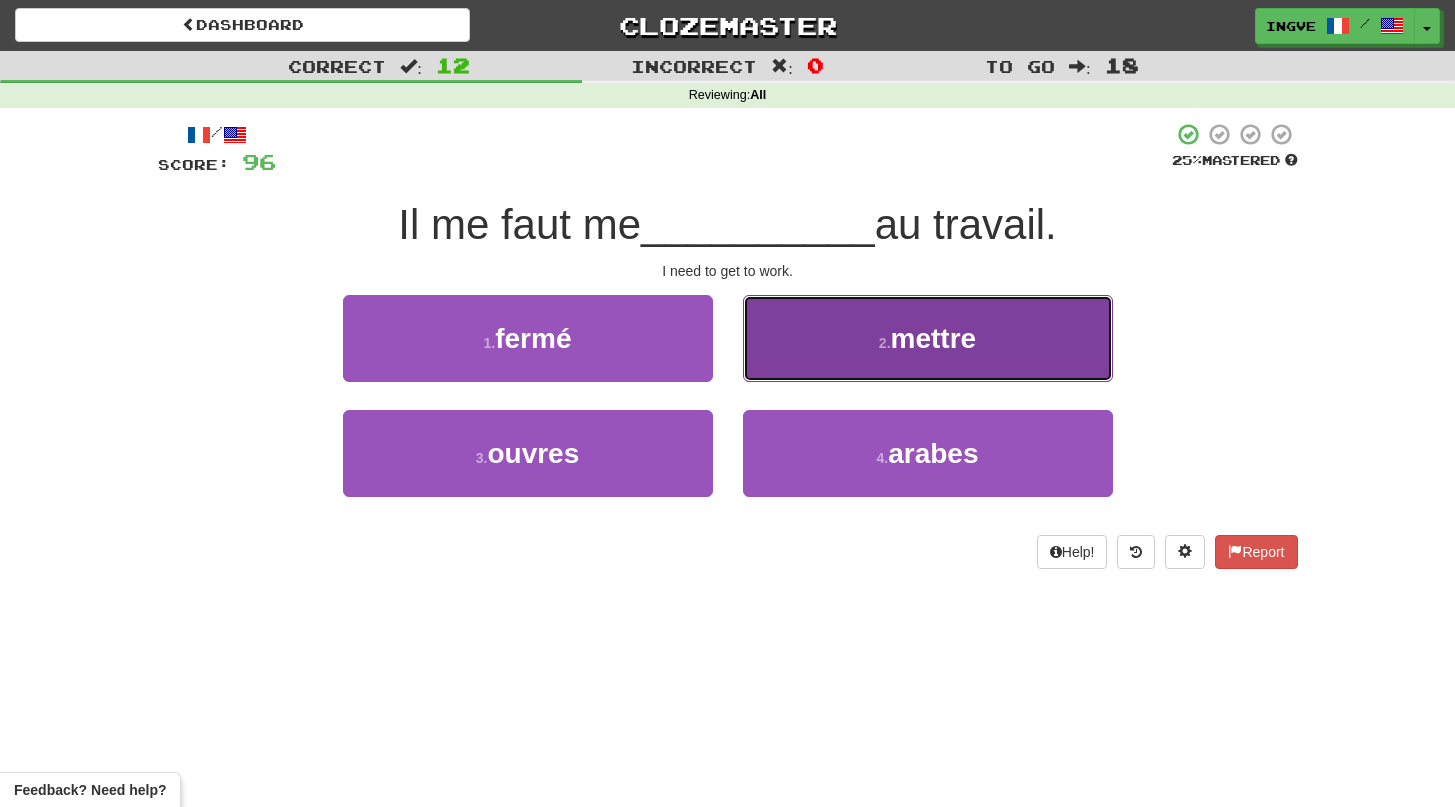 click on "2 .  mettre" at bounding box center (928, 338) 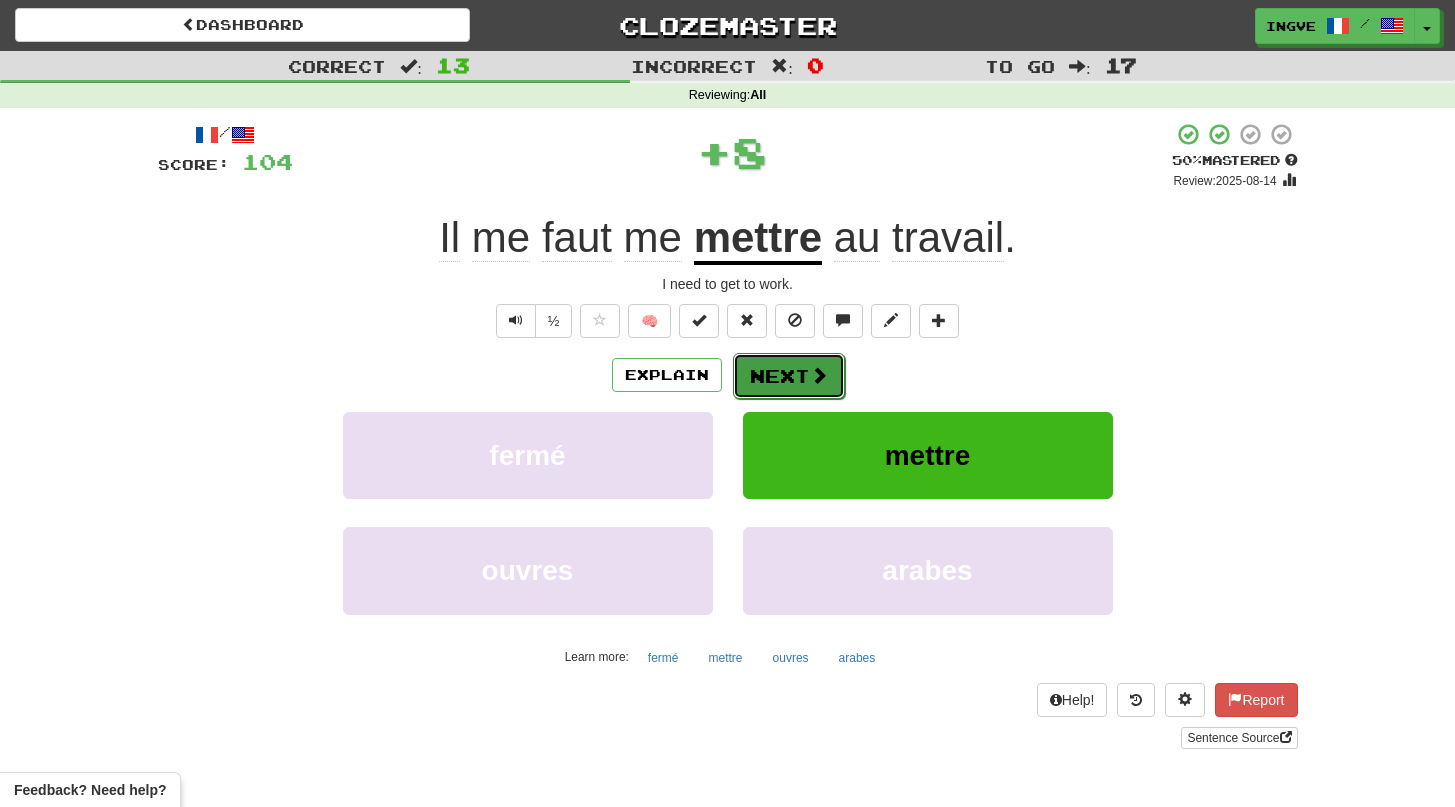 click on "Next" at bounding box center (789, 376) 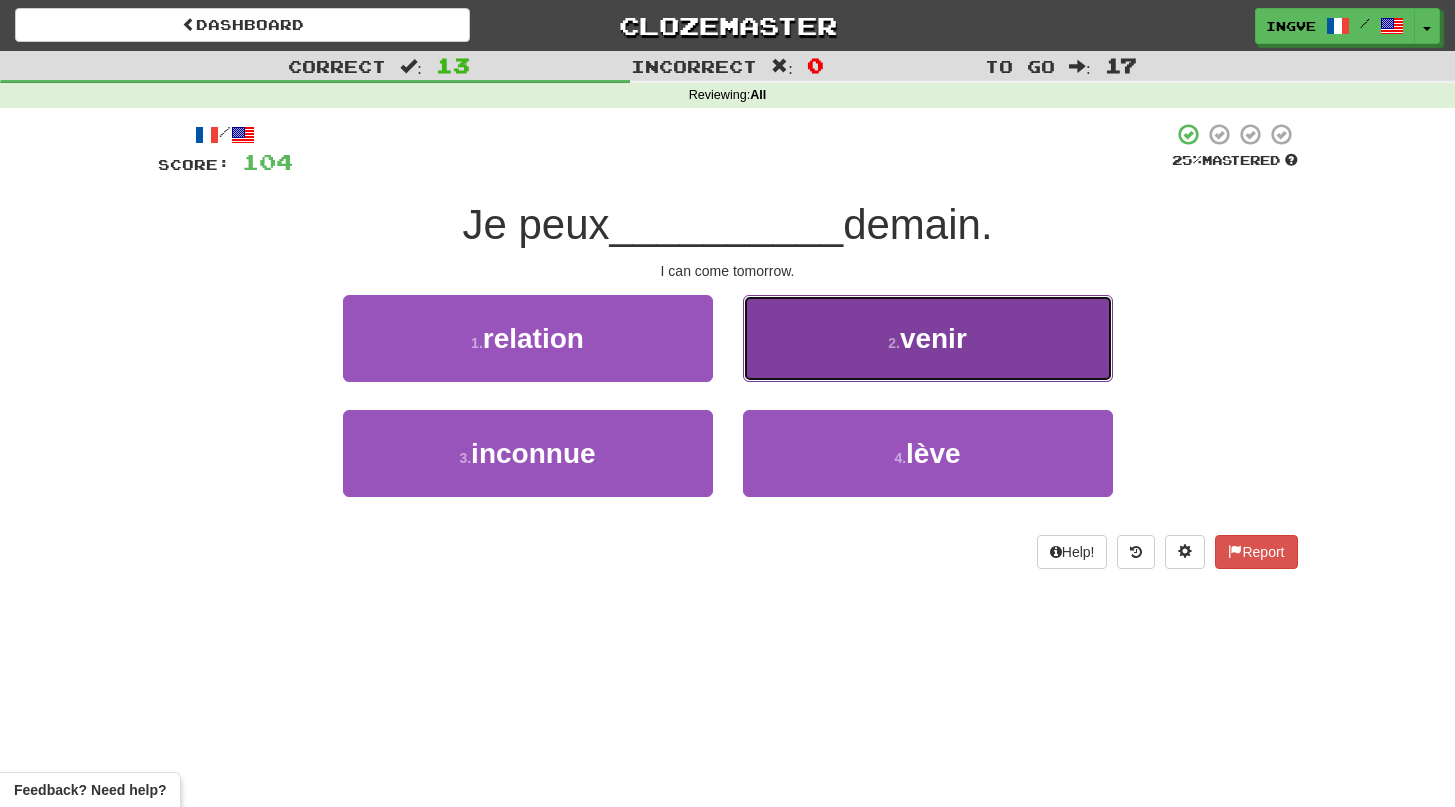 click on "2 .  venir" at bounding box center (928, 338) 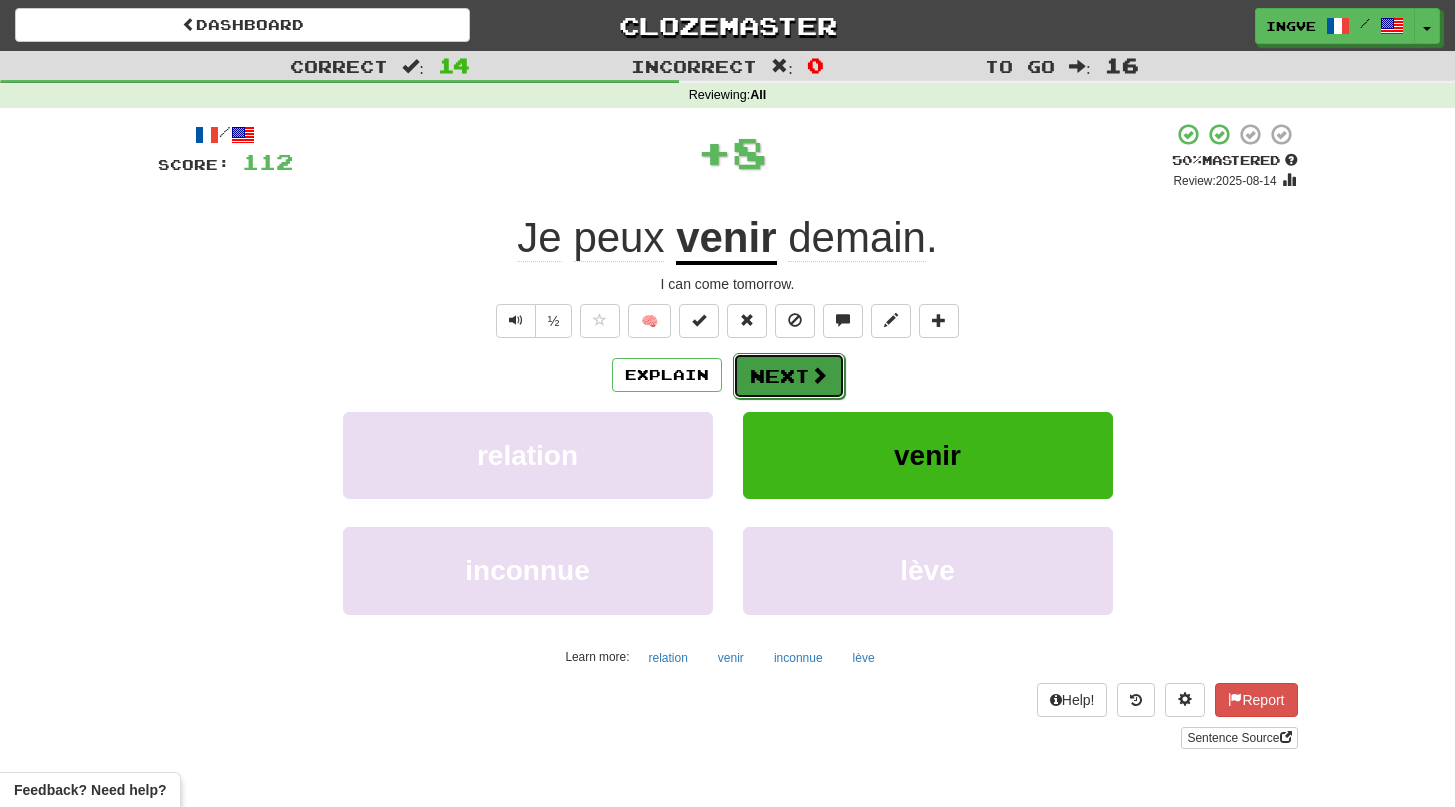 click on "Next" at bounding box center (789, 376) 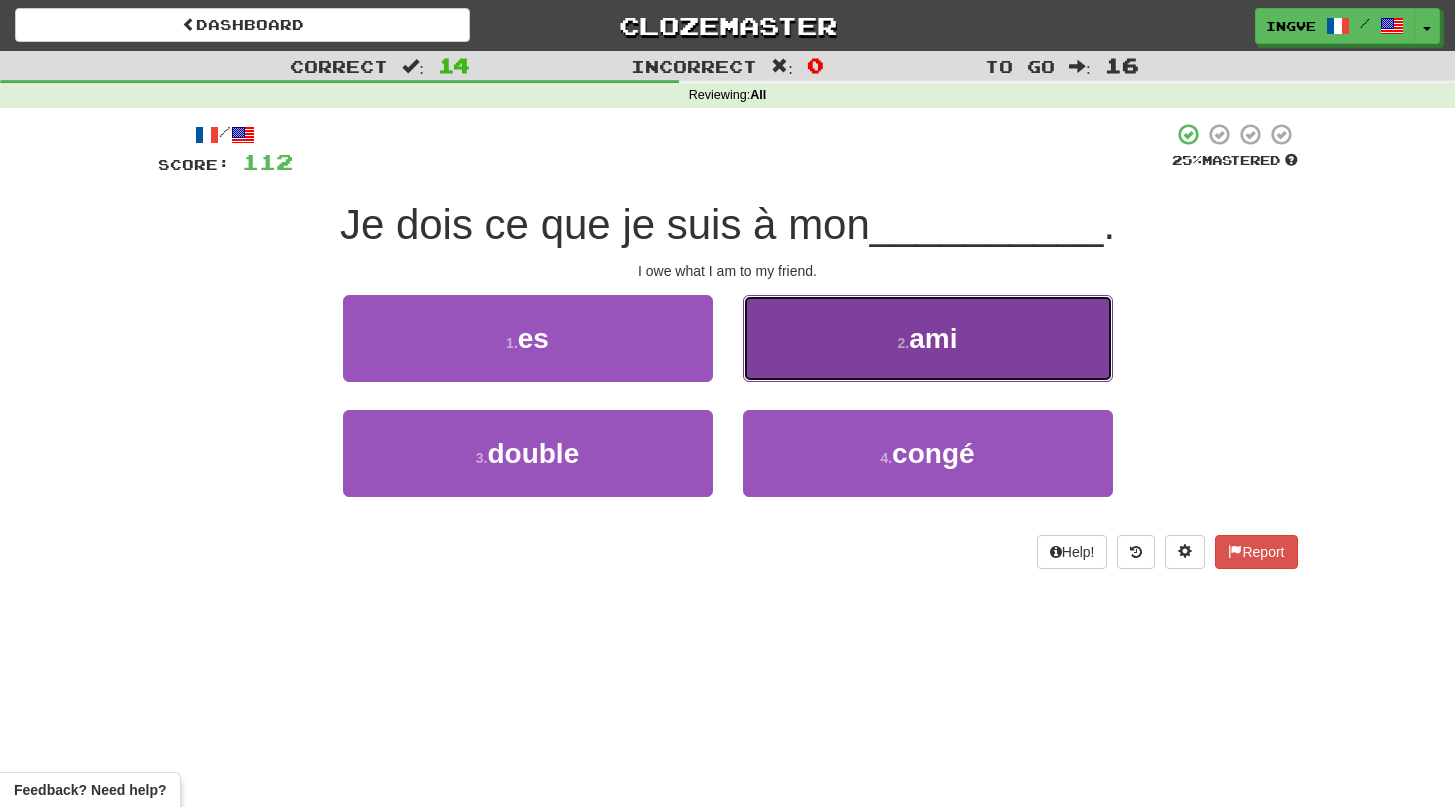 click on "2 .  ami" at bounding box center (928, 338) 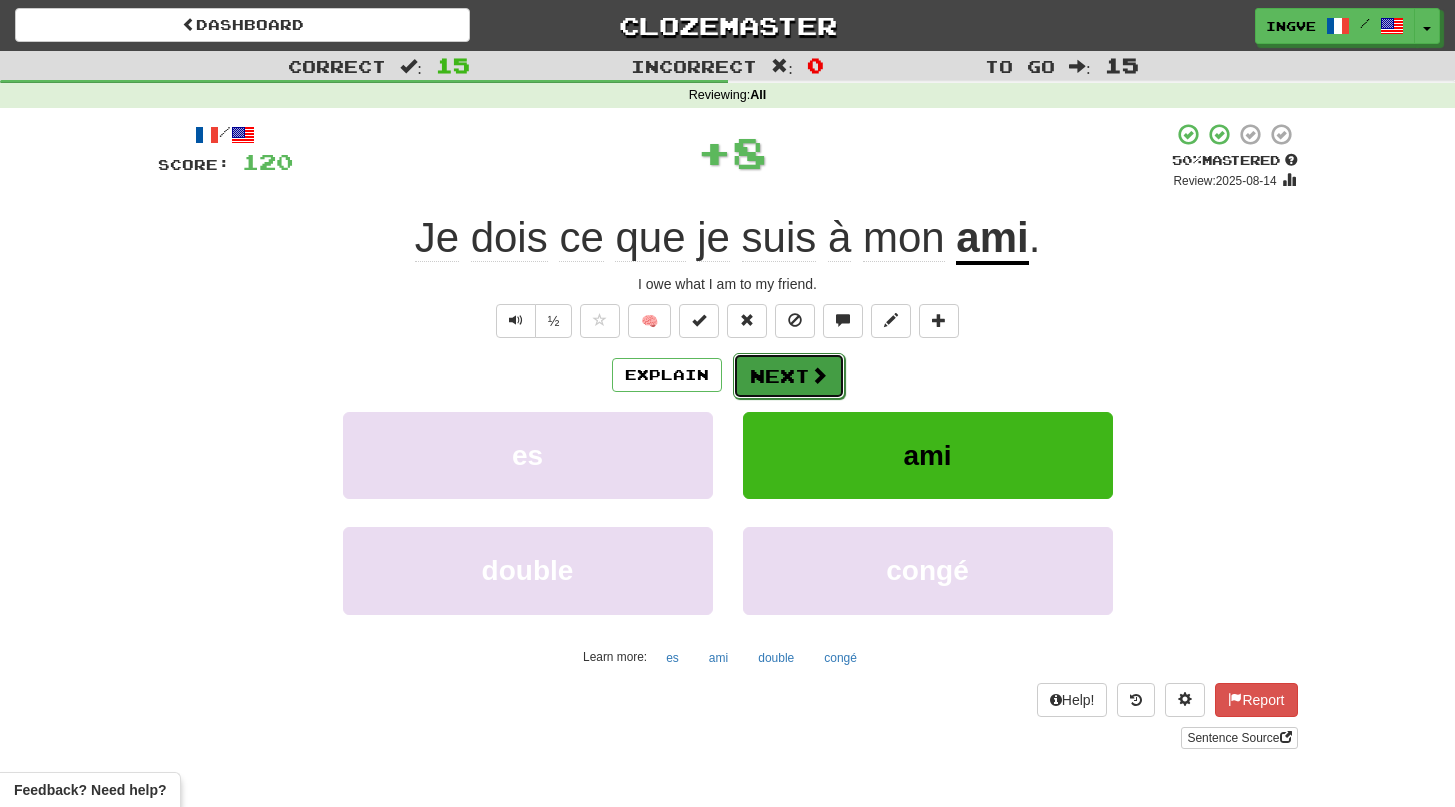 click on "Next" at bounding box center (789, 376) 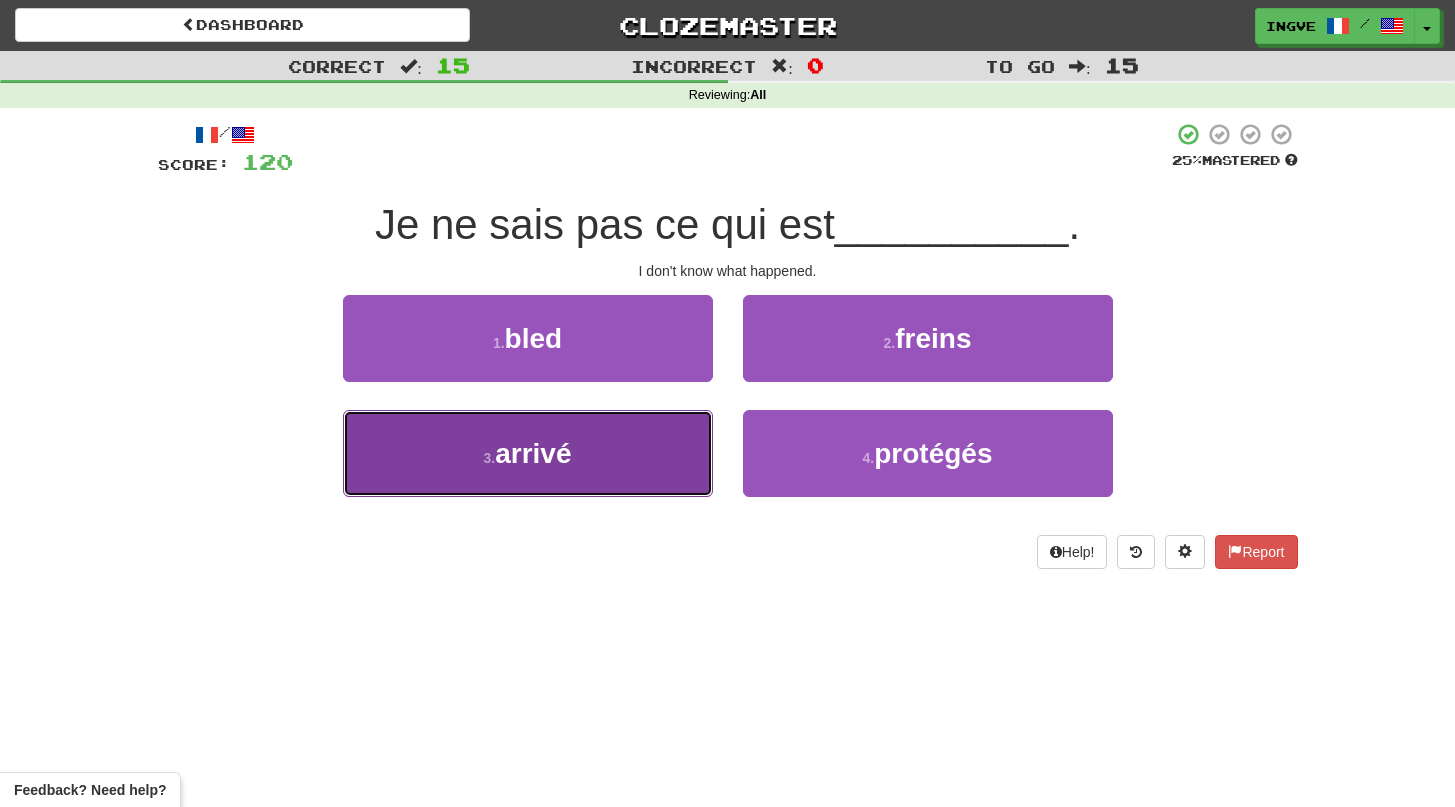click on "3 .  arrivé" at bounding box center [528, 453] 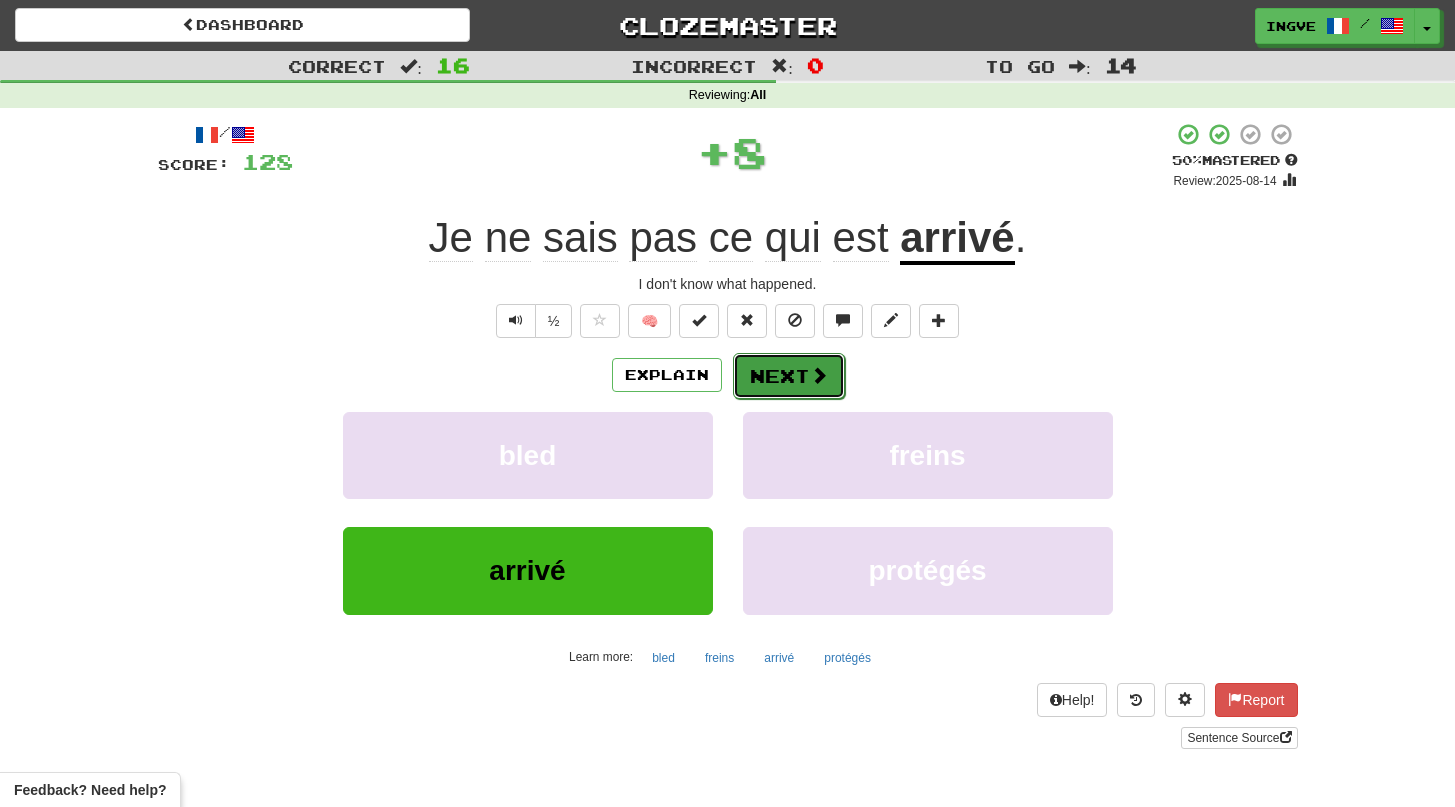 click on "Next" at bounding box center [789, 376] 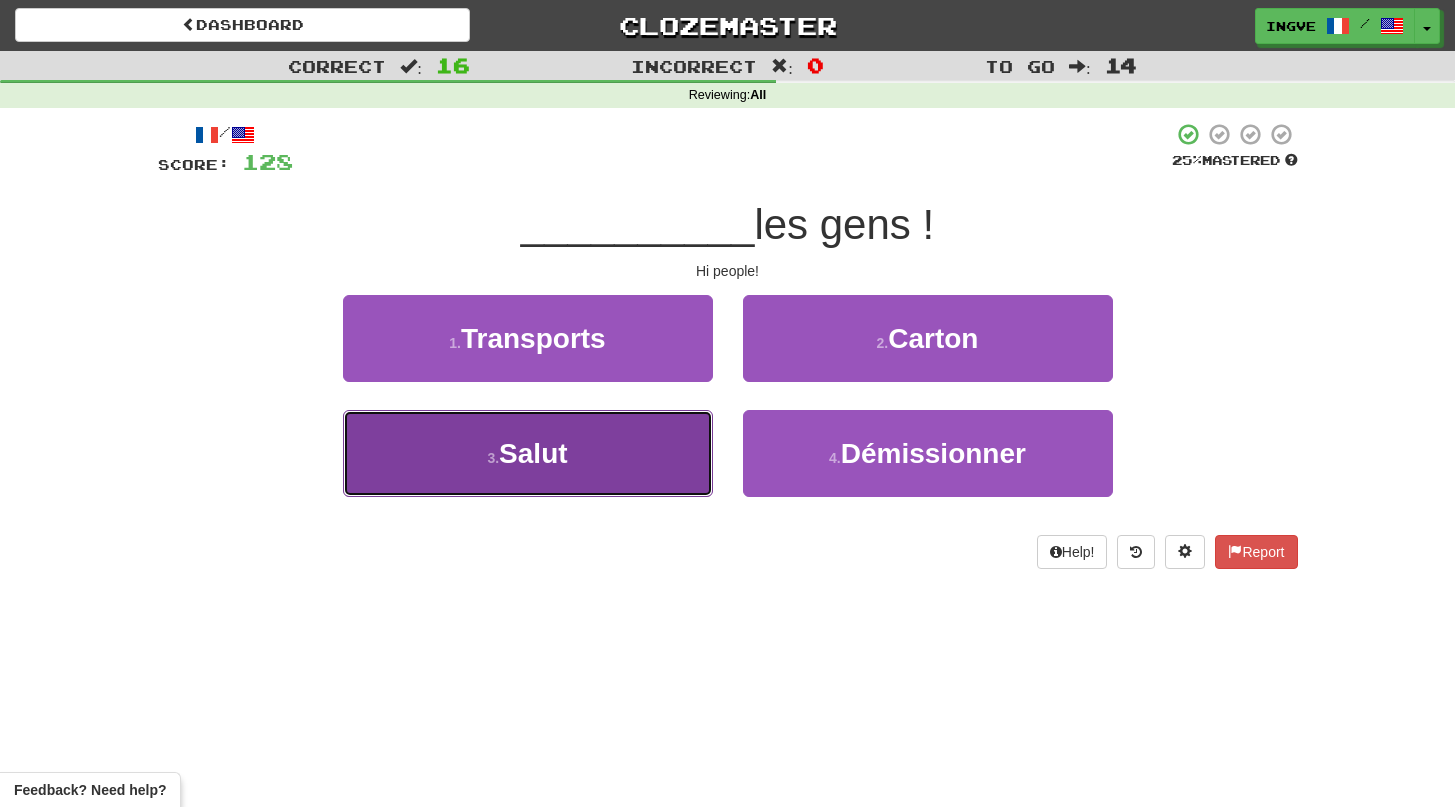 click on "3 .  Salut" at bounding box center (528, 453) 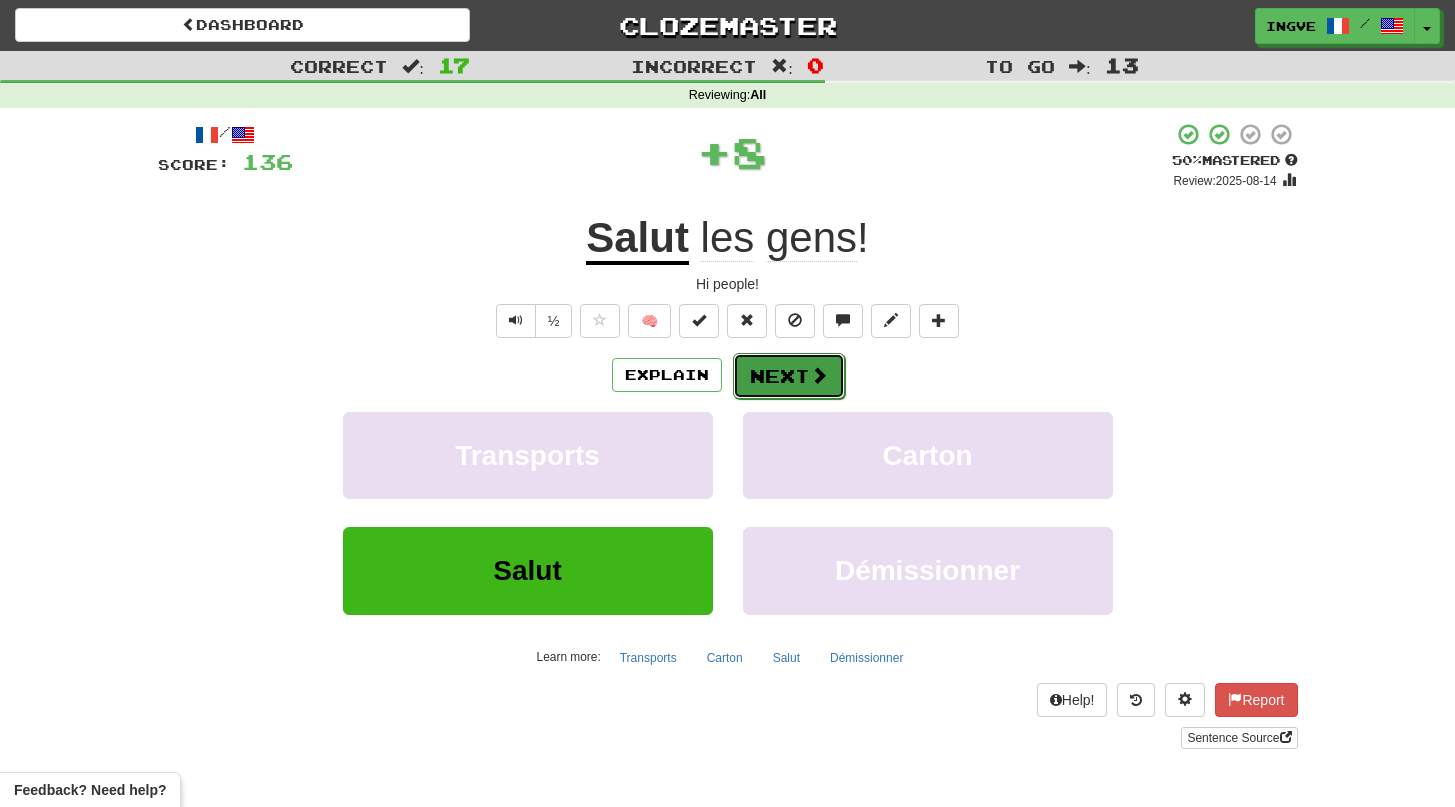 click on "Next" at bounding box center (789, 376) 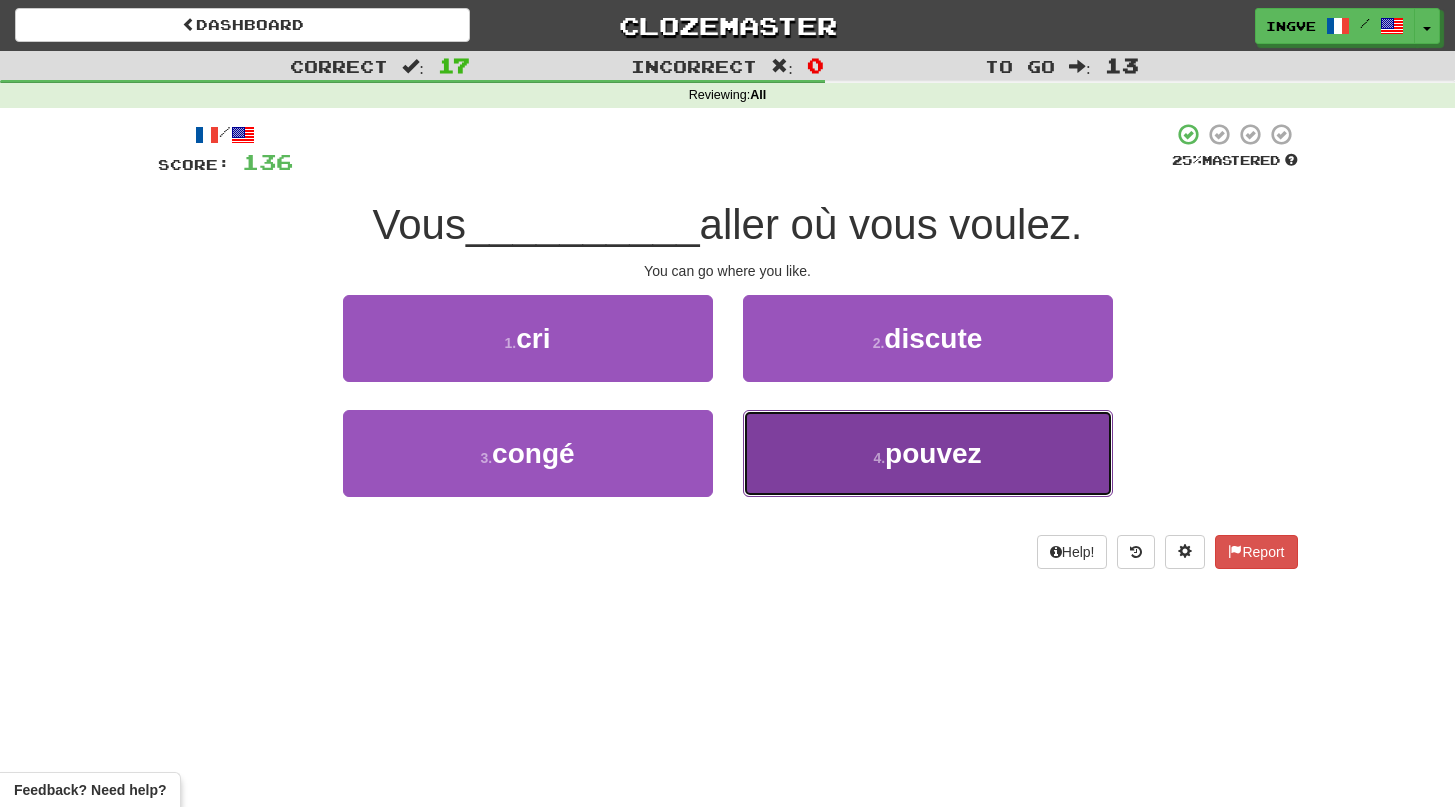click on "4 .  pouvez" at bounding box center [928, 453] 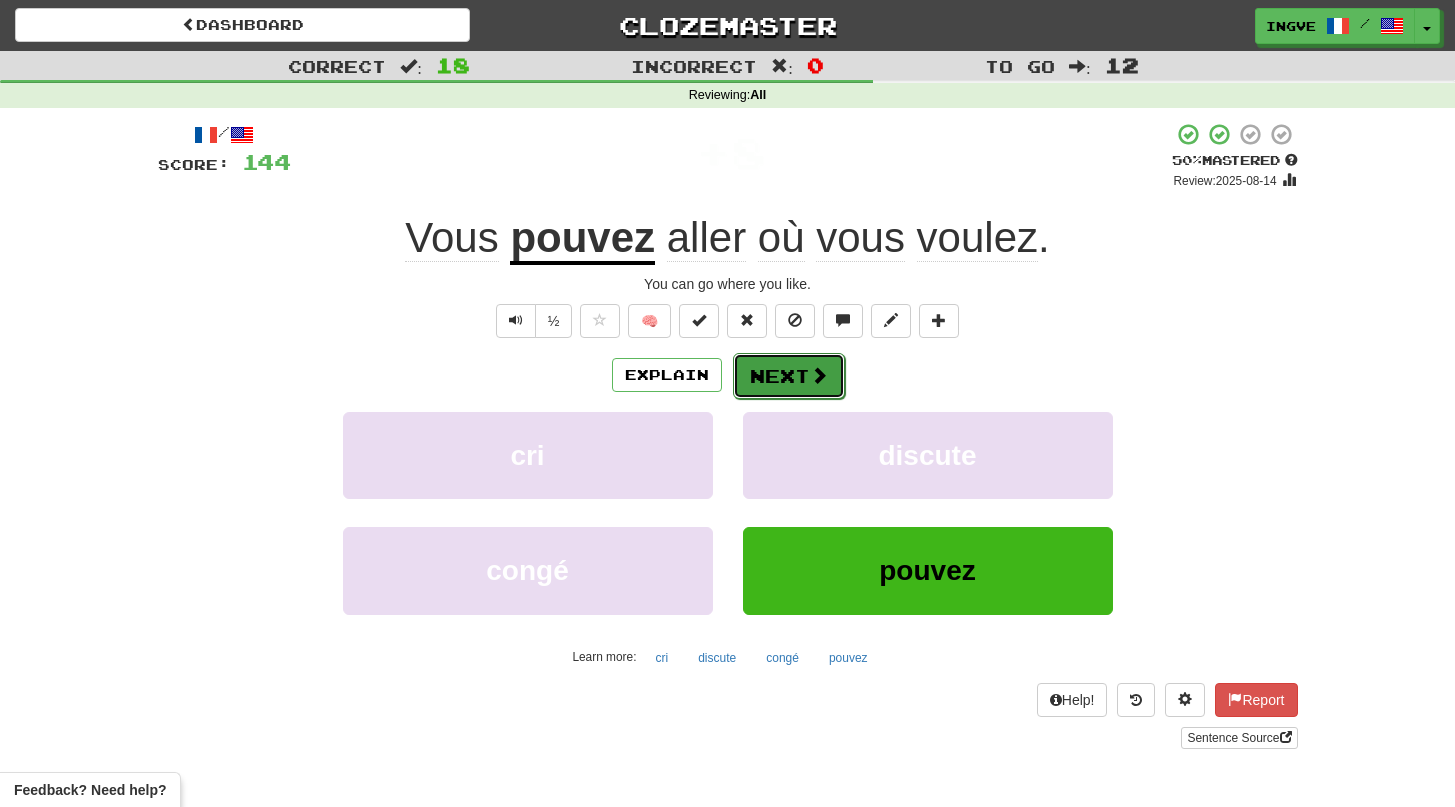 click on "Next" at bounding box center [789, 376] 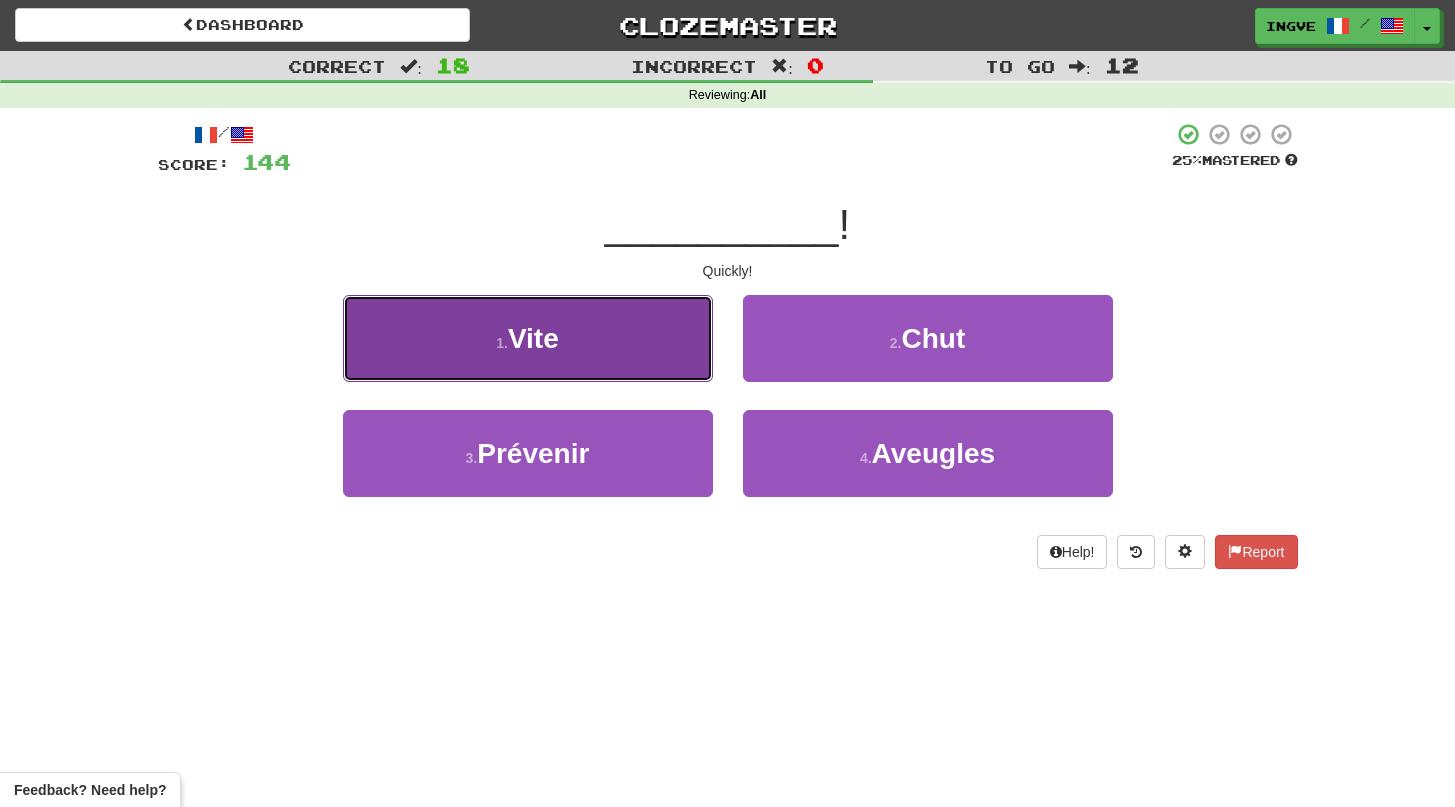 click on "1 .  Vite" at bounding box center [528, 338] 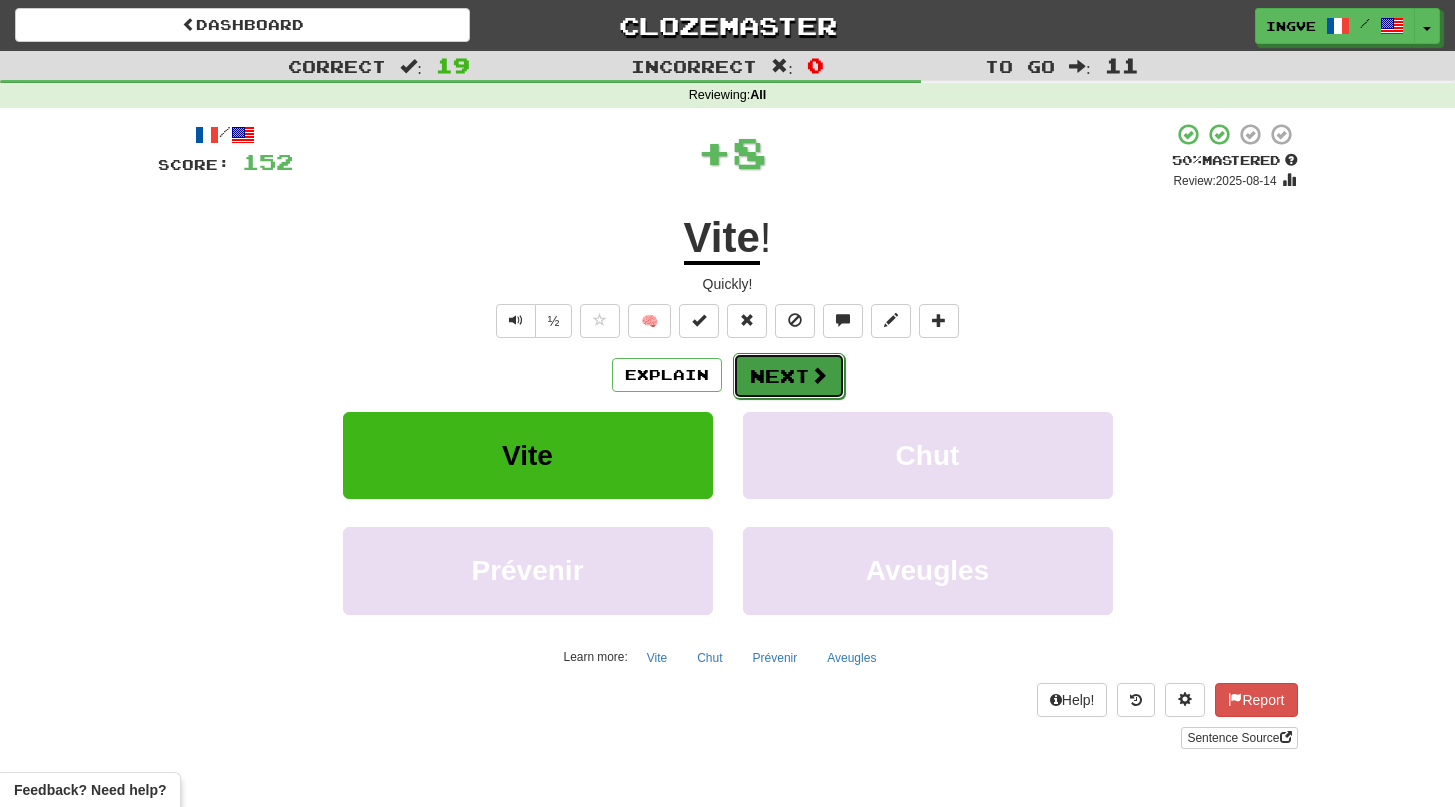 click on "Next" at bounding box center [789, 376] 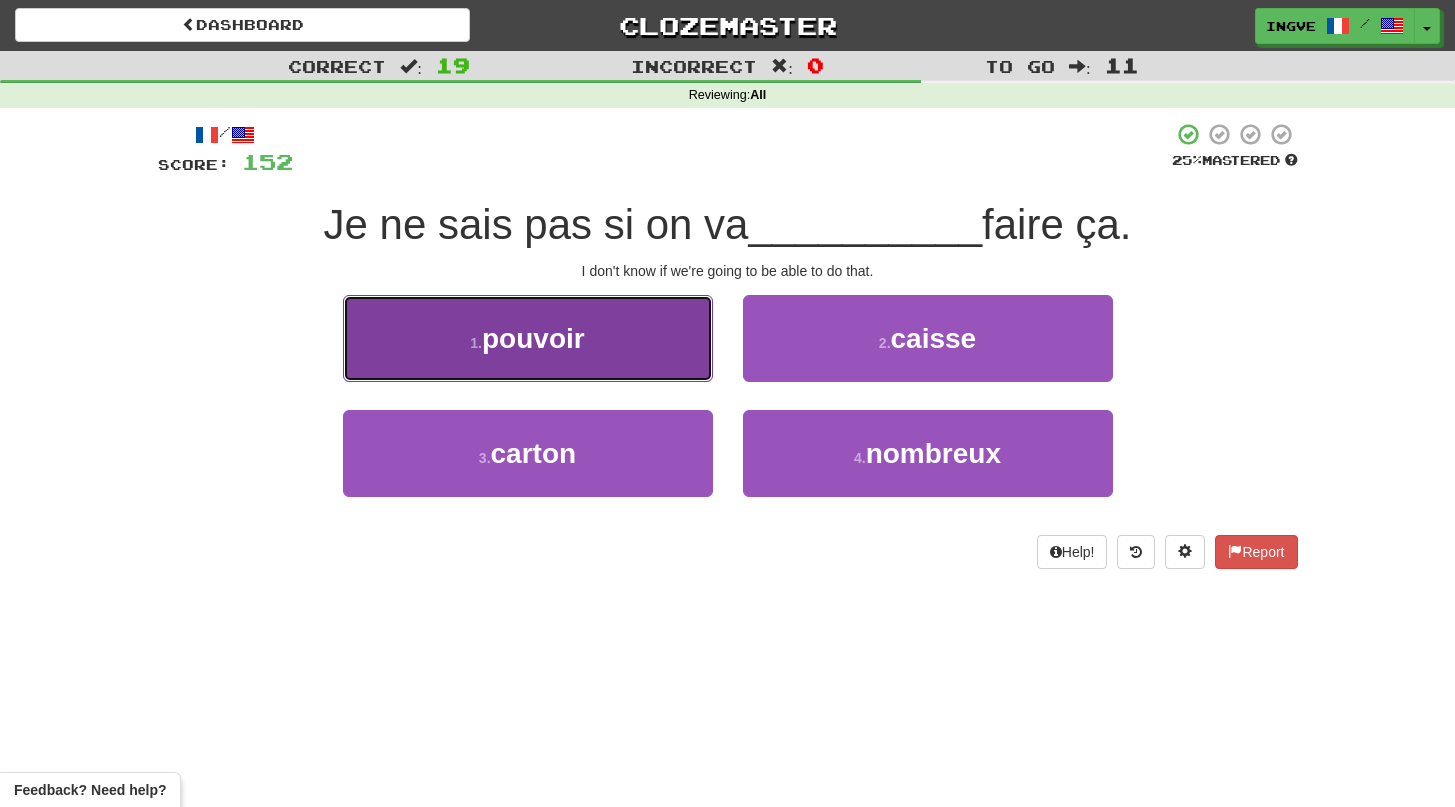 click on "1 .  pouvoir" at bounding box center [528, 338] 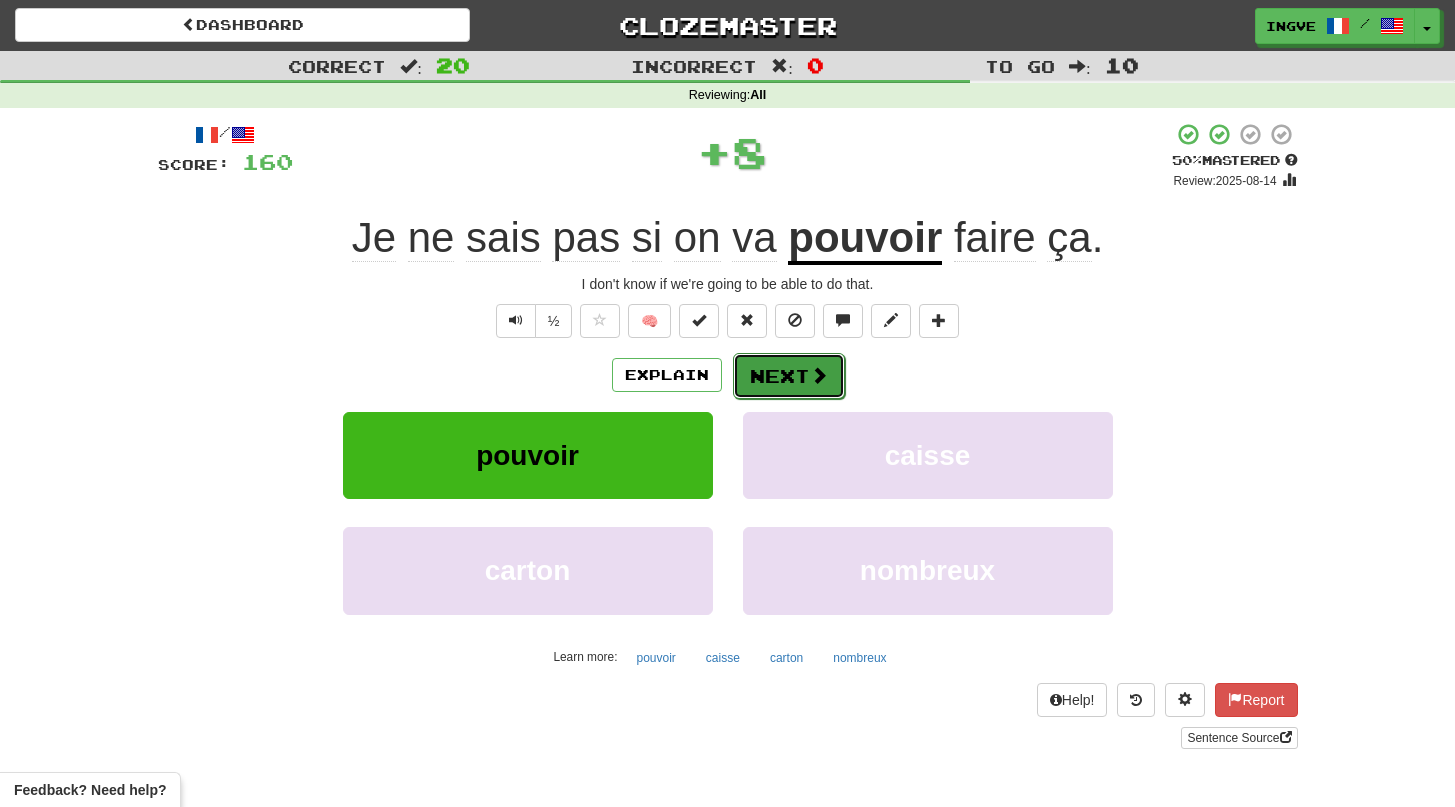 click on "Next" at bounding box center [789, 376] 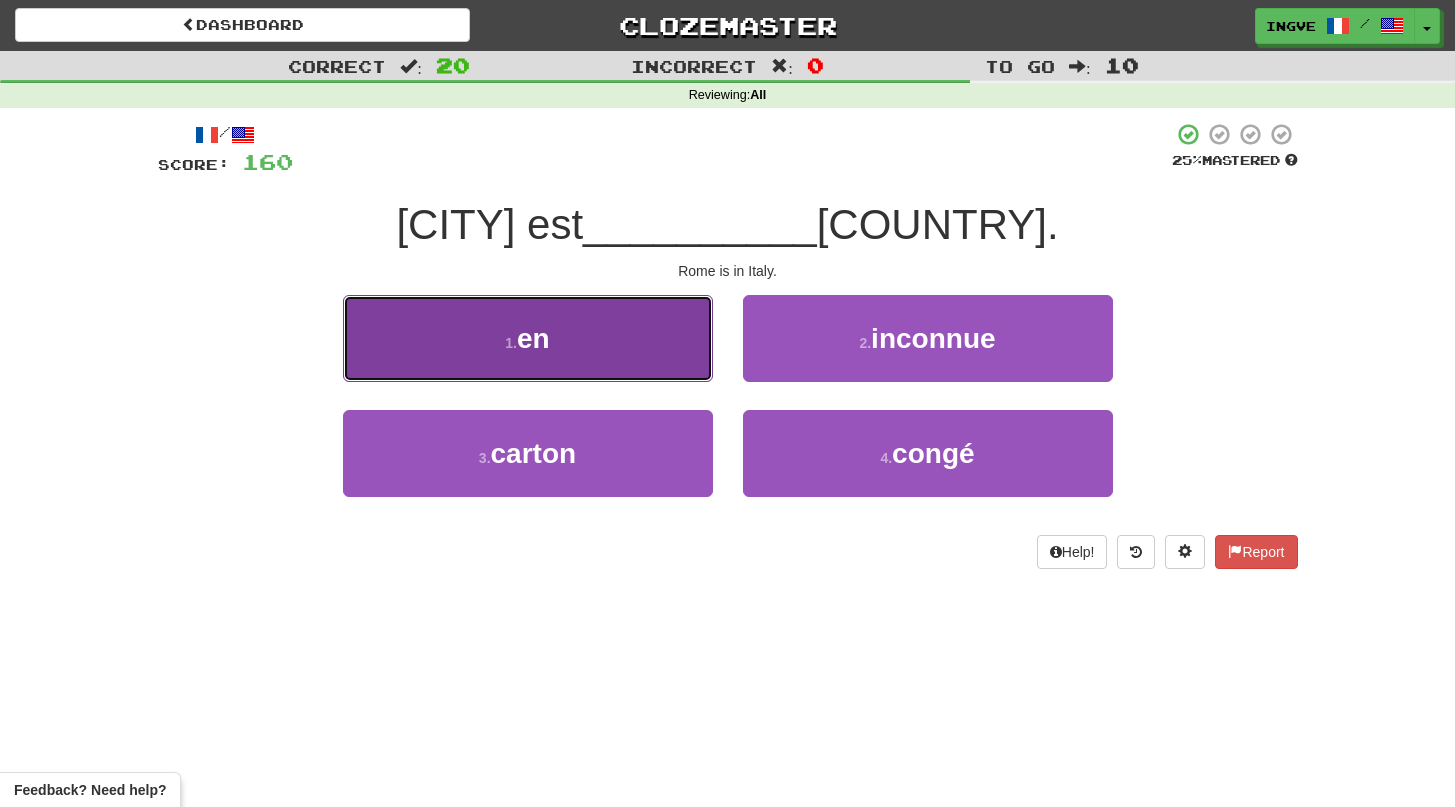 click on "1 .  en" at bounding box center [528, 338] 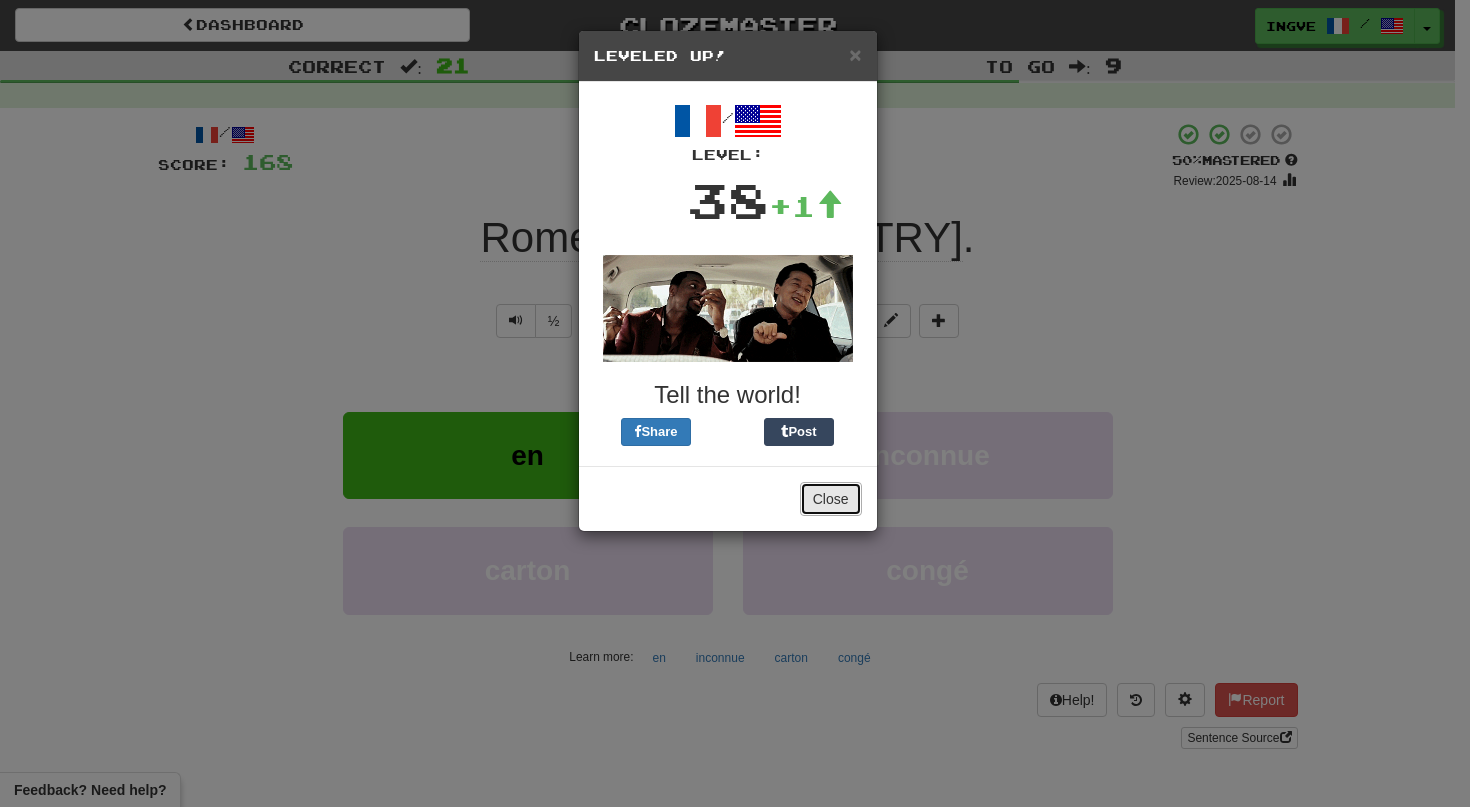 click on "Close" at bounding box center (831, 499) 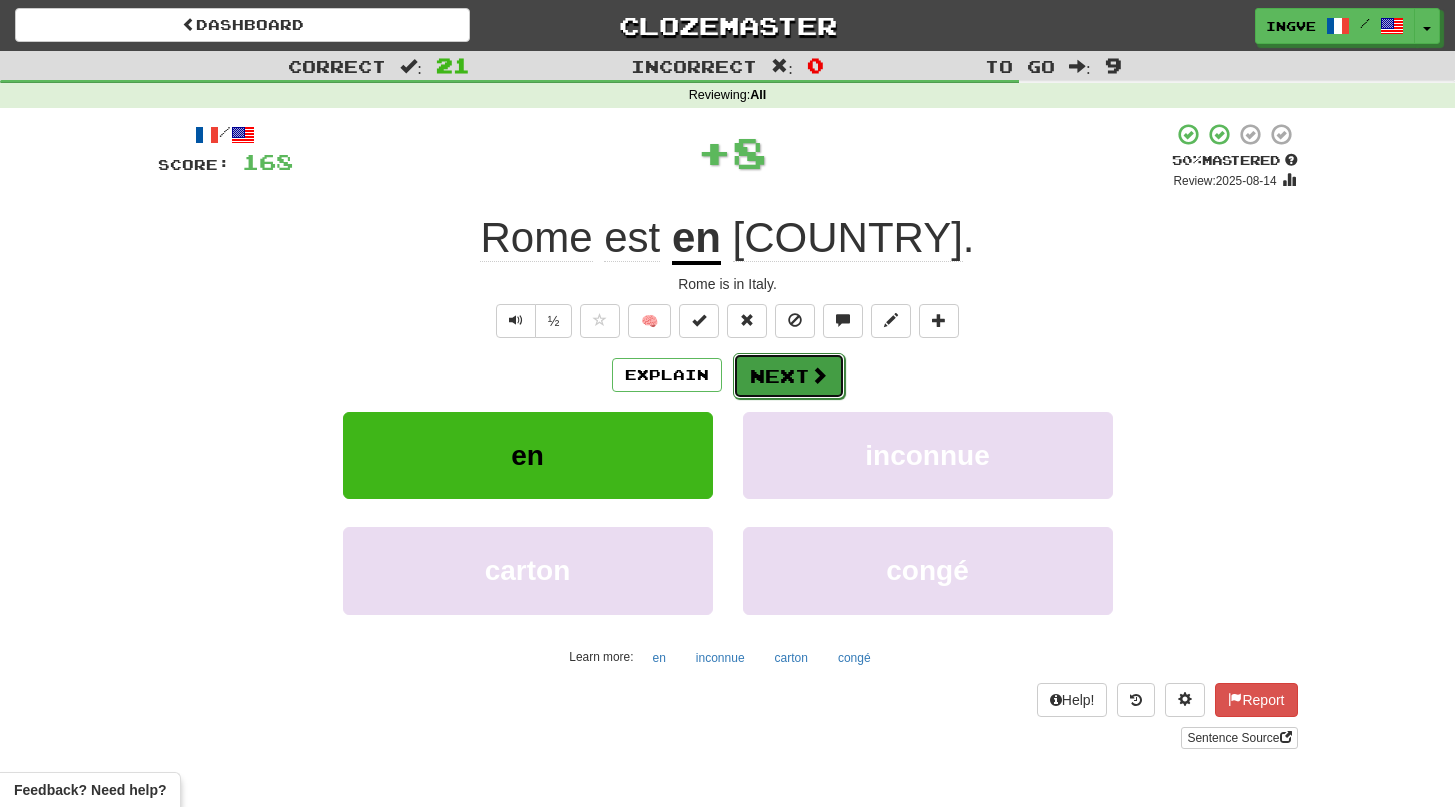 click on "Next" at bounding box center (789, 376) 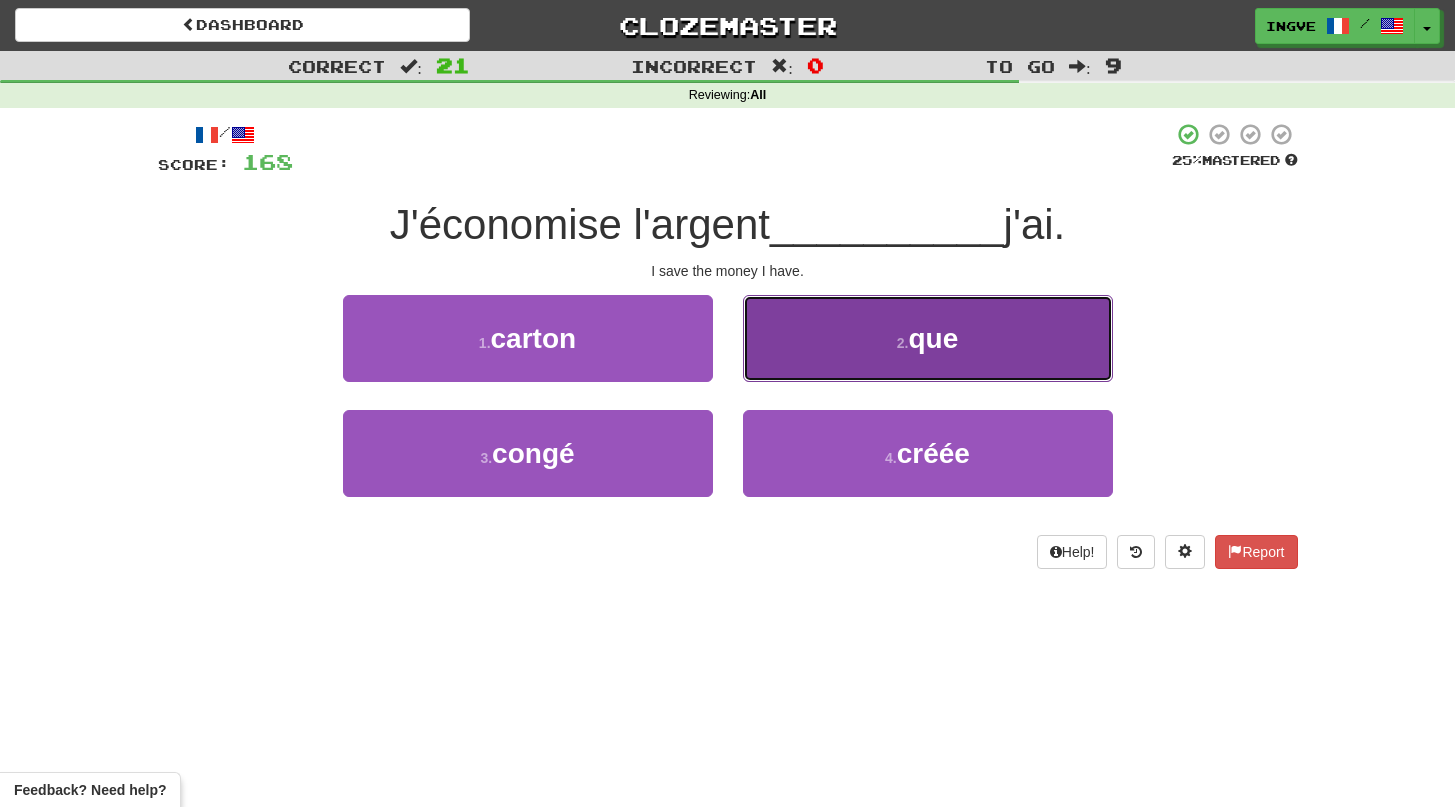 click on "2 .  que" at bounding box center (928, 338) 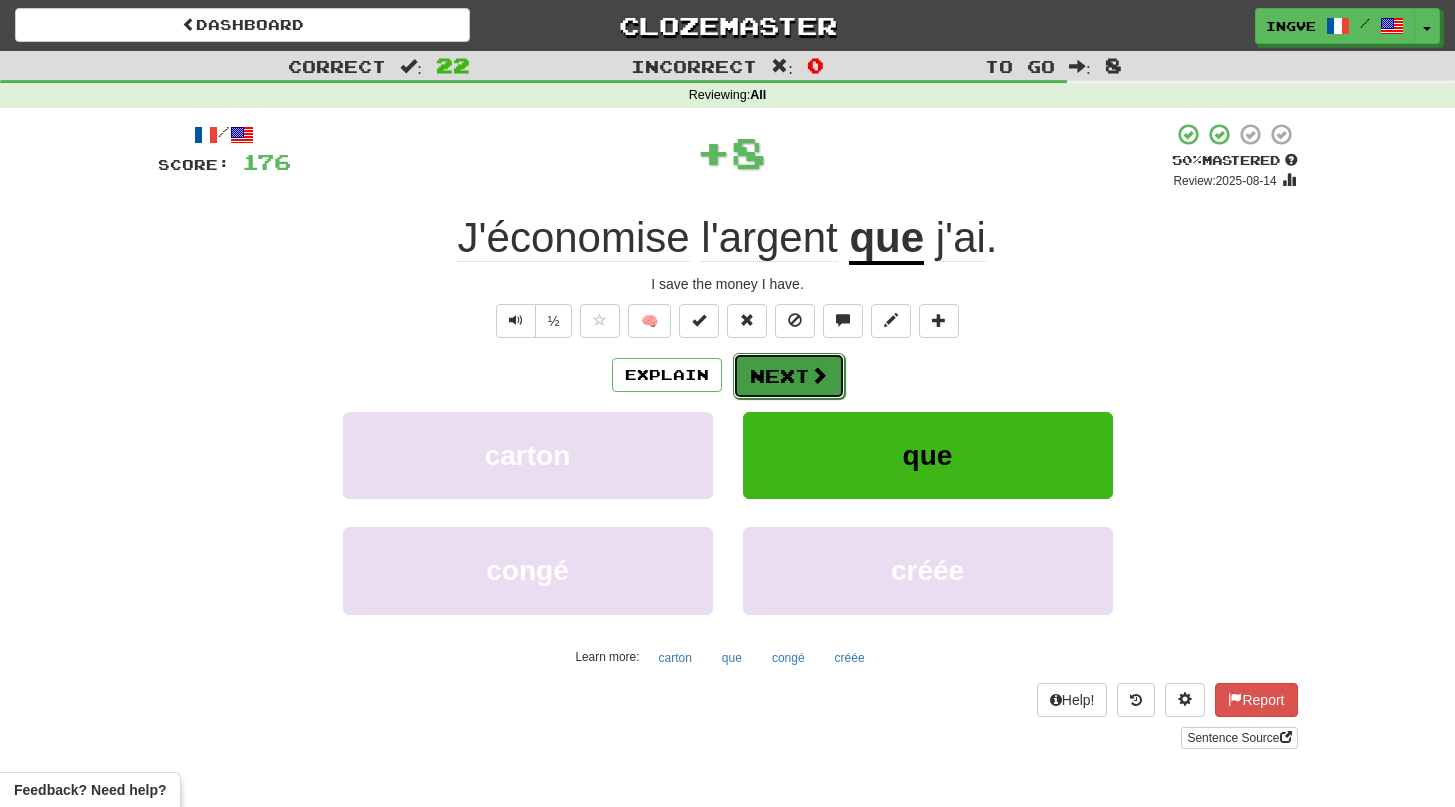 click on "Next" at bounding box center (789, 376) 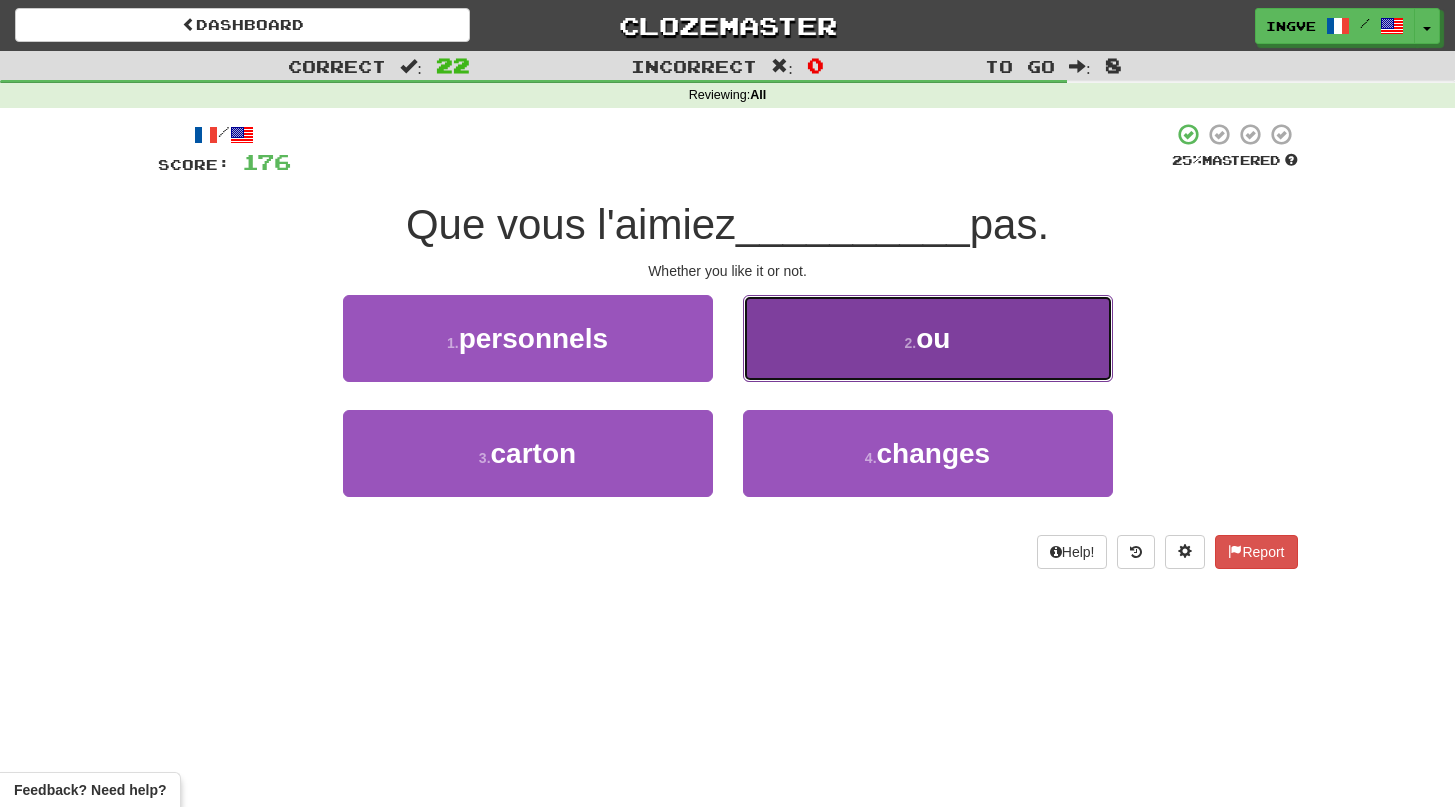 click on "2 .  ou" at bounding box center [928, 338] 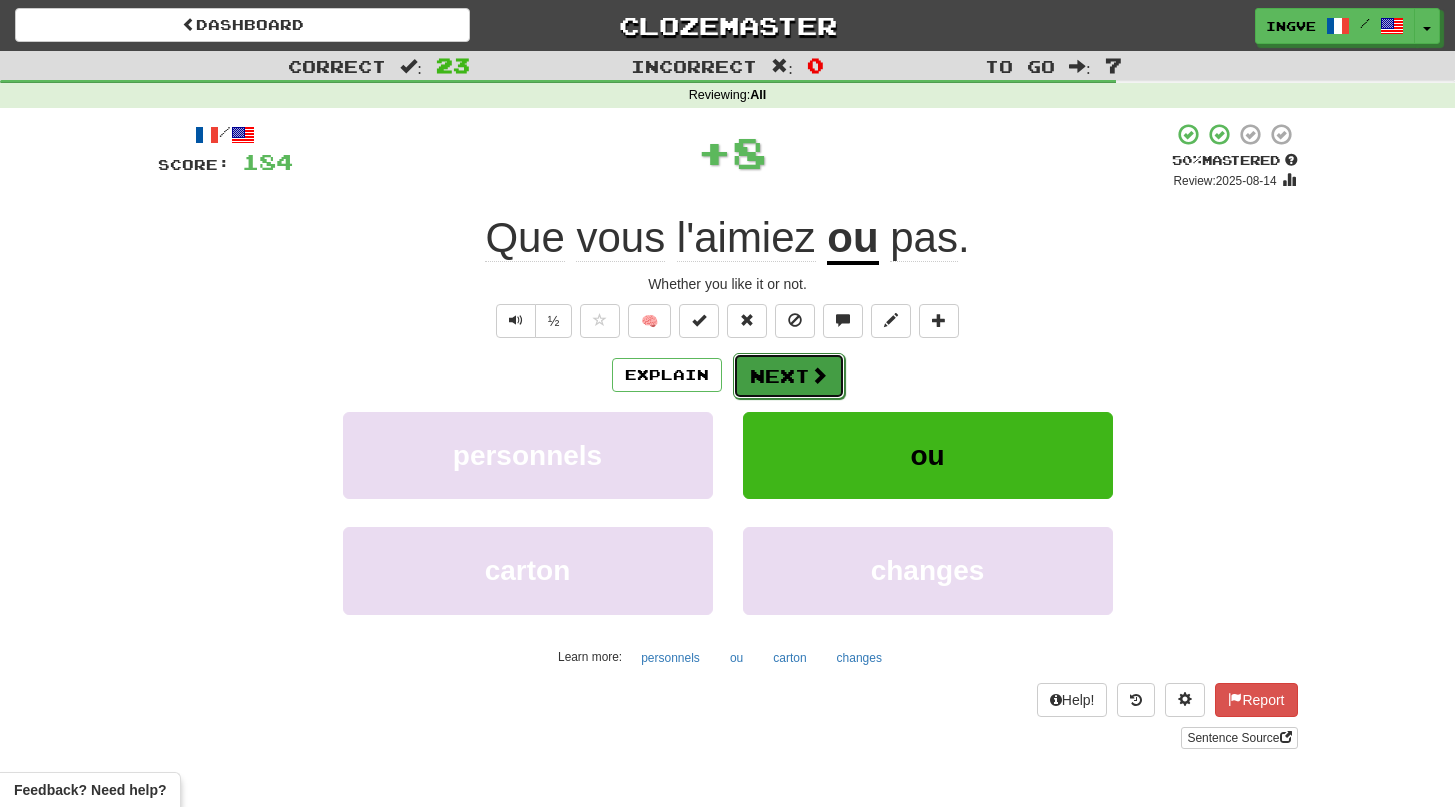 click on "Next" at bounding box center [789, 376] 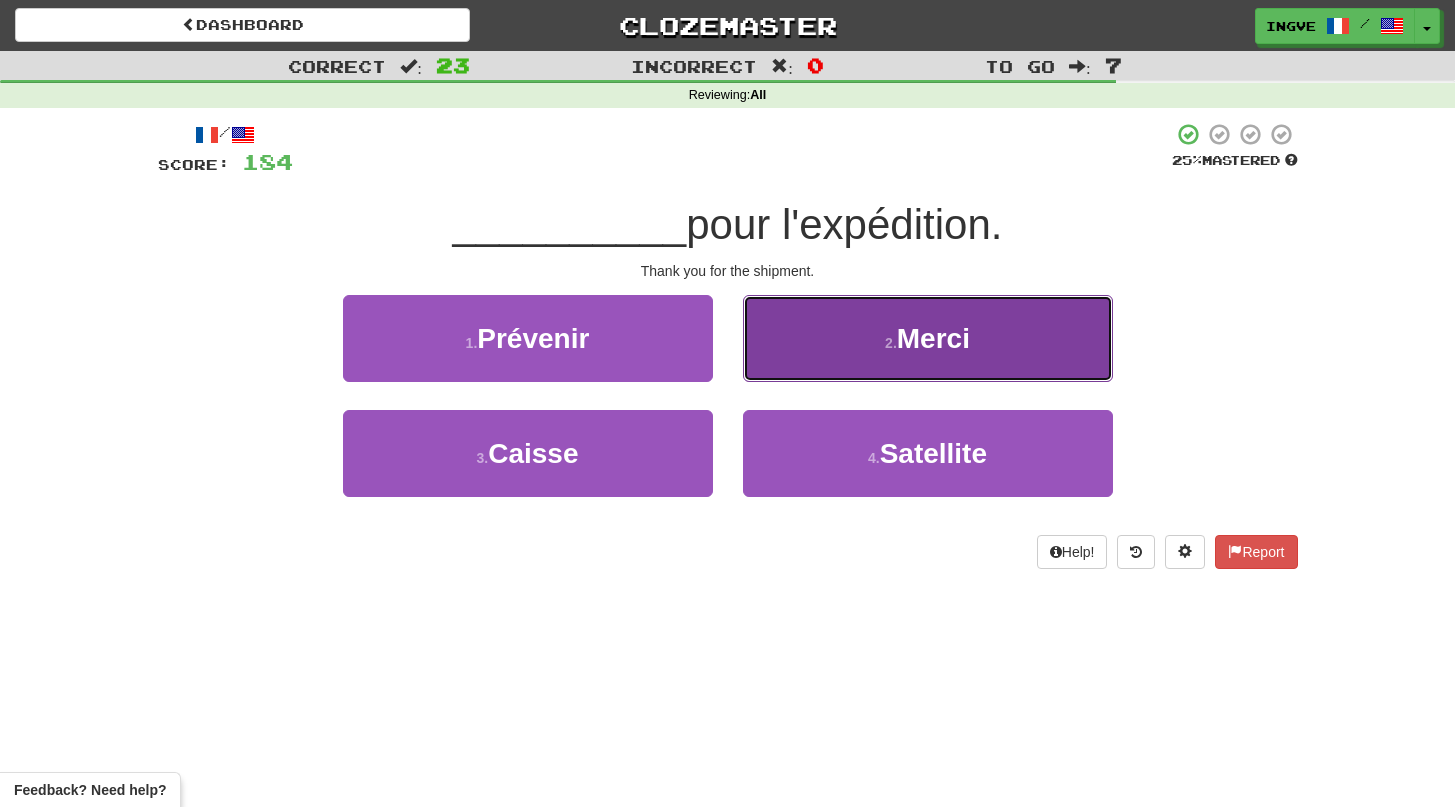 click on "2 .  Merci" at bounding box center [928, 338] 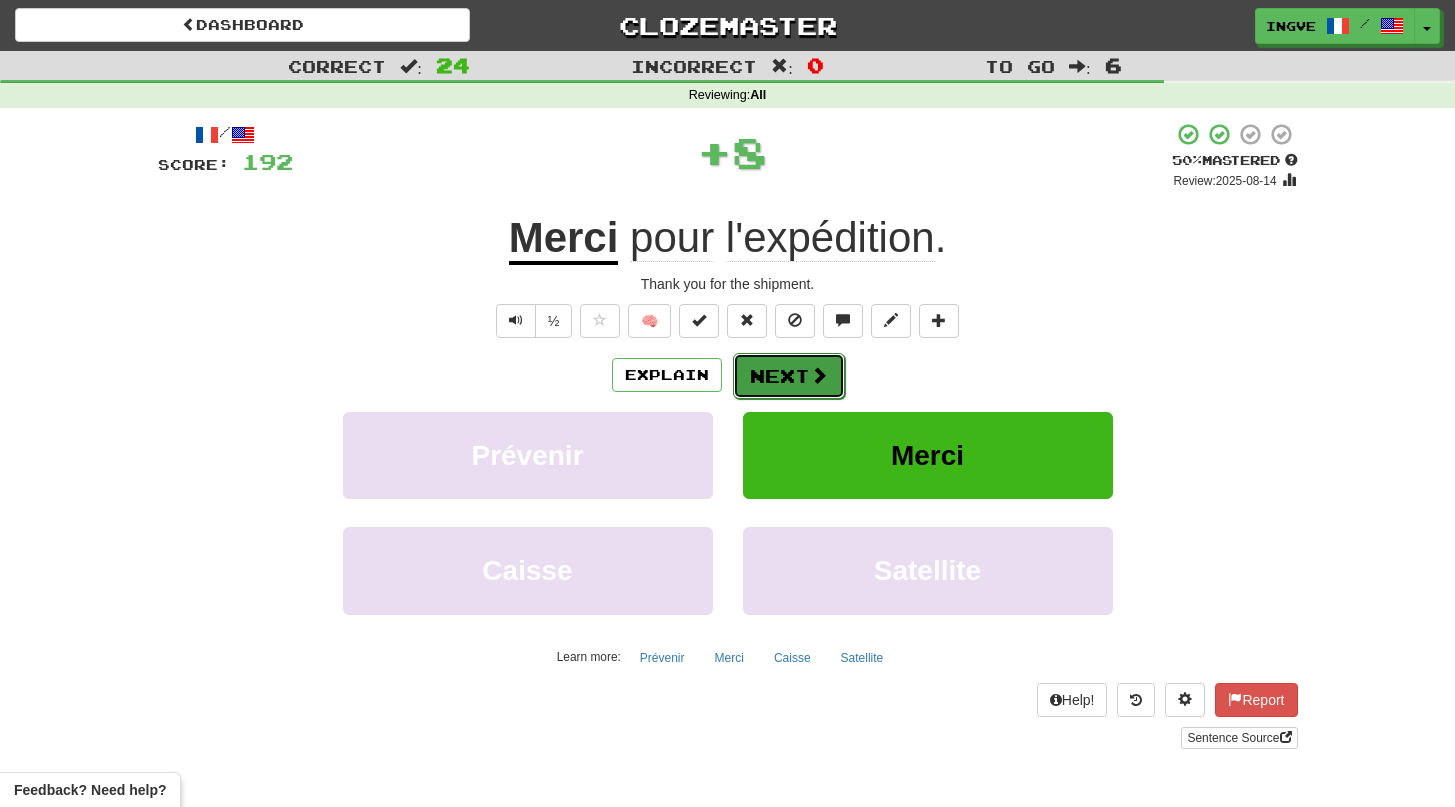 click on "Next" at bounding box center (789, 376) 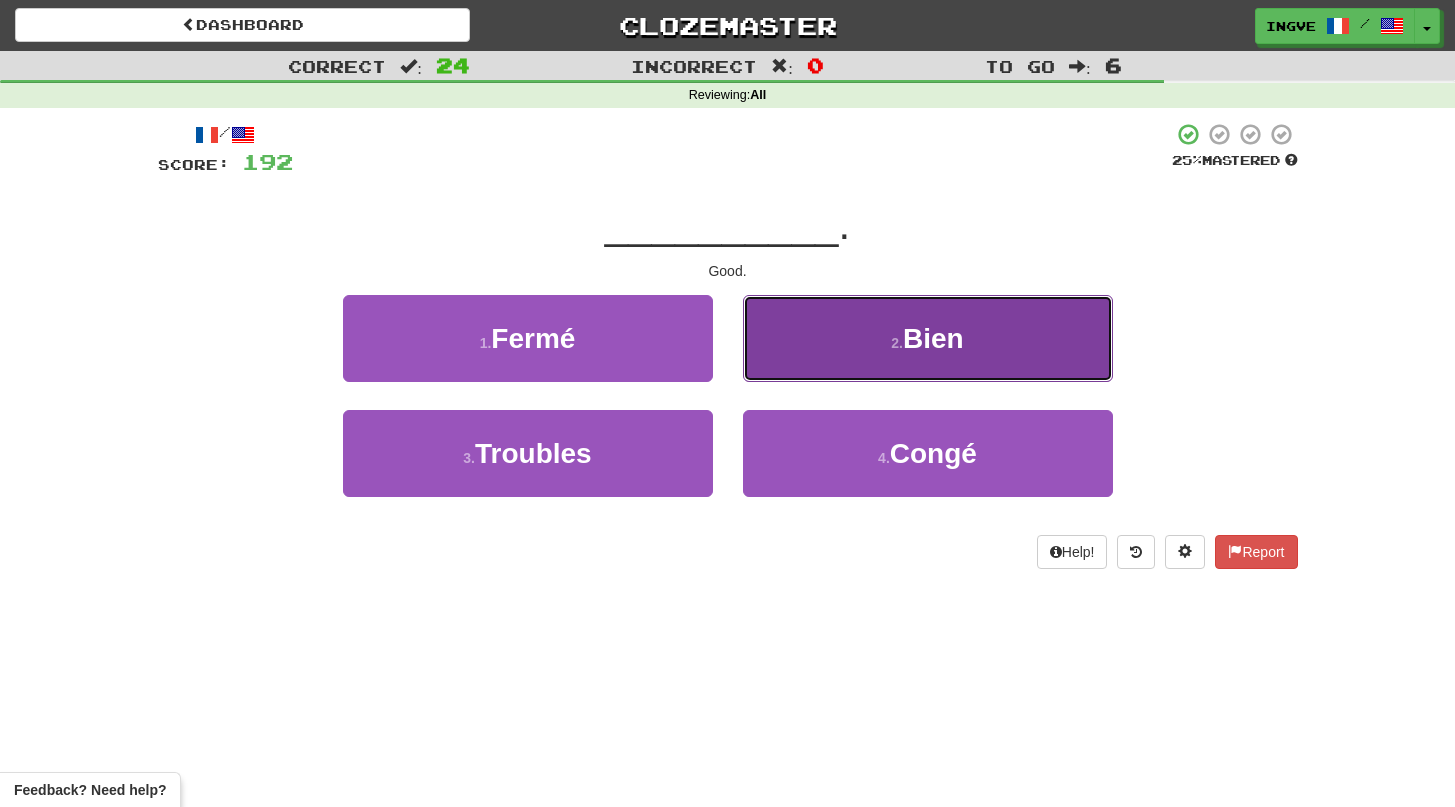 click on "2 .  Bien" at bounding box center [928, 338] 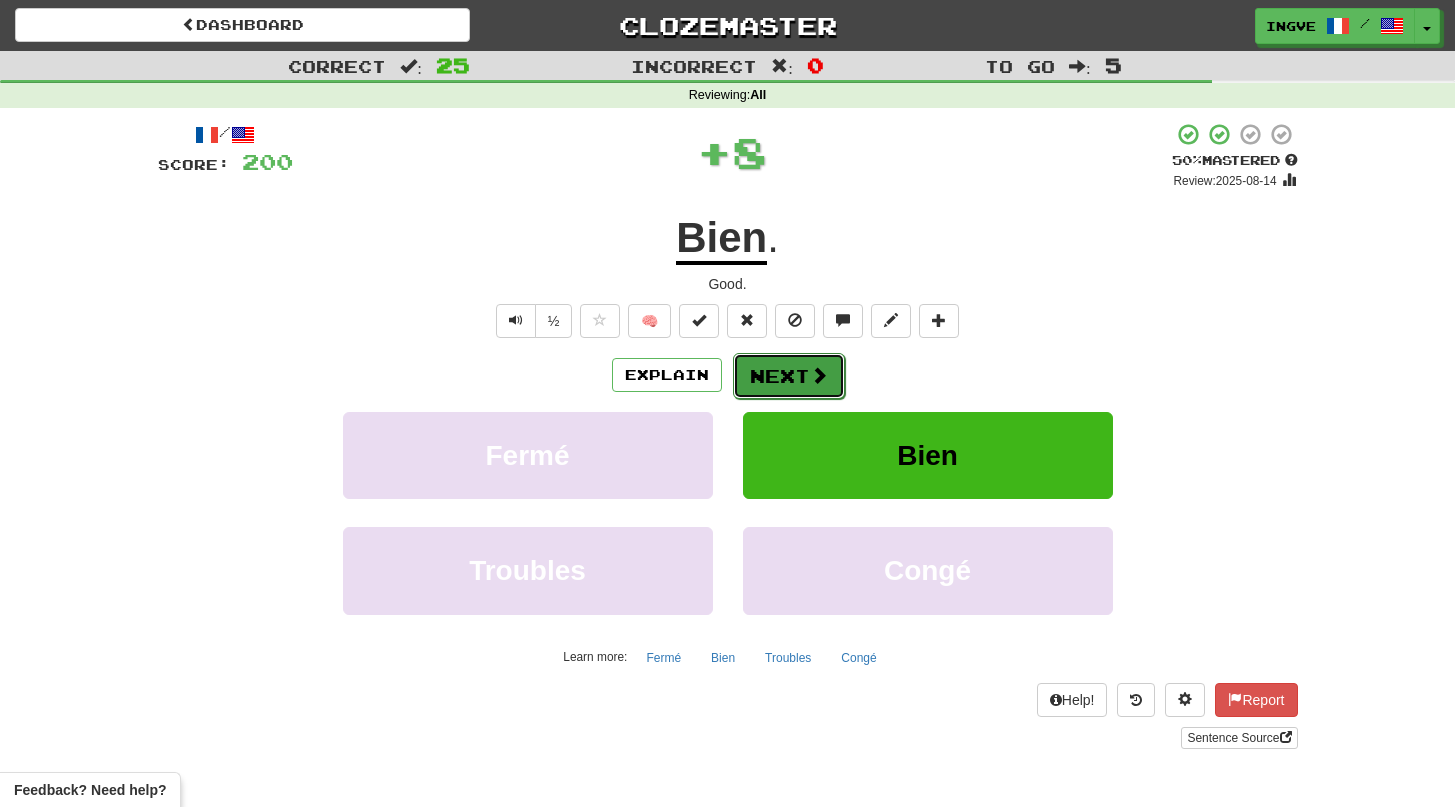 click on "Next" at bounding box center [789, 376] 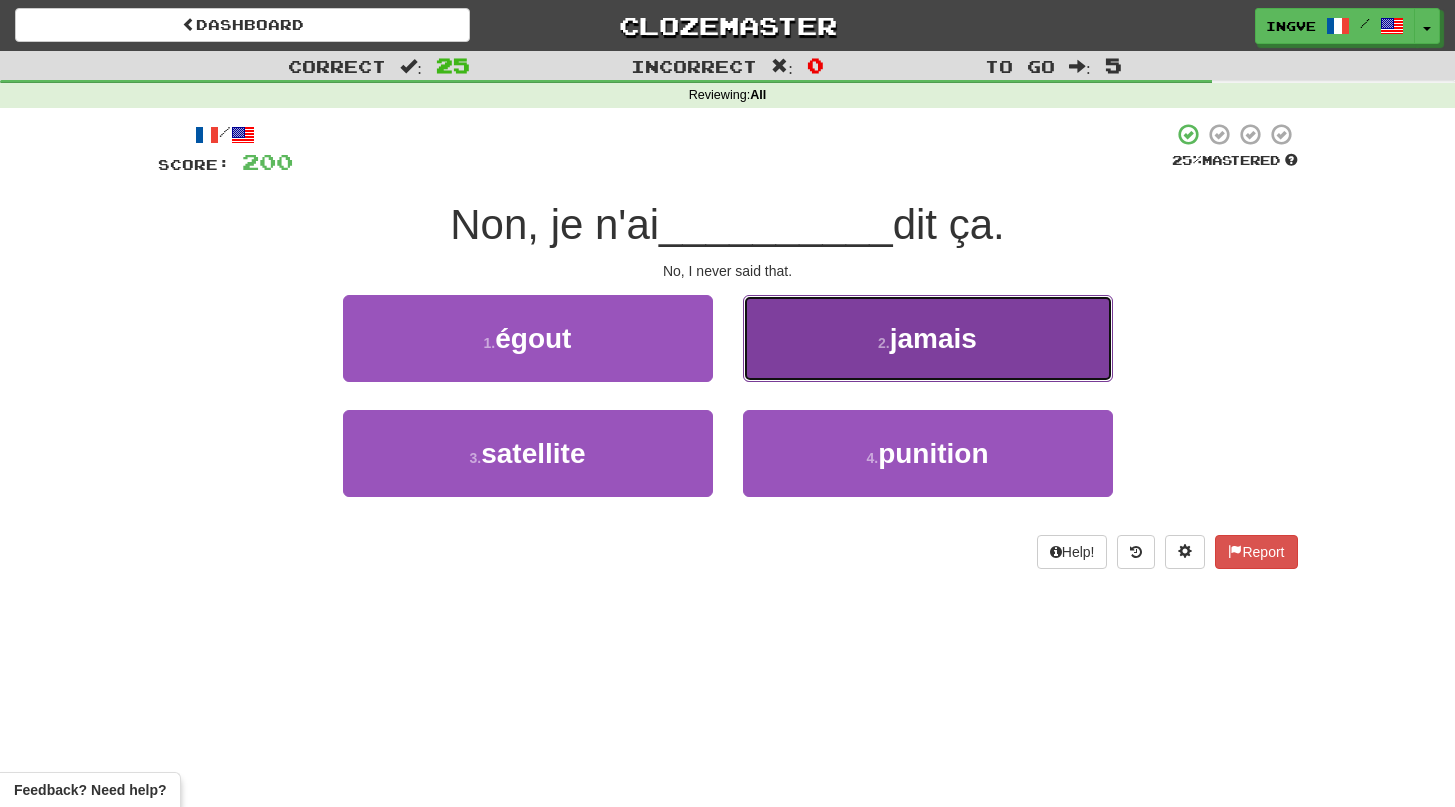 click on "2 .  jamais" at bounding box center [928, 338] 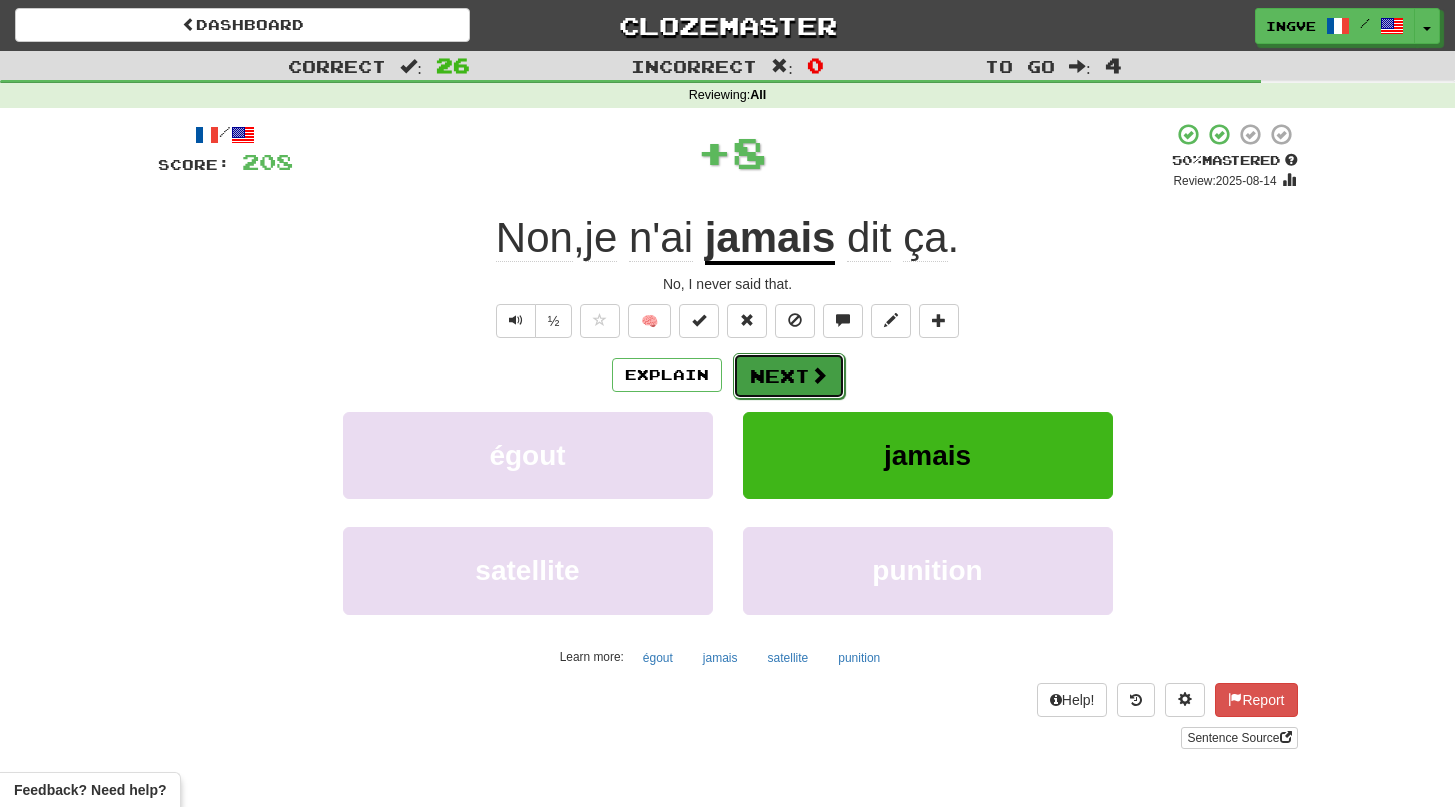 click on "Next" at bounding box center [789, 376] 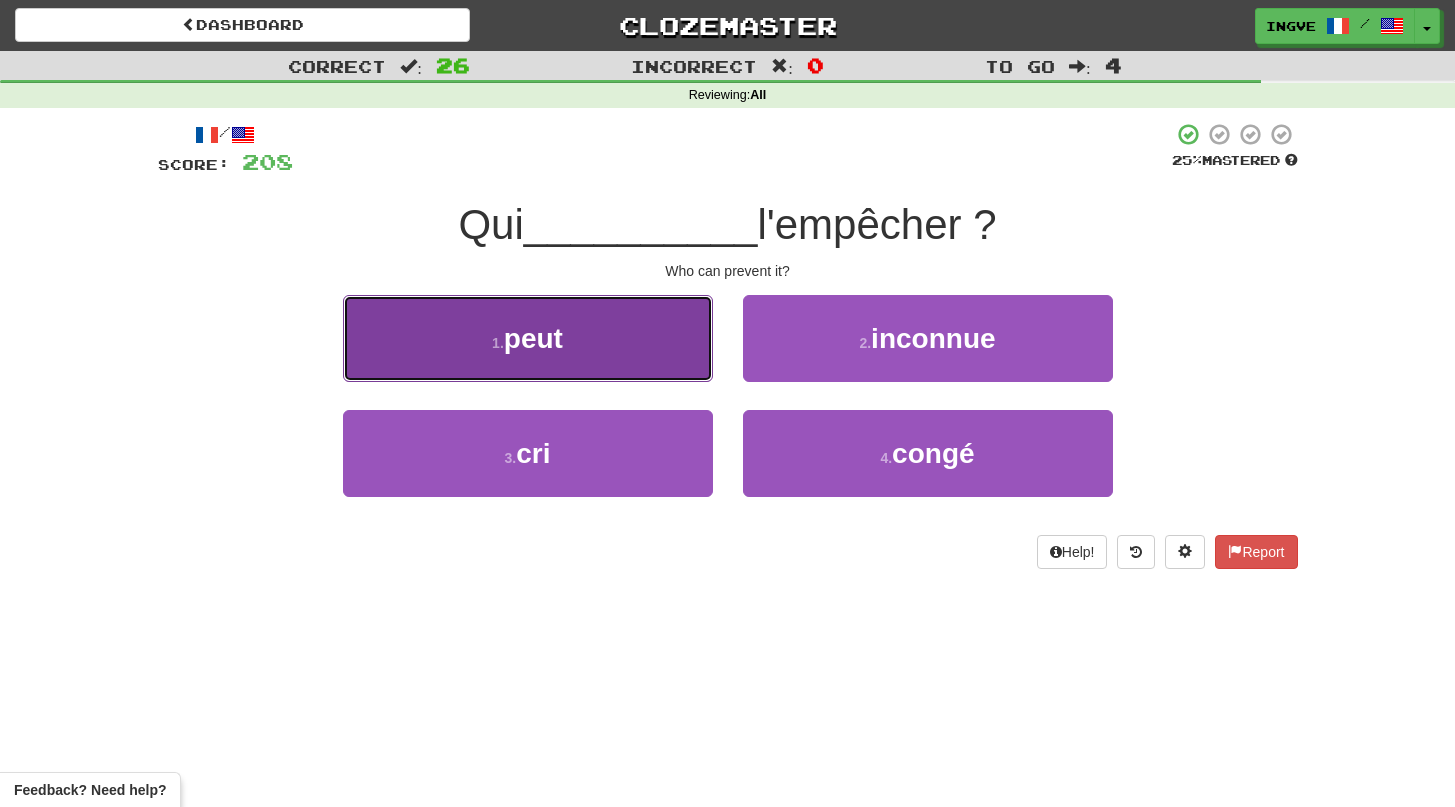 click on "1 .  peut" at bounding box center (528, 338) 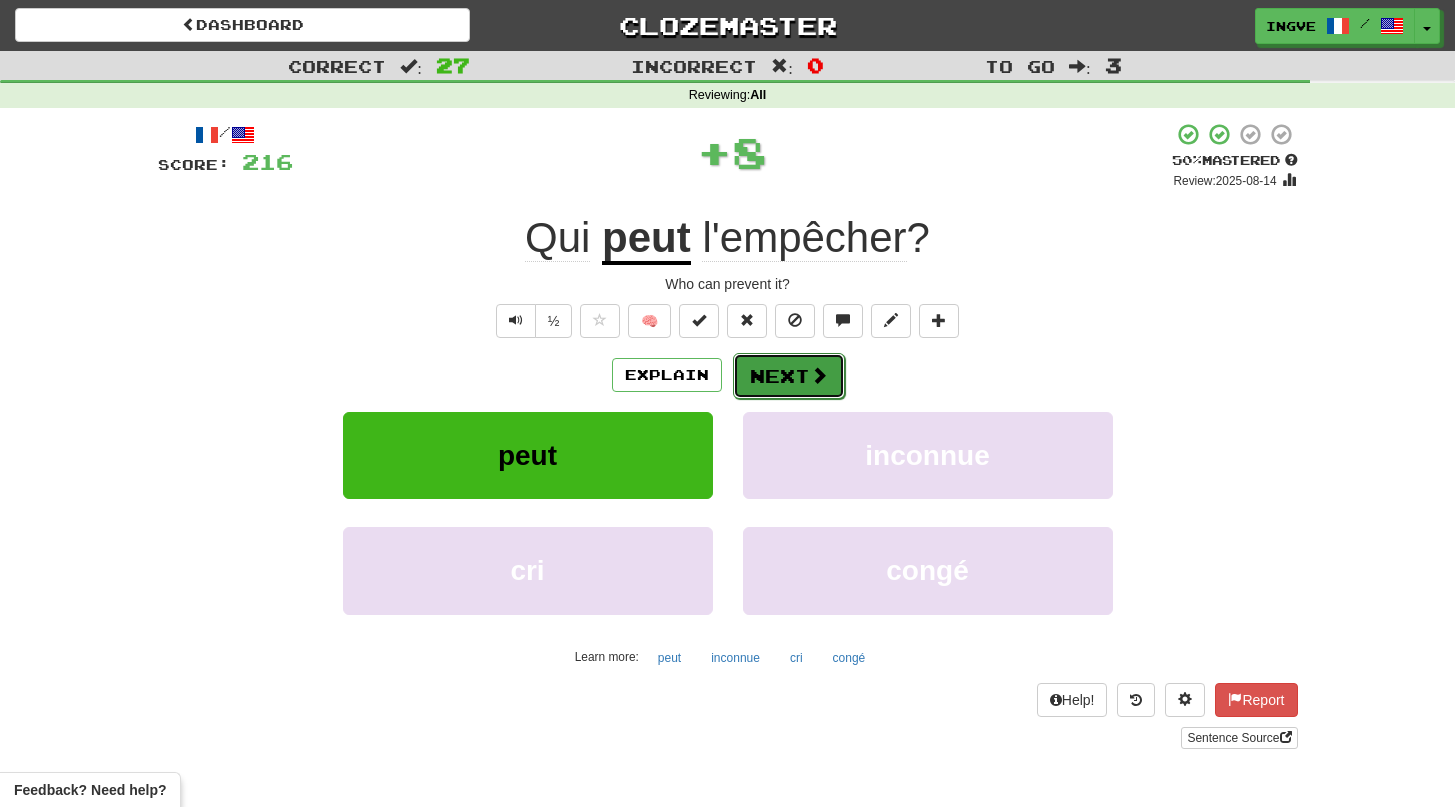click on "Next" at bounding box center [789, 376] 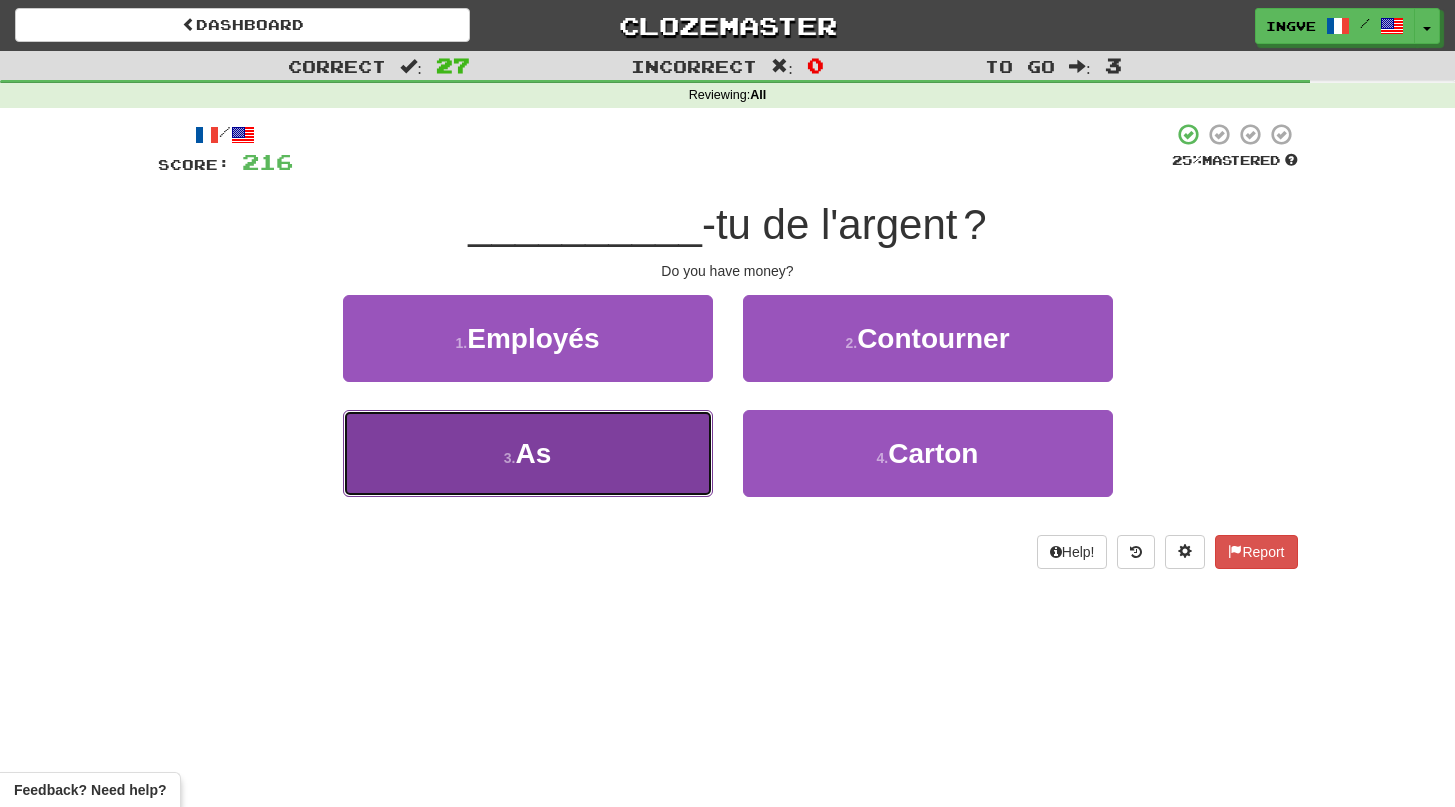 click on "3 .  As" at bounding box center [528, 453] 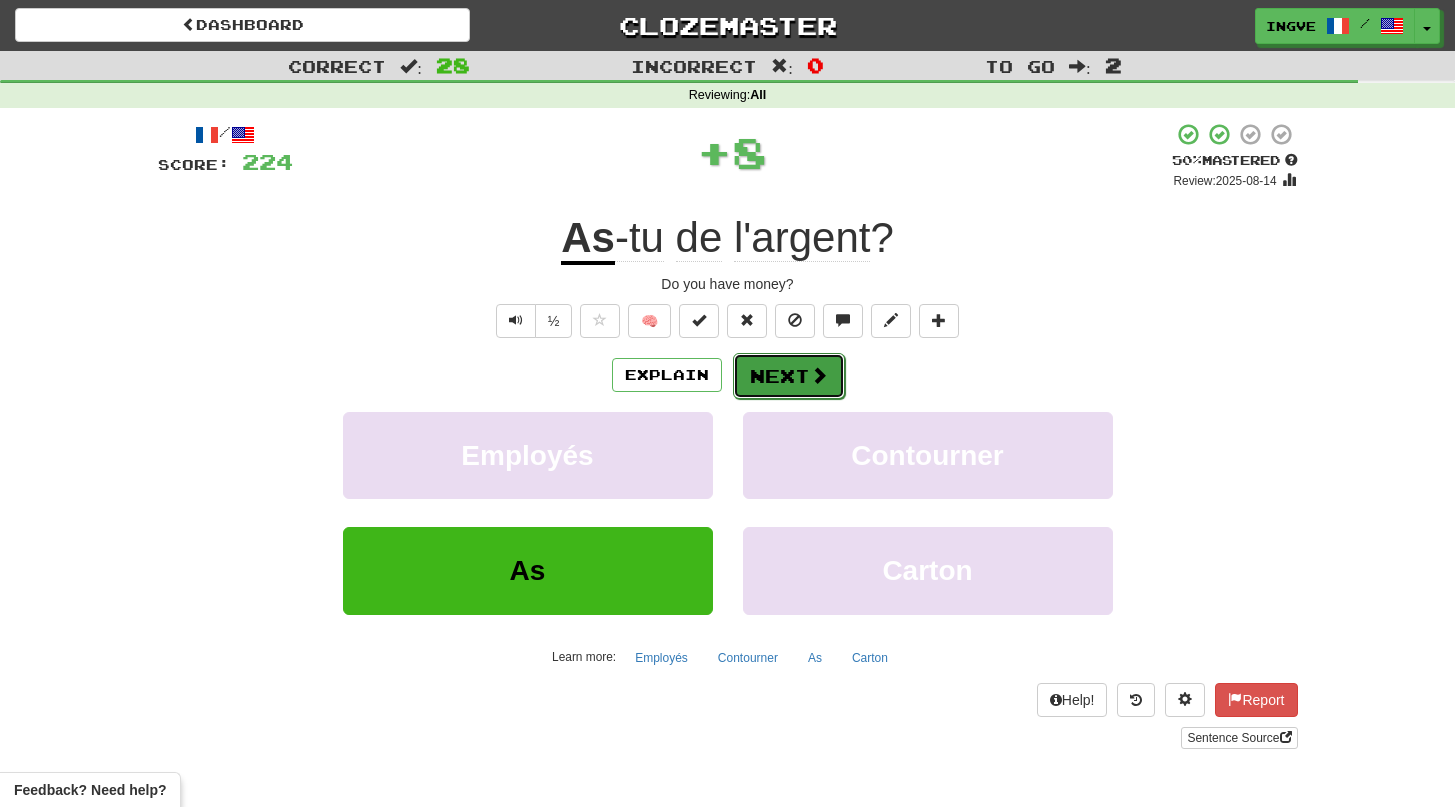 click on "Next" at bounding box center (789, 376) 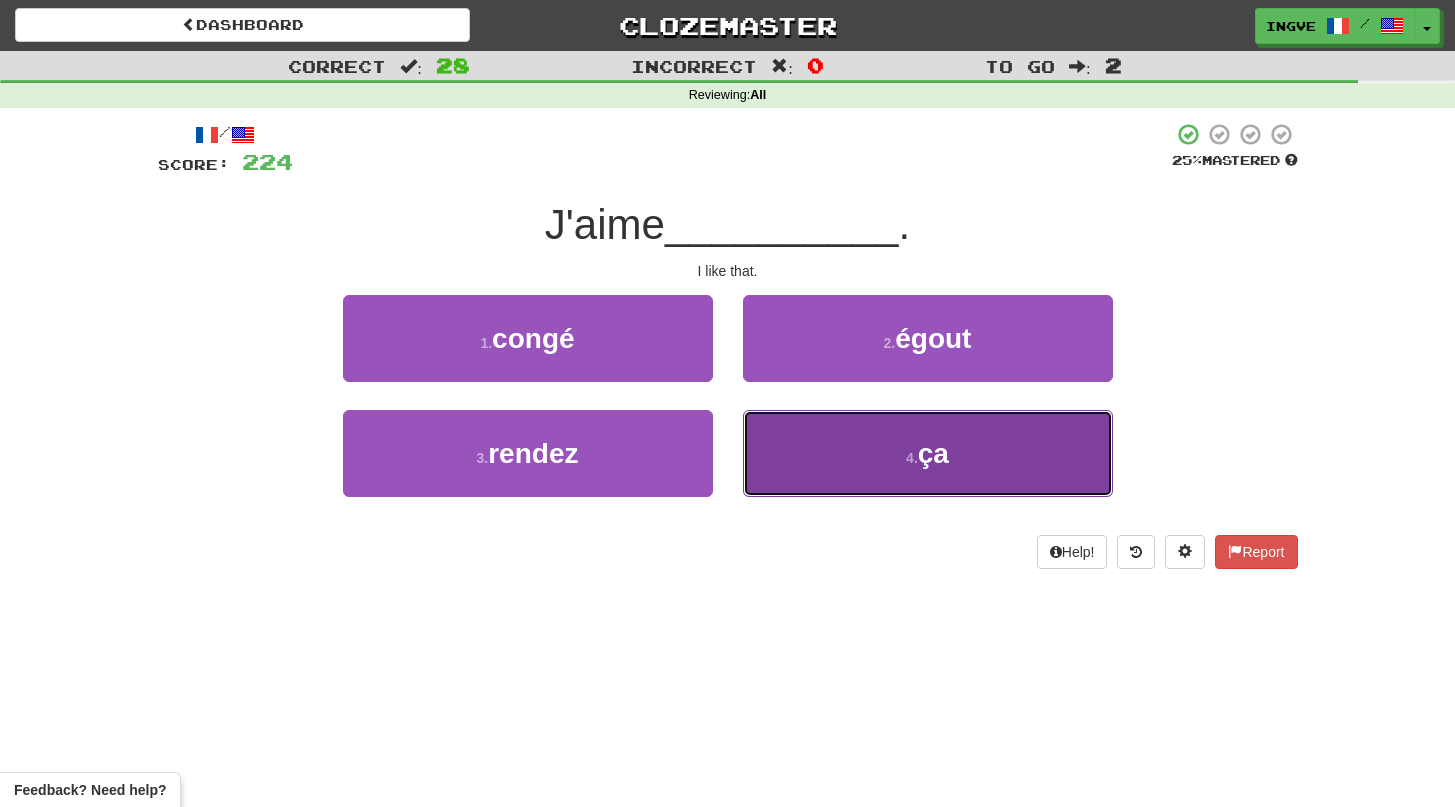 click on "4 .  ça" at bounding box center [928, 453] 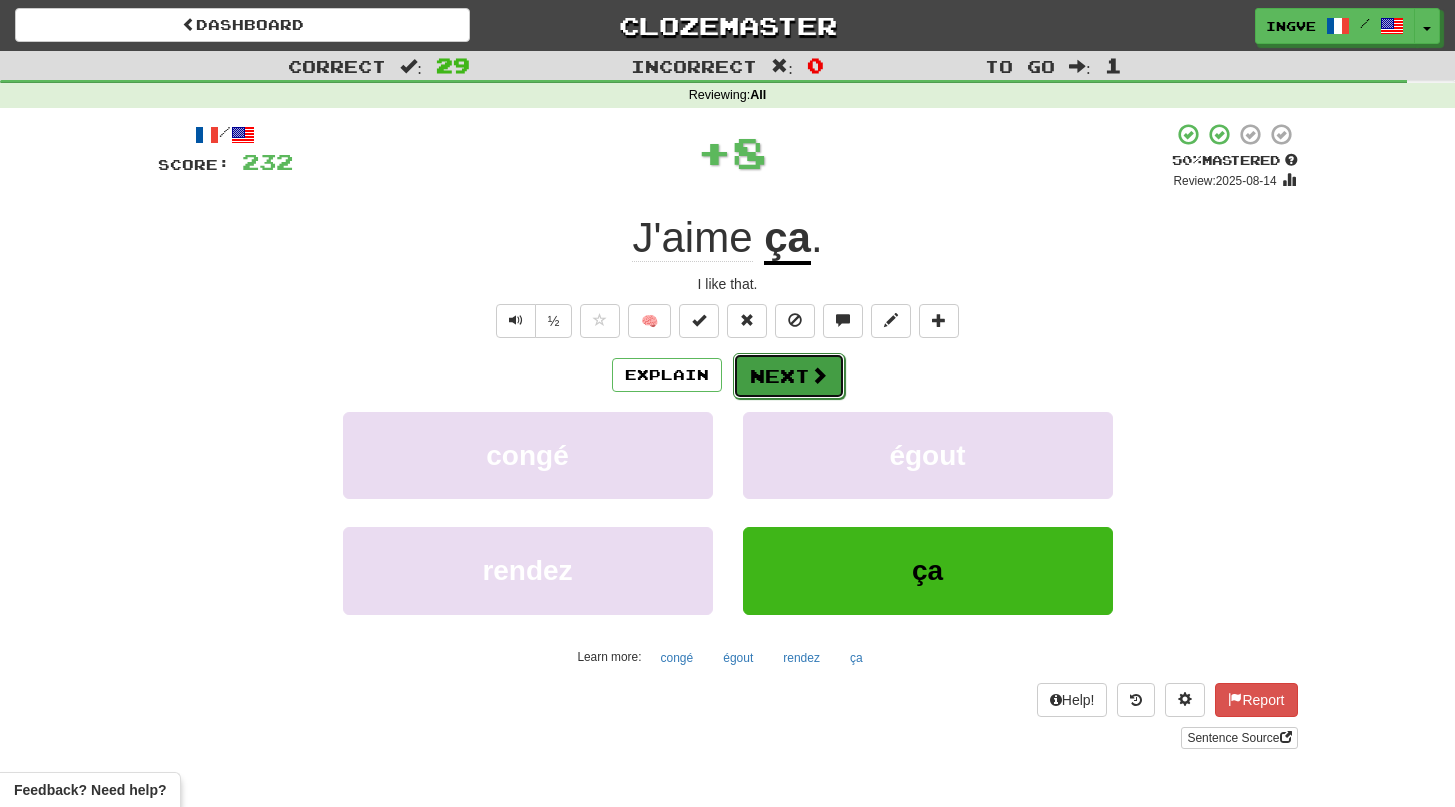 click on "Next" at bounding box center [789, 376] 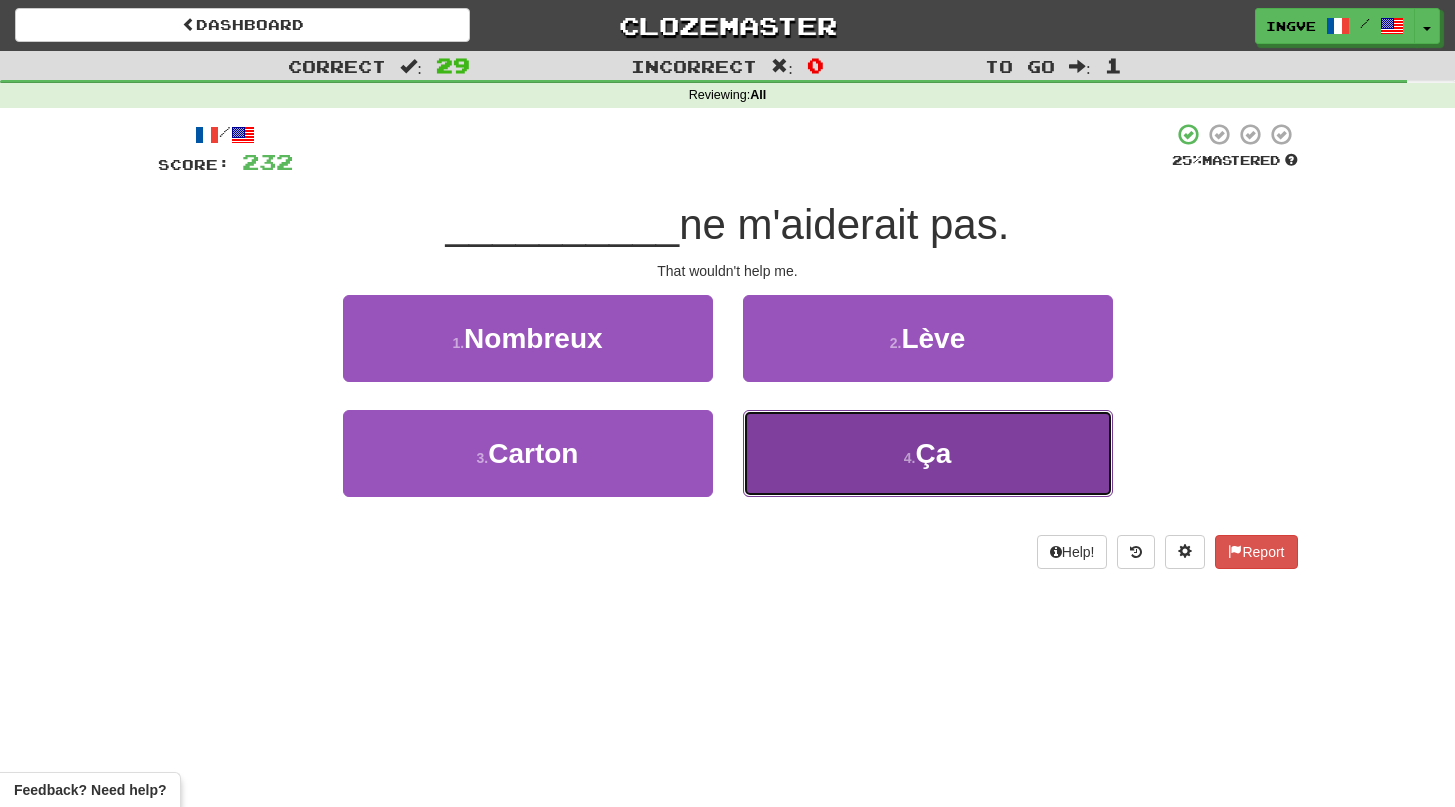 click on "4 .  Ça" at bounding box center (928, 453) 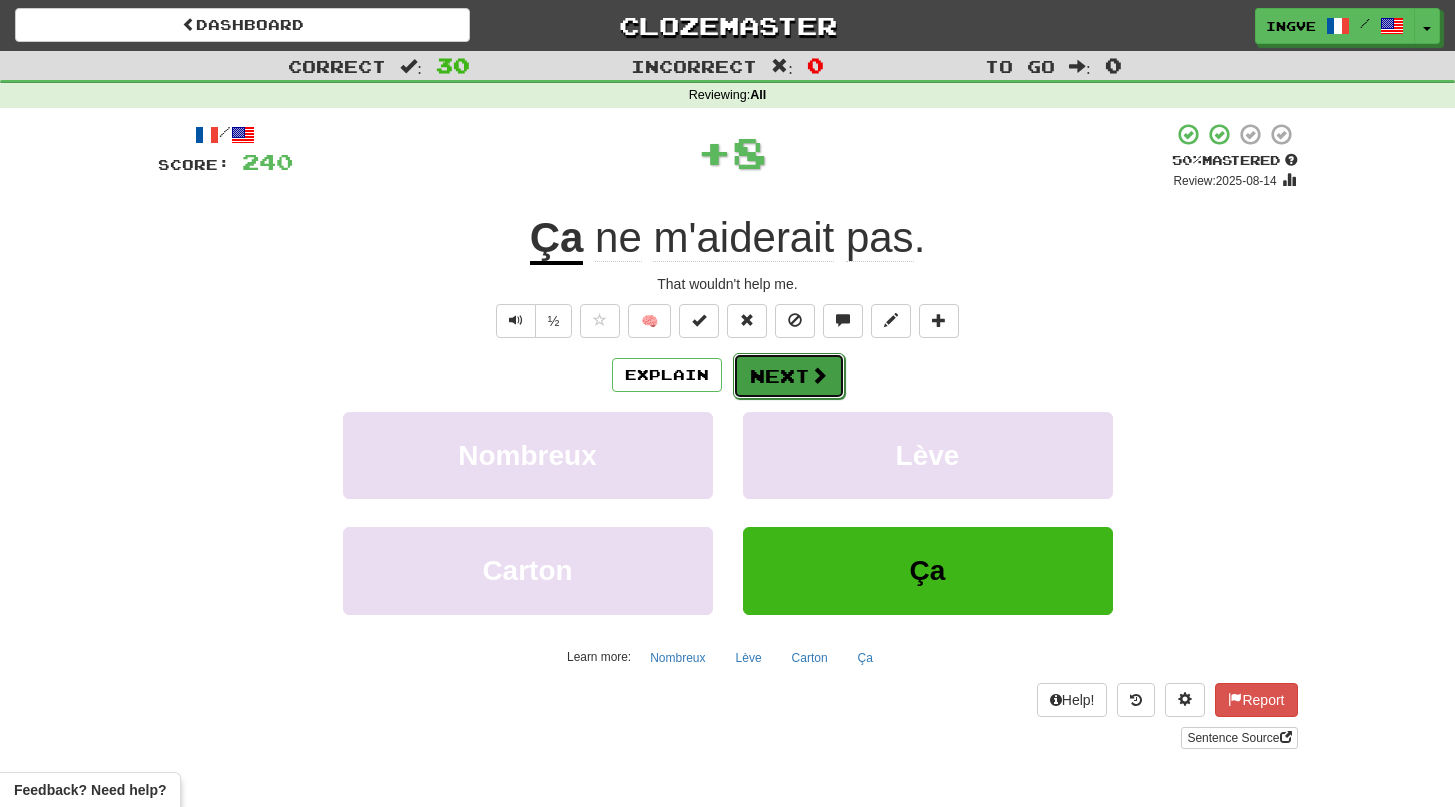 click on "Next" at bounding box center (789, 376) 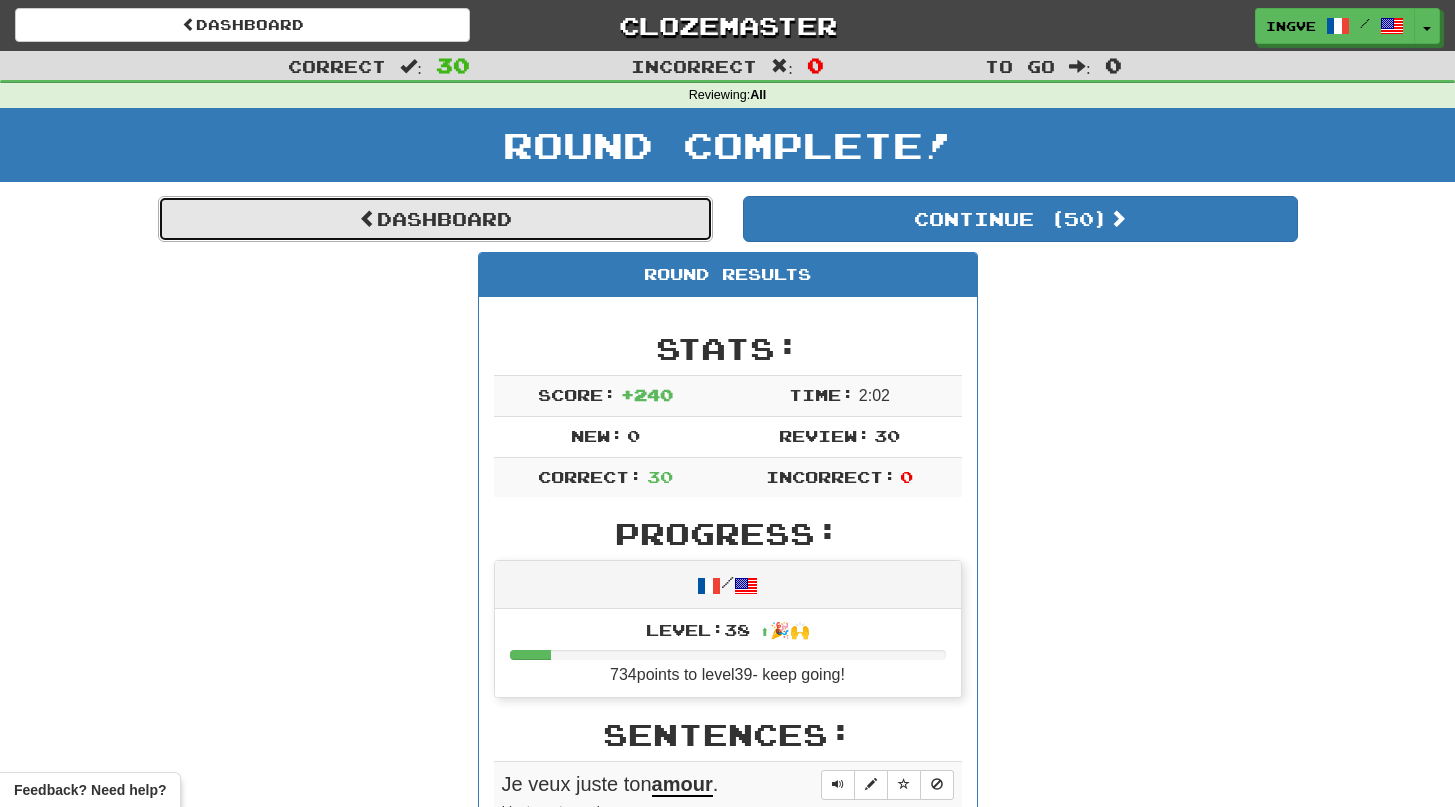 click on "Dashboard" at bounding box center (435, 219) 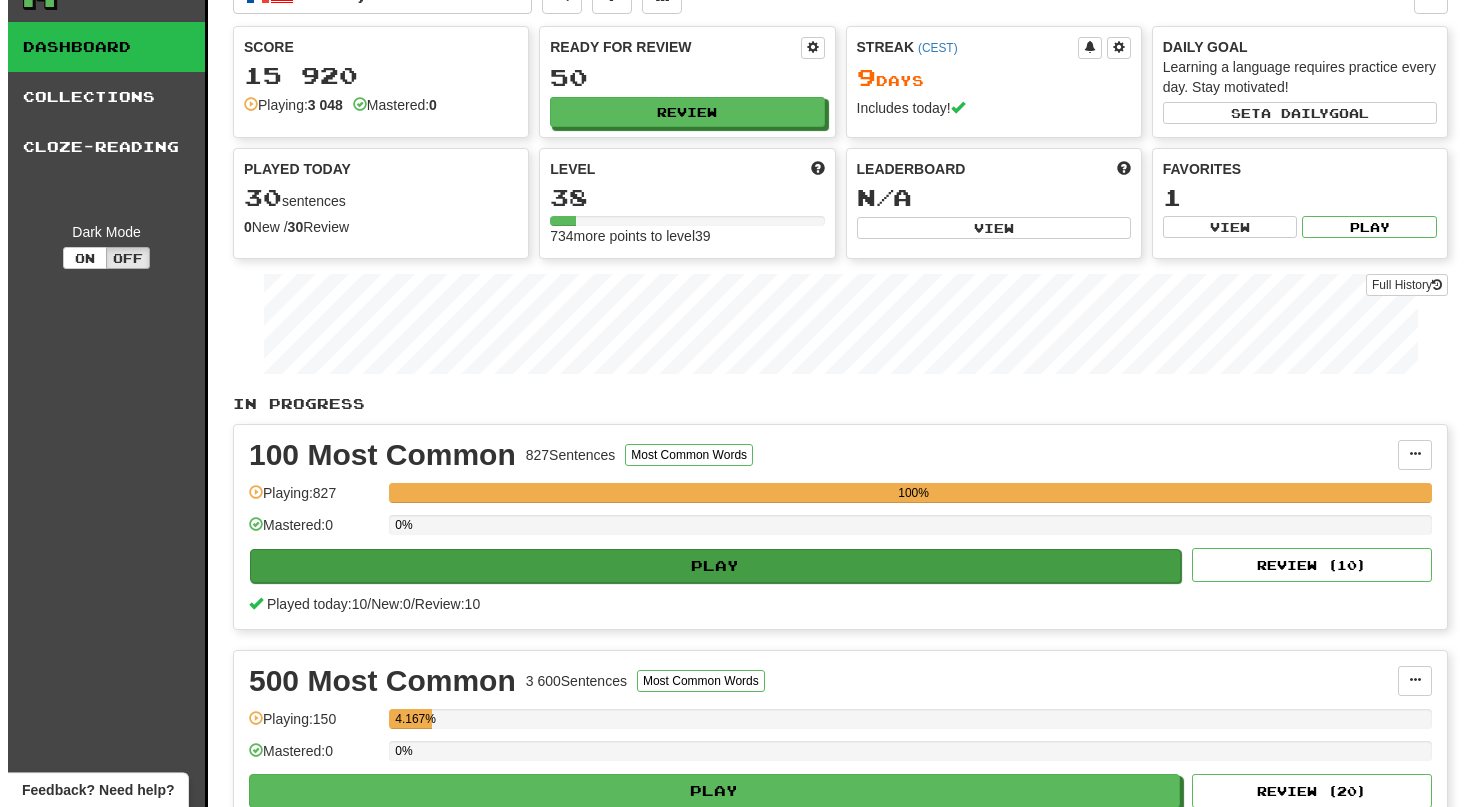scroll, scrollTop: 0, scrollLeft: 0, axis: both 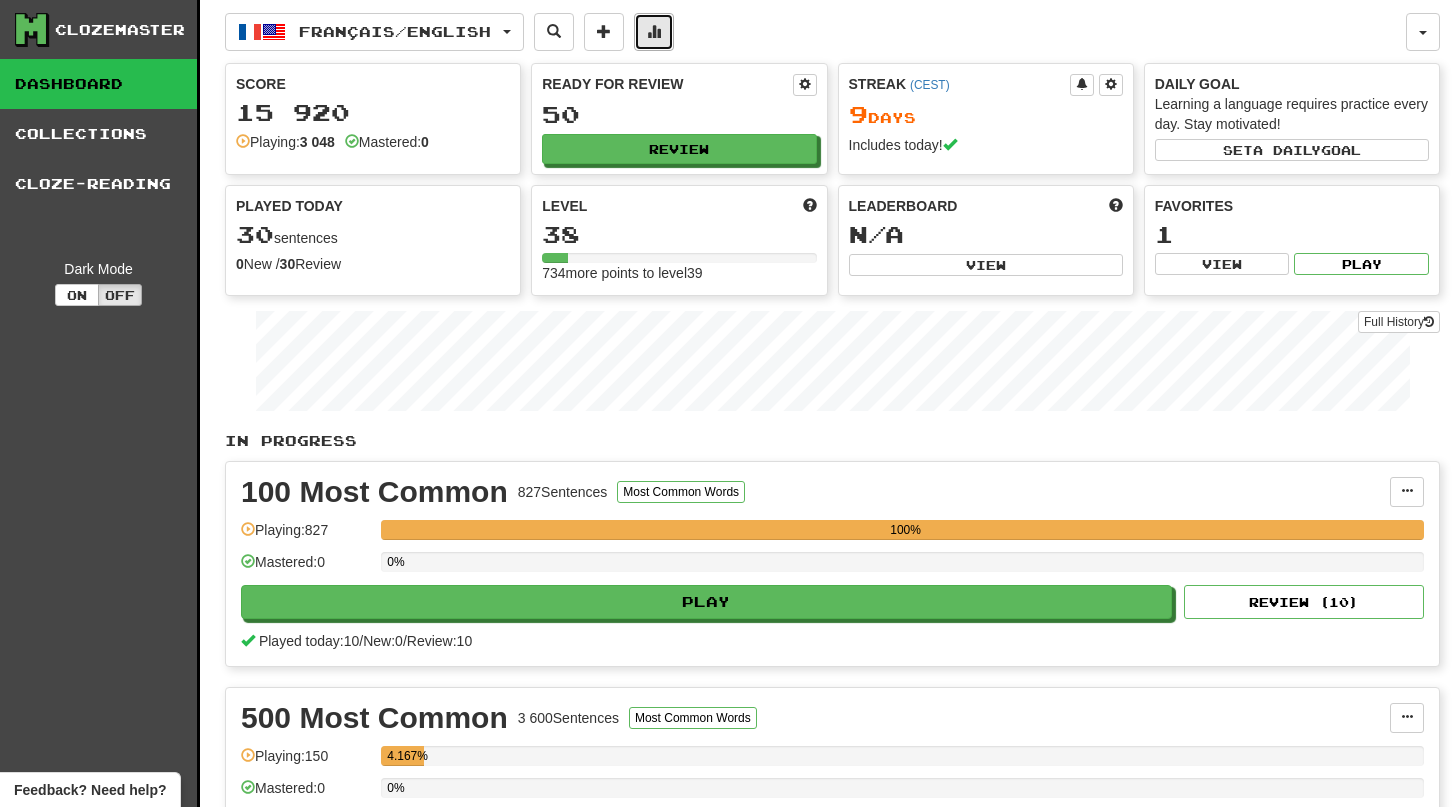 click at bounding box center (654, 32) 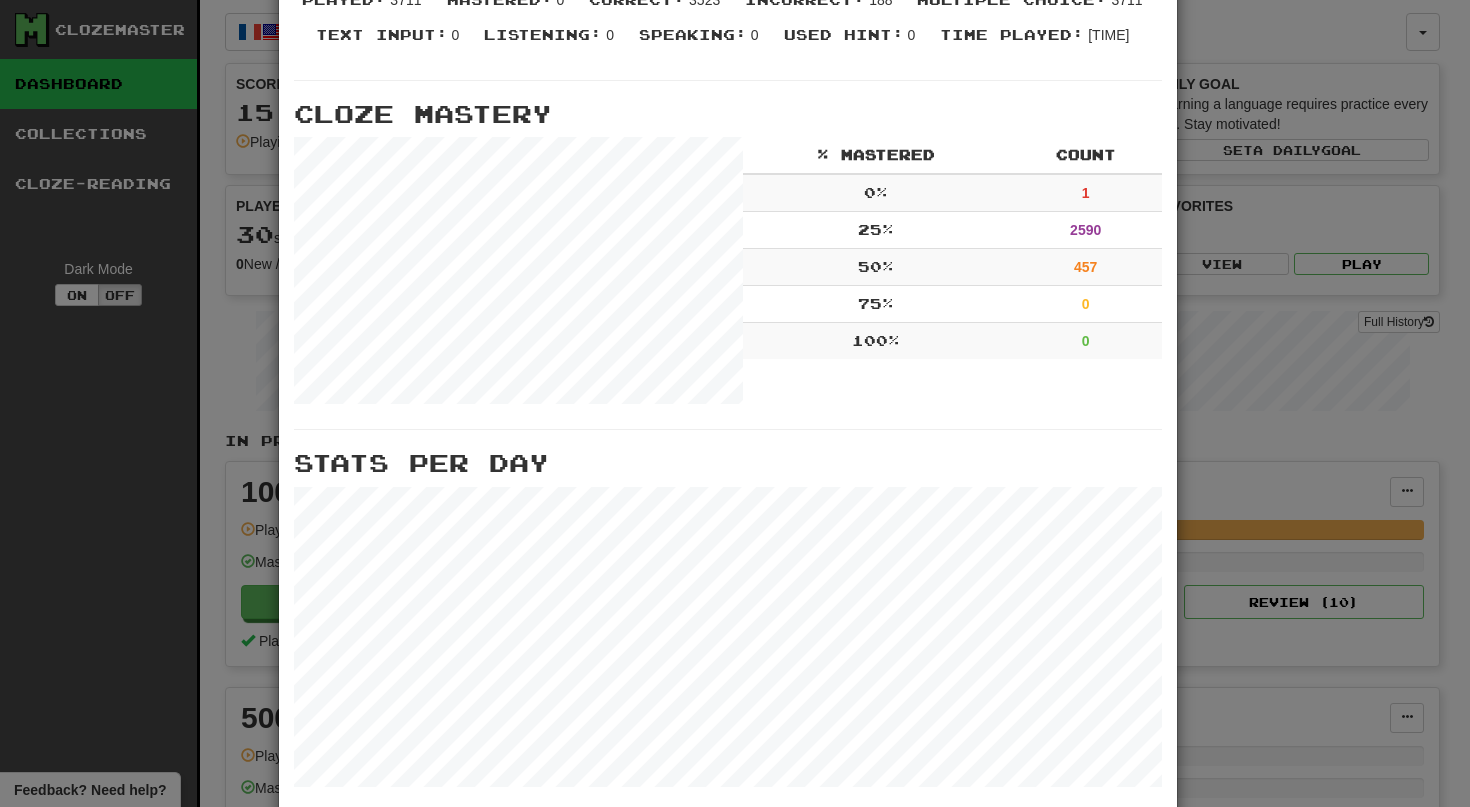 scroll, scrollTop: 622, scrollLeft: 0, axis: vertical 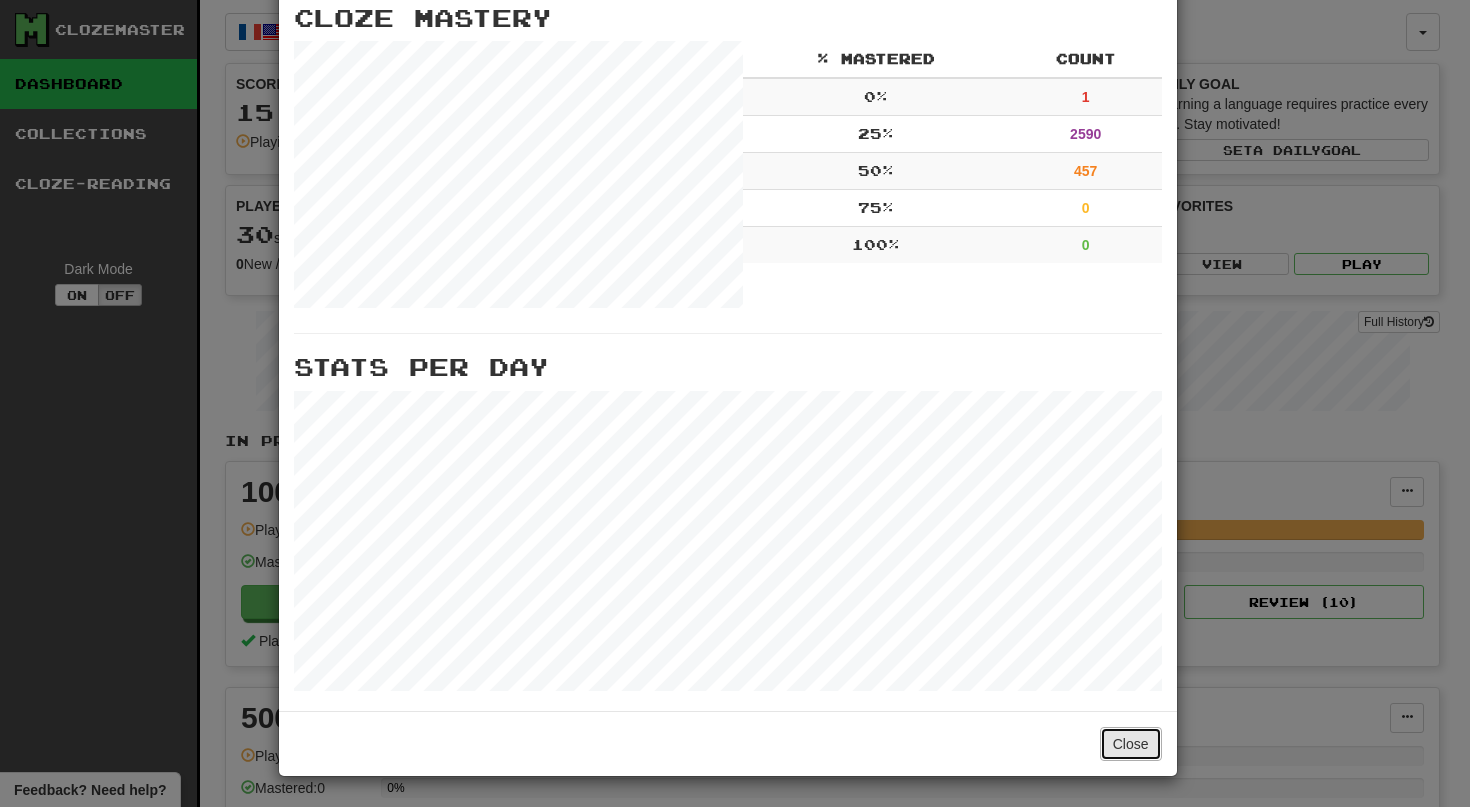 click on "Close" at bounding box center (1131, 744) 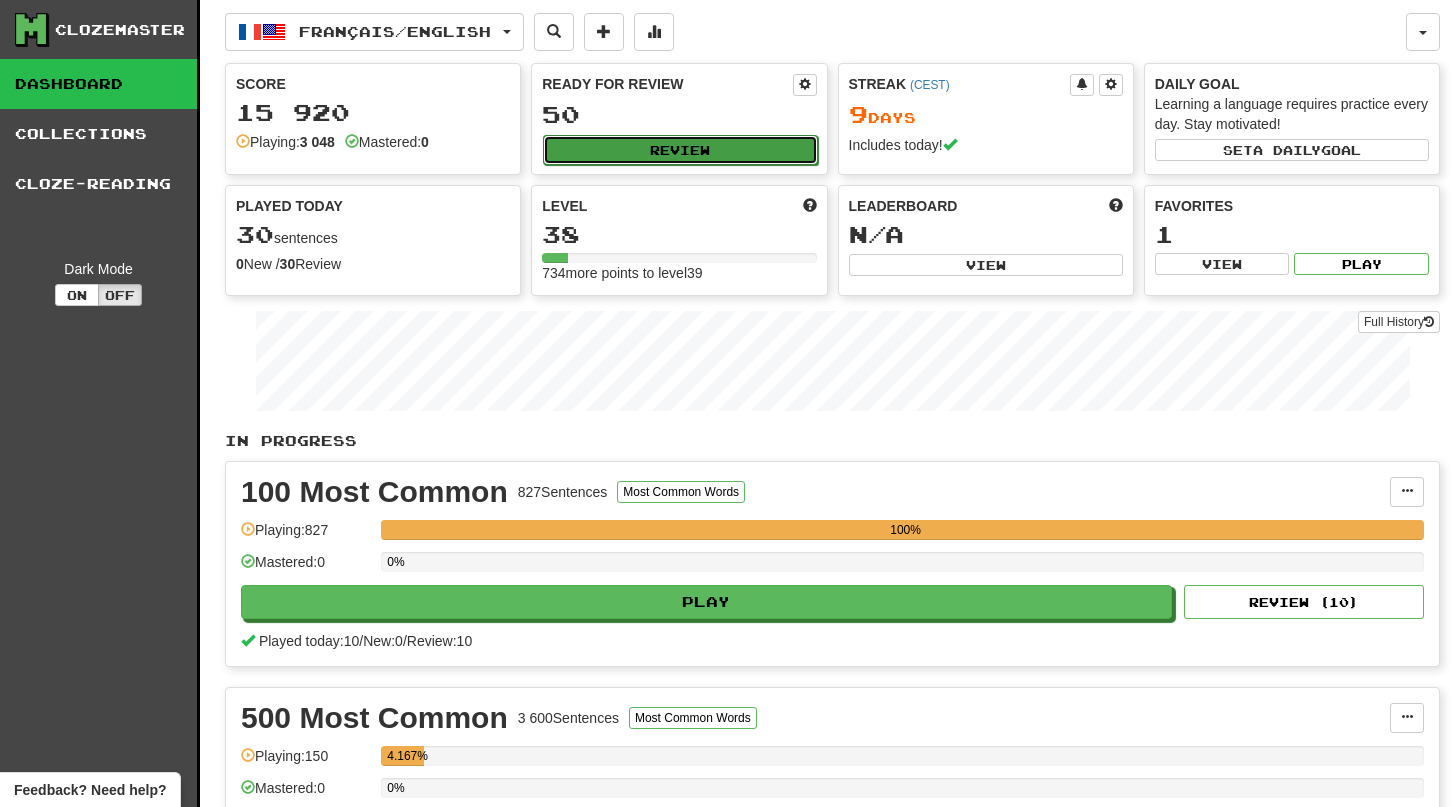 click on "Review" at bounding box center (680, 150) 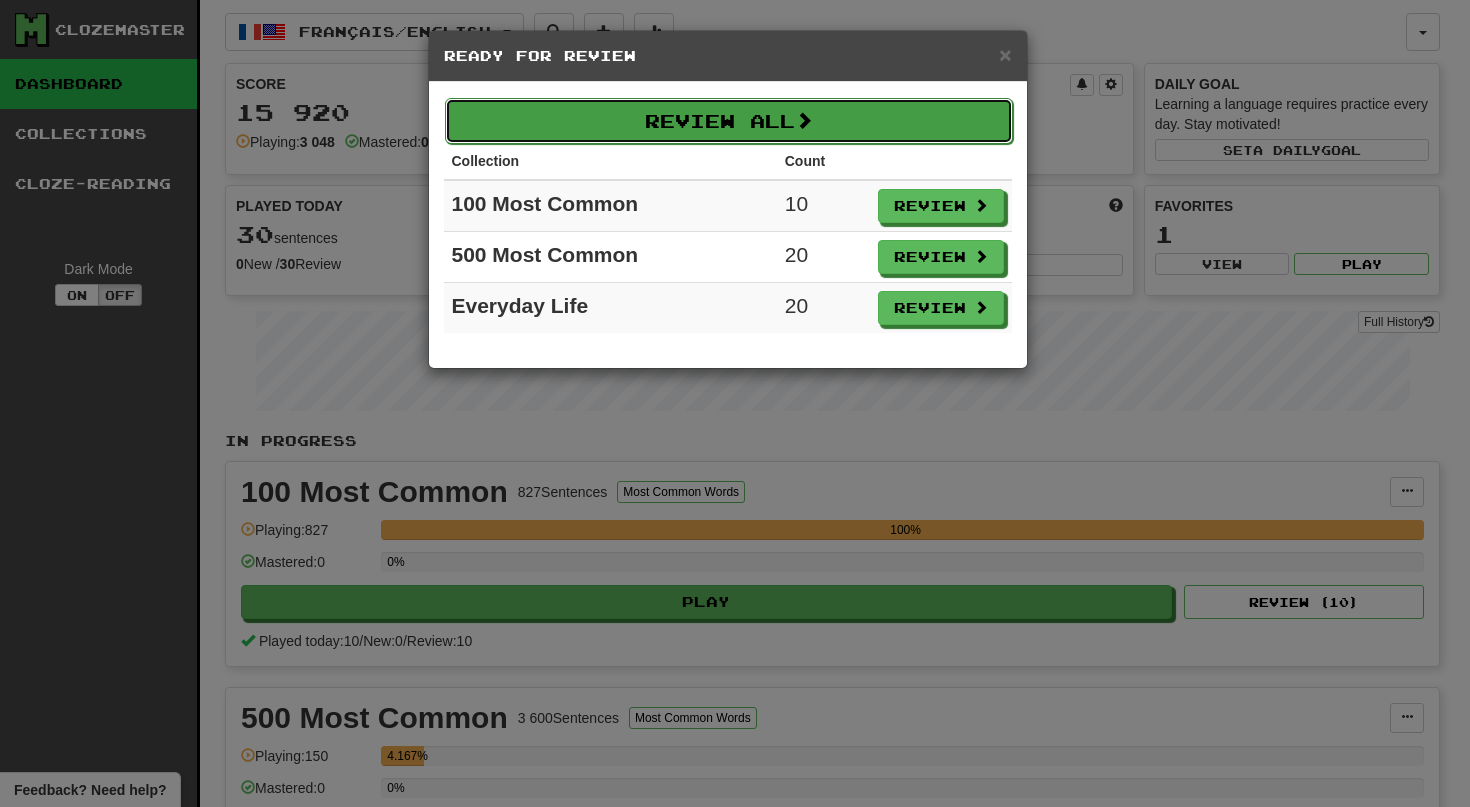 click on "Review All" at bounding box center (729, 121) 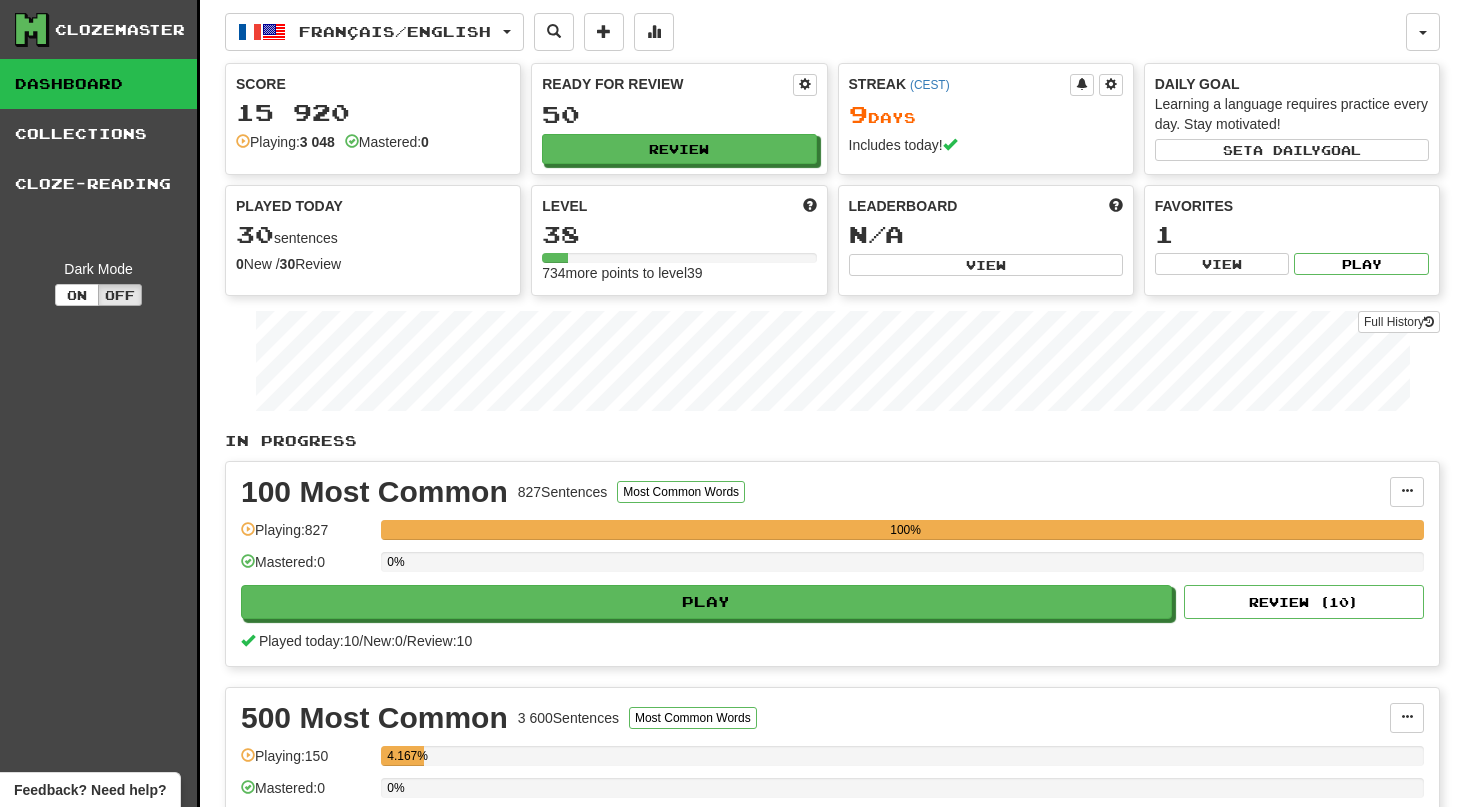select on "**" 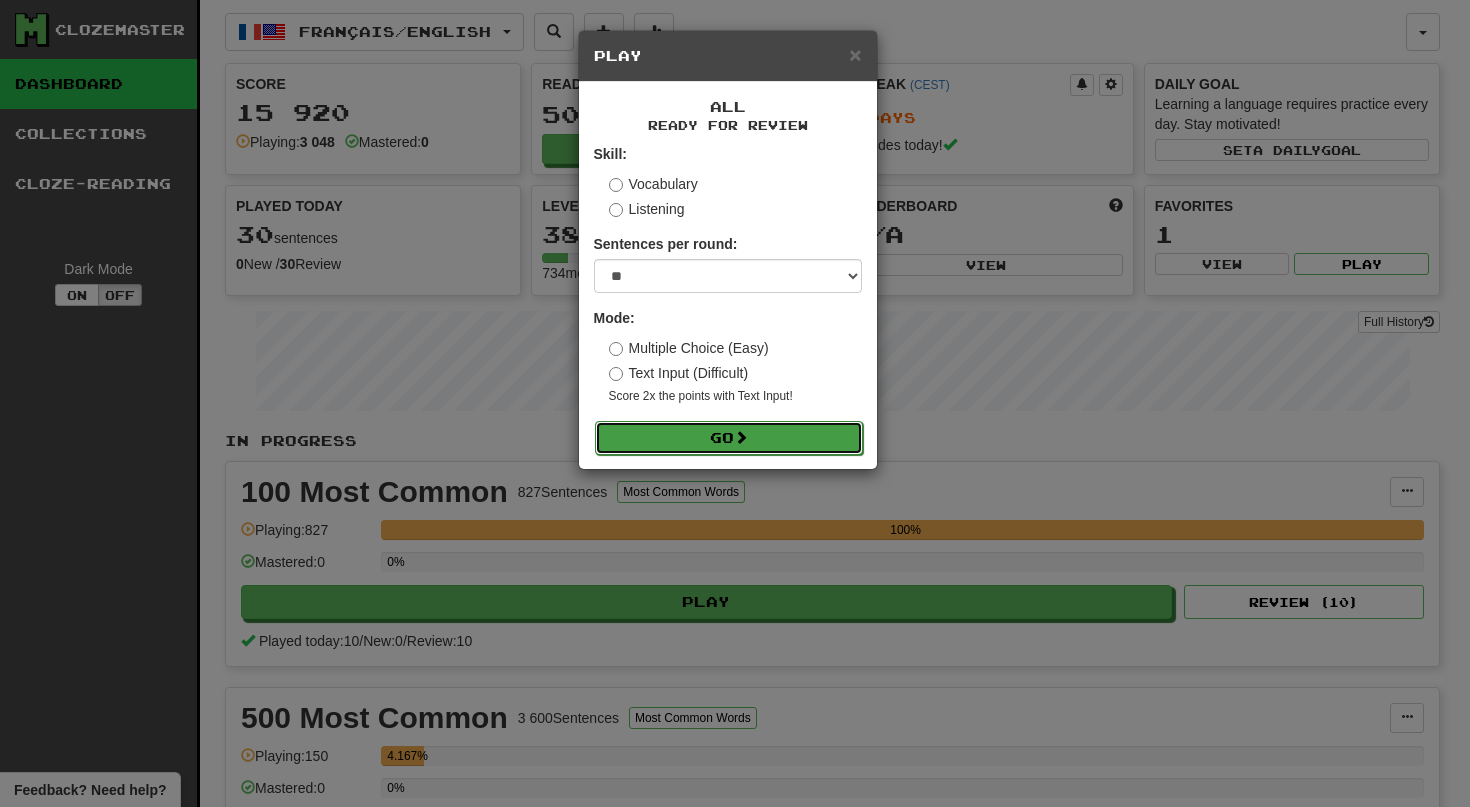 click on "Go" at bounding box center (729, 438) 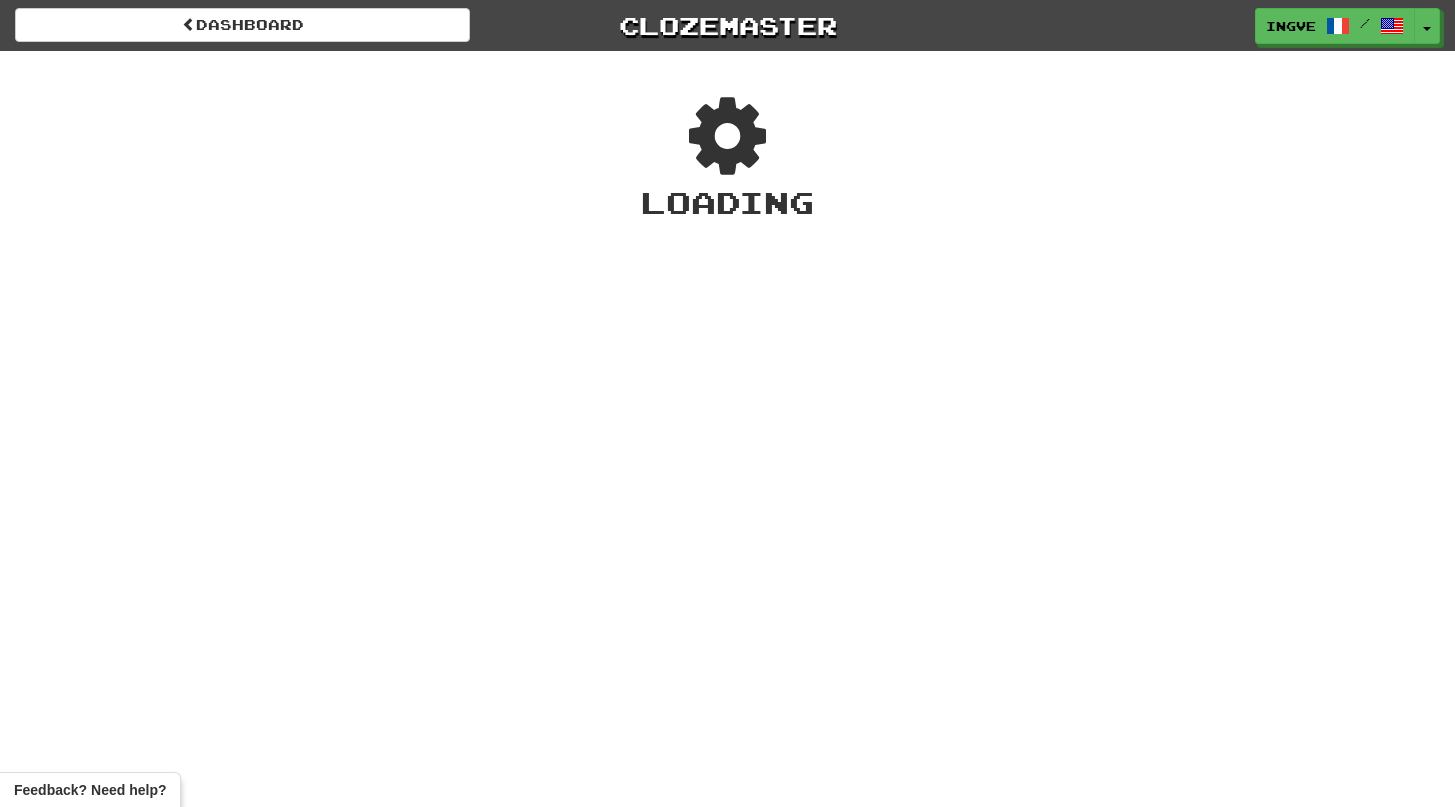 scroll, scrollTop: 0, scrollLeft: 0, axis: both 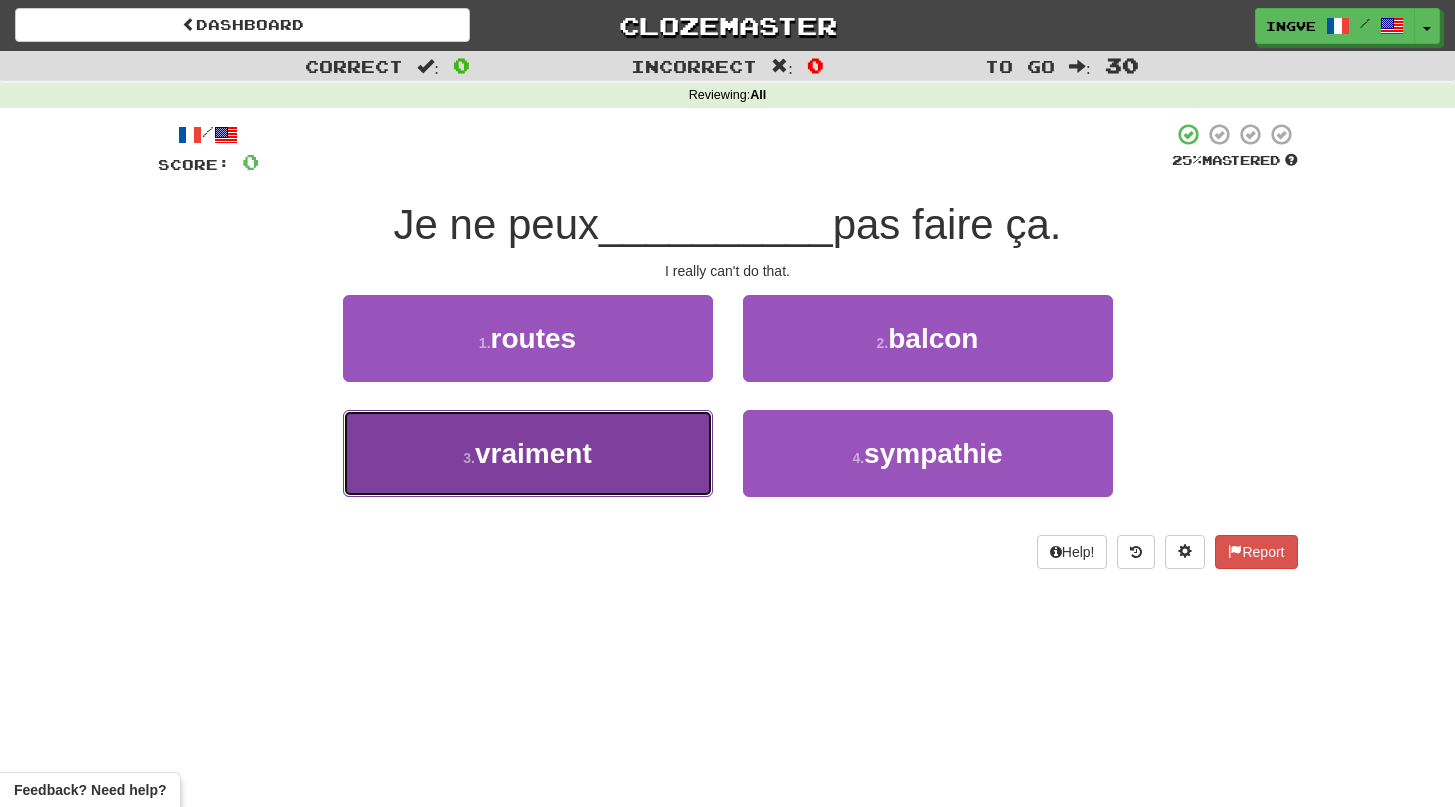 click on "vraiment" at bounding box center (533, 453) 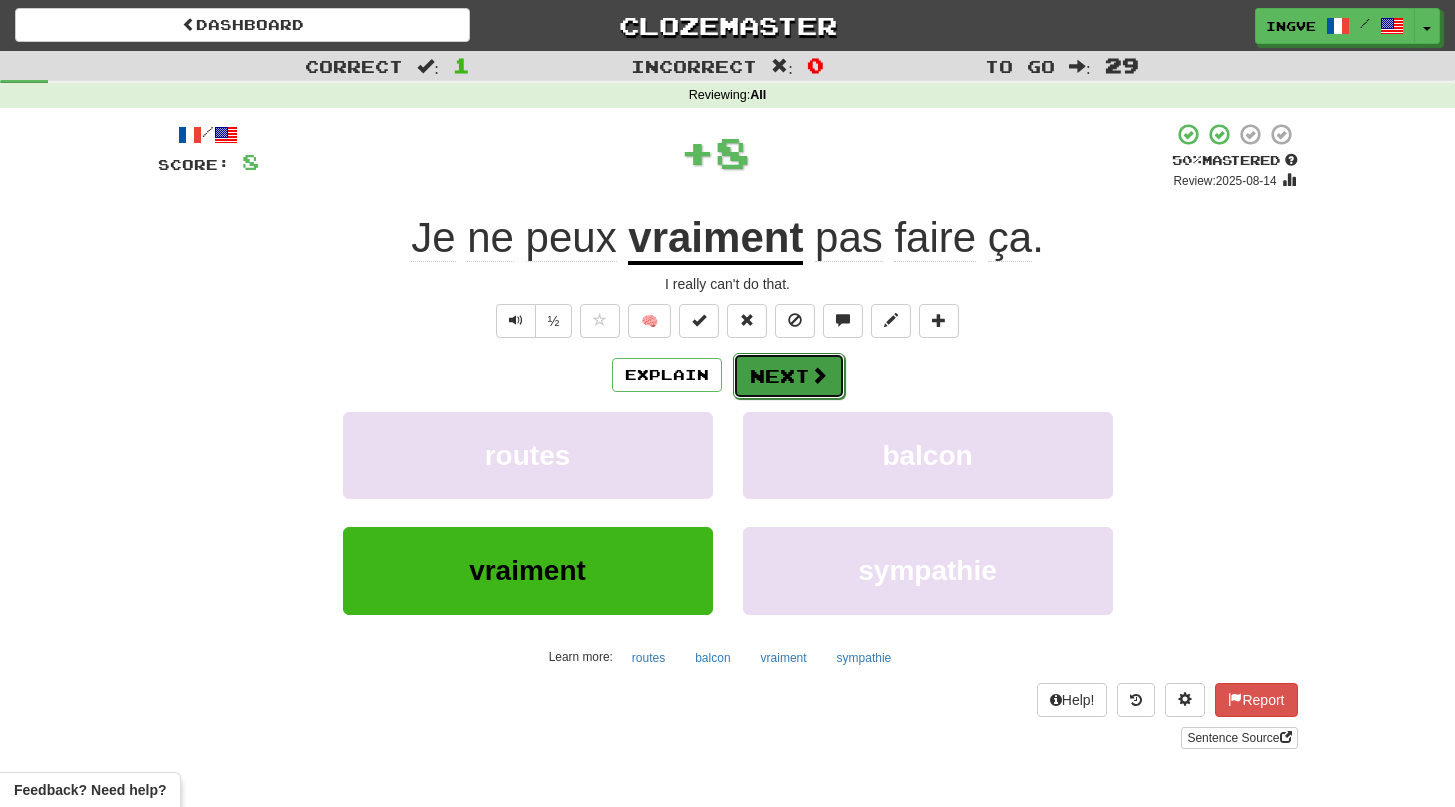 click on "Next" at bounding box center (789, 376) 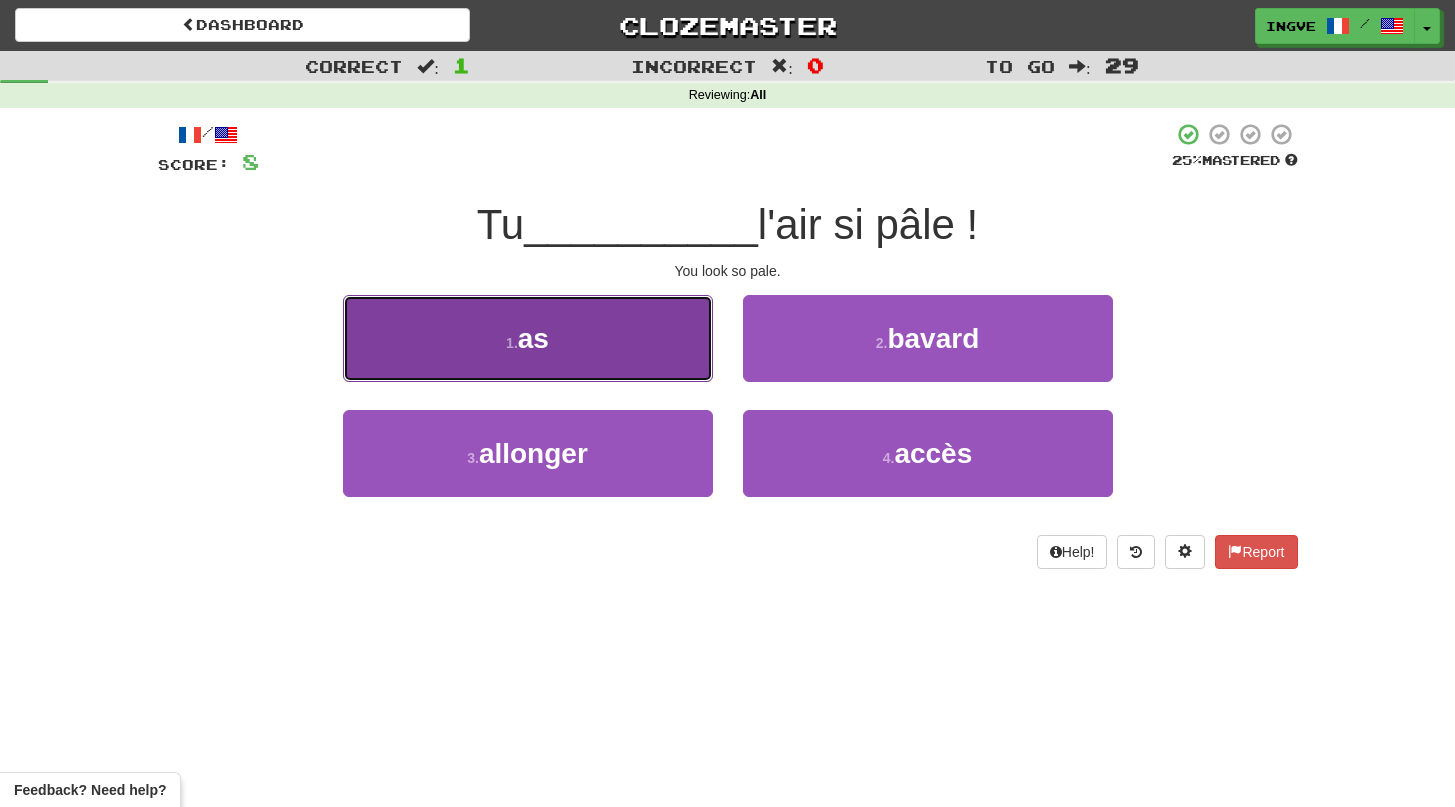 click on "1 .  as" at bounding box center [528, 338] 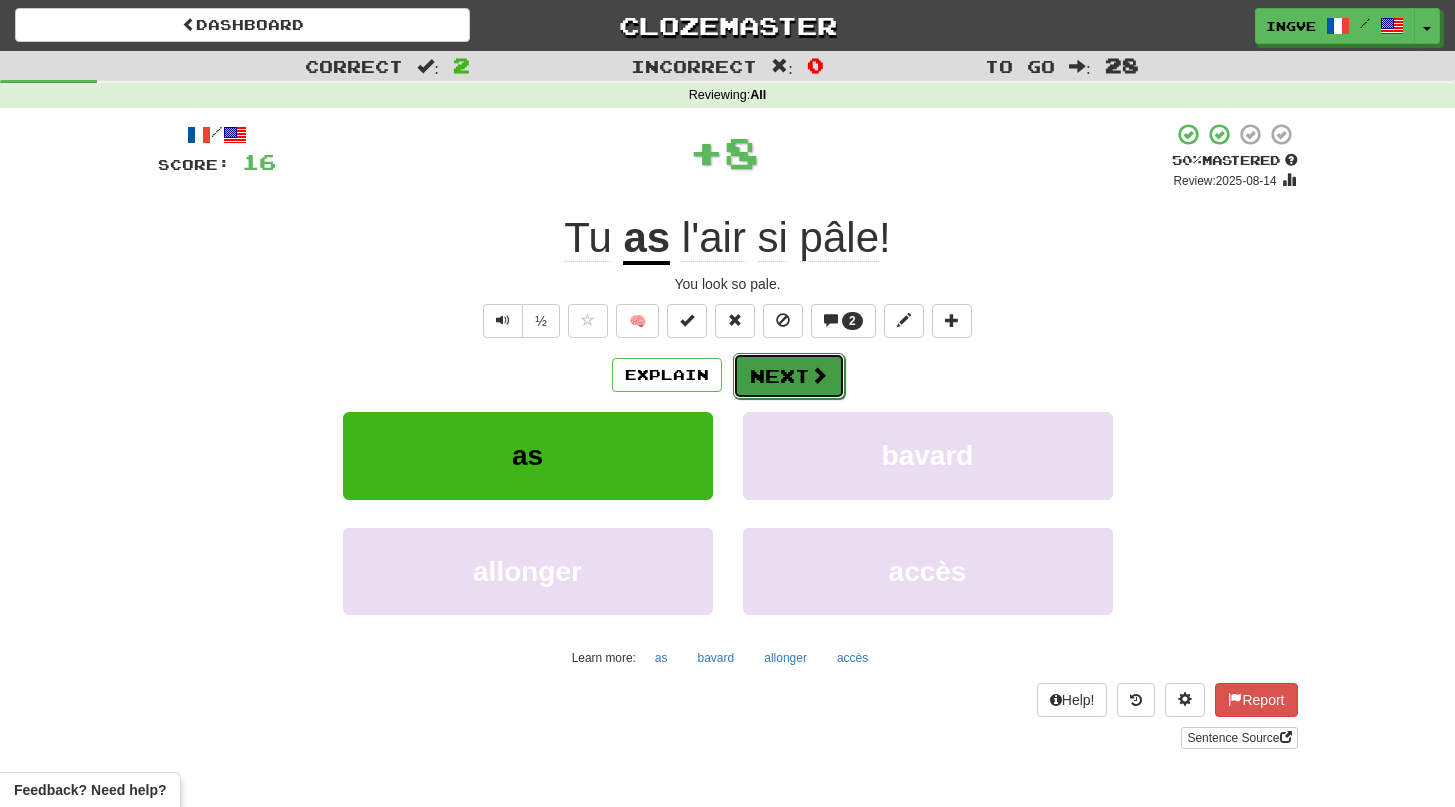 click on "Next" at bounding box center (789, 376) 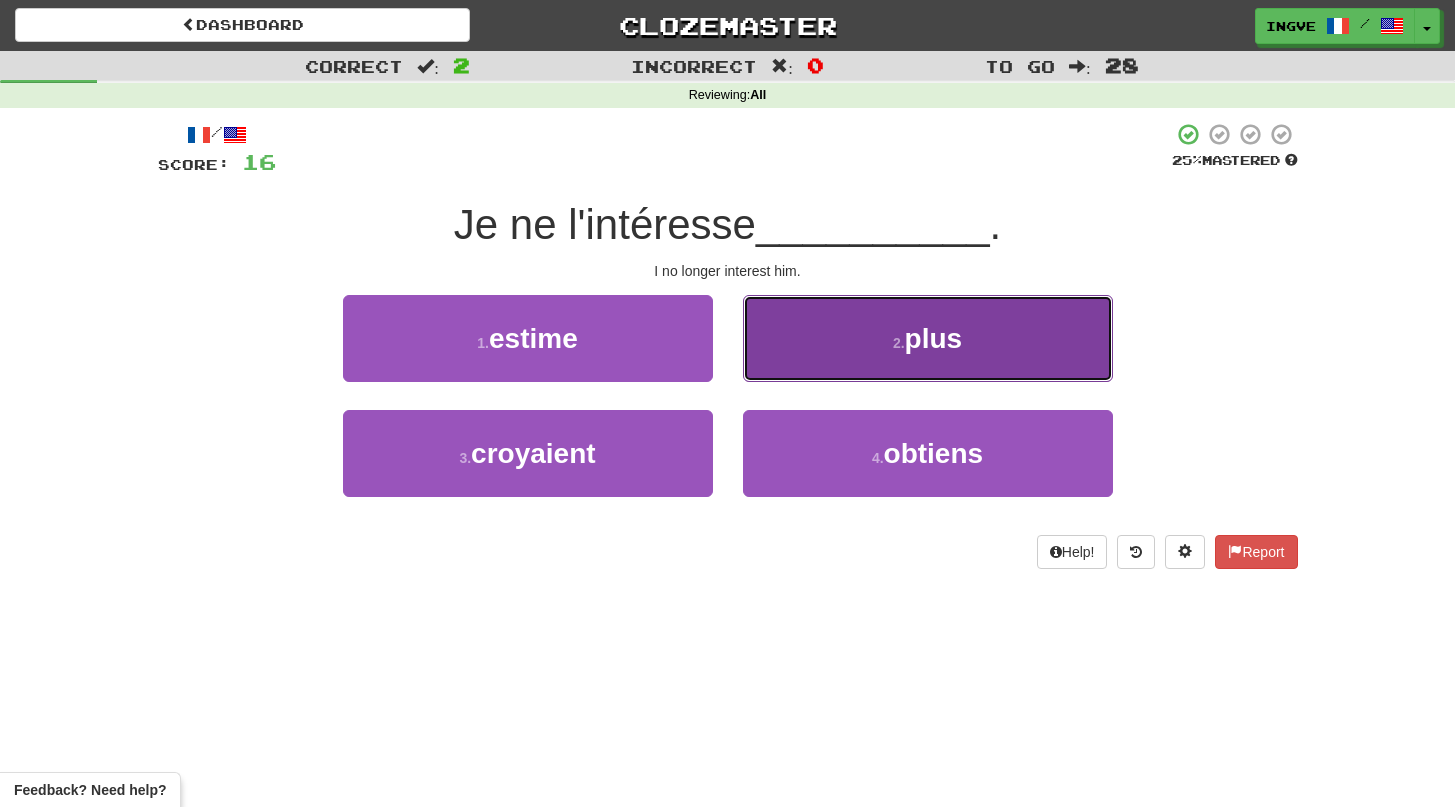click on "2 .  plus" at bounding box center (928, 338) 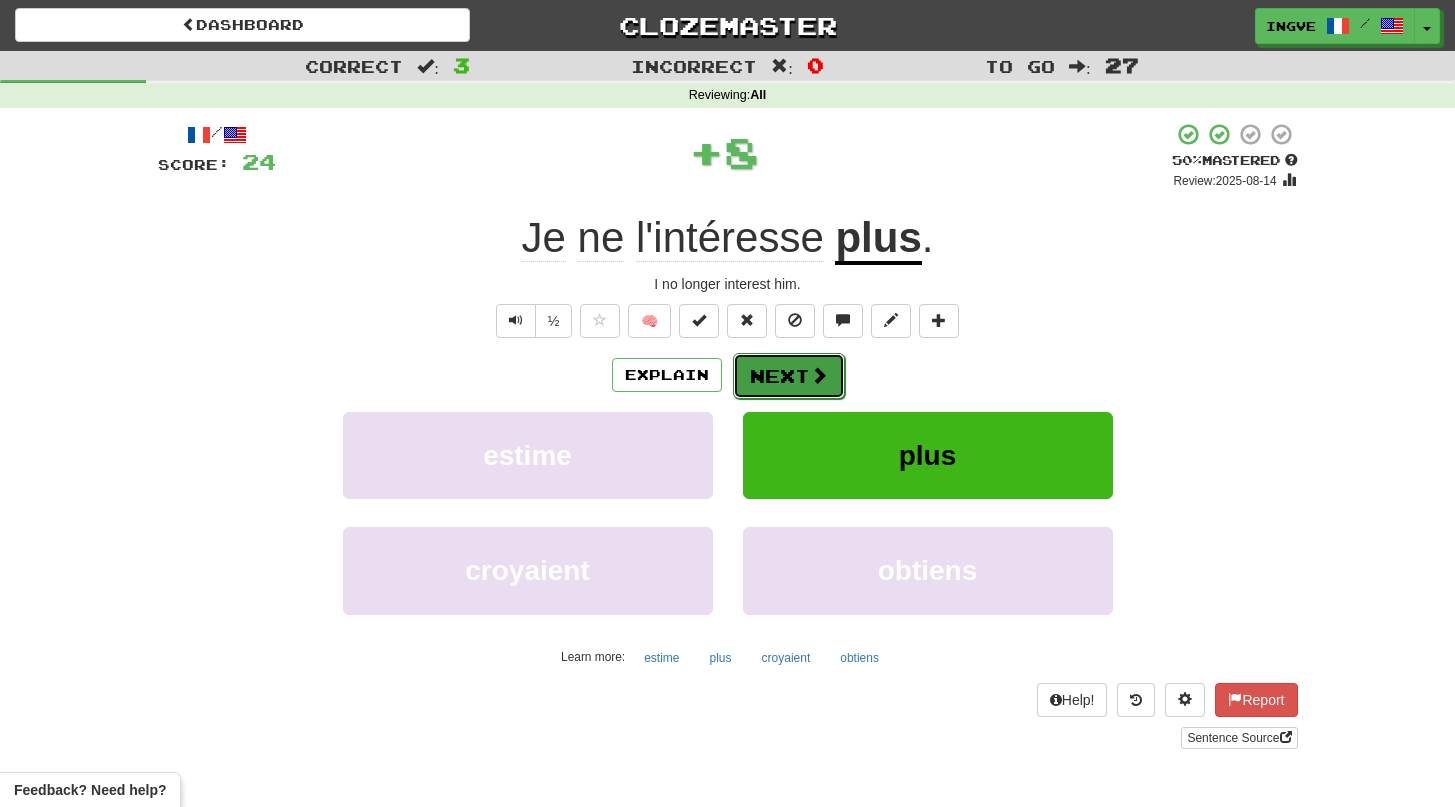click on "Next" at bounding box center [789, 376] 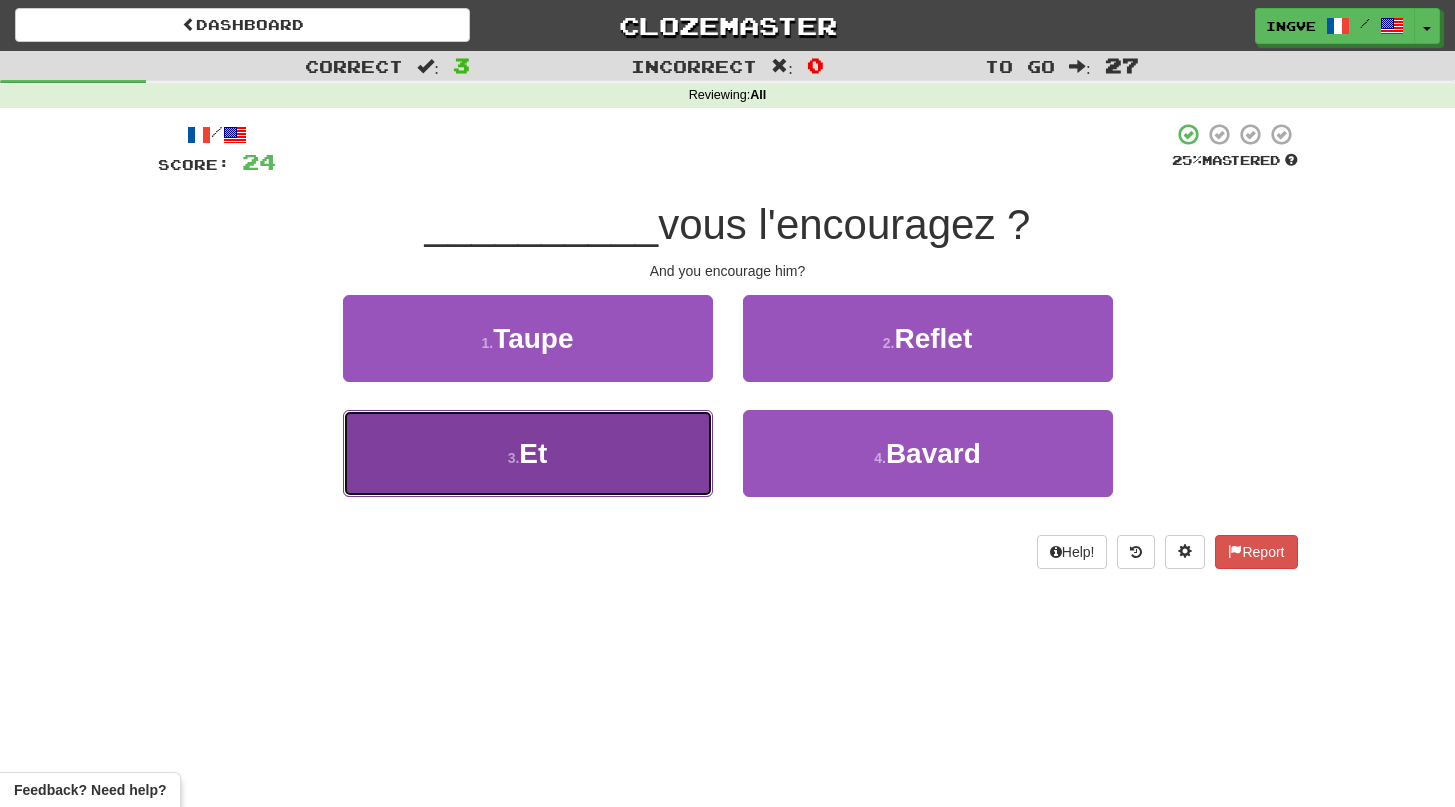 click on "3 .  Et" at bounding box center [528, 453] 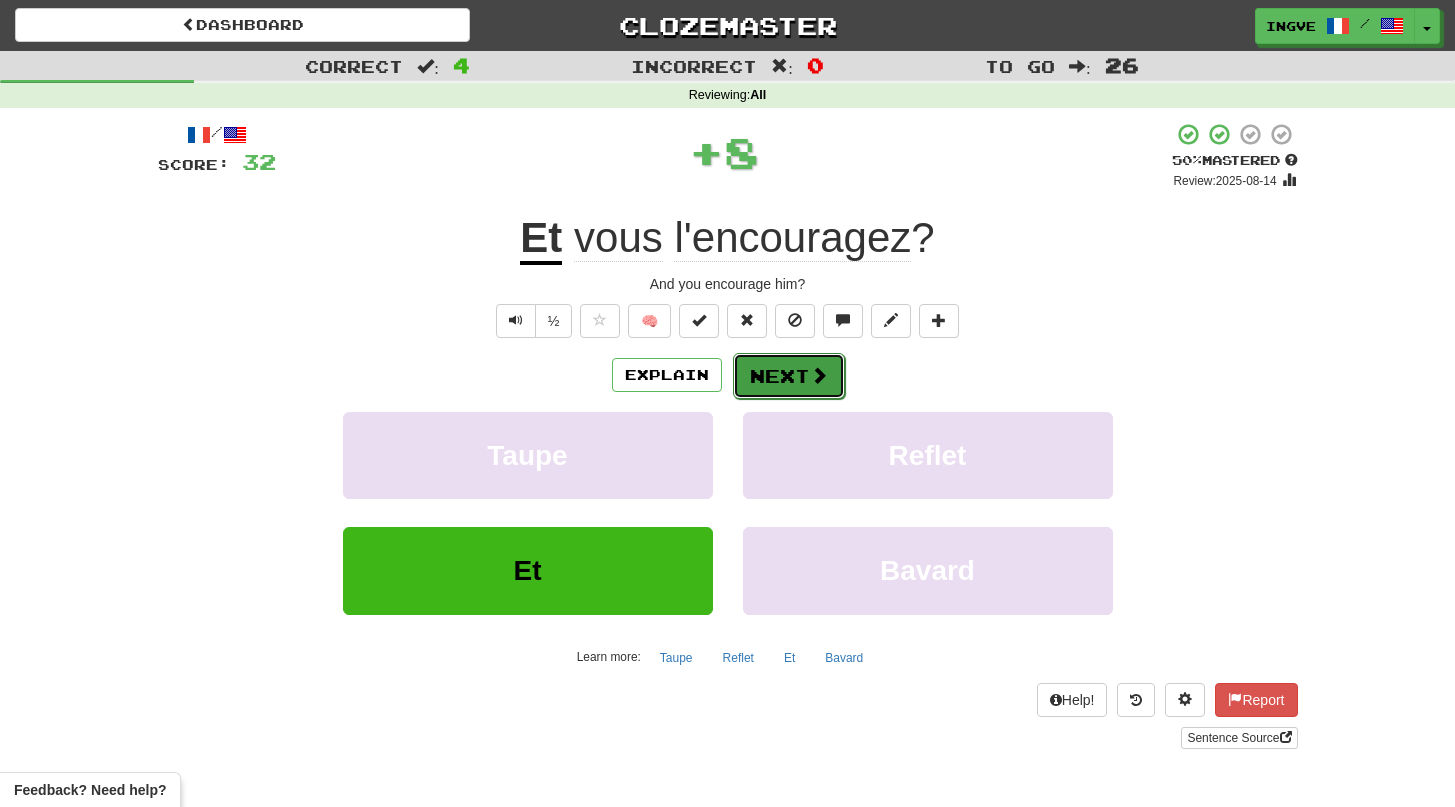 click on "Next" at bounding box center [789, 376] 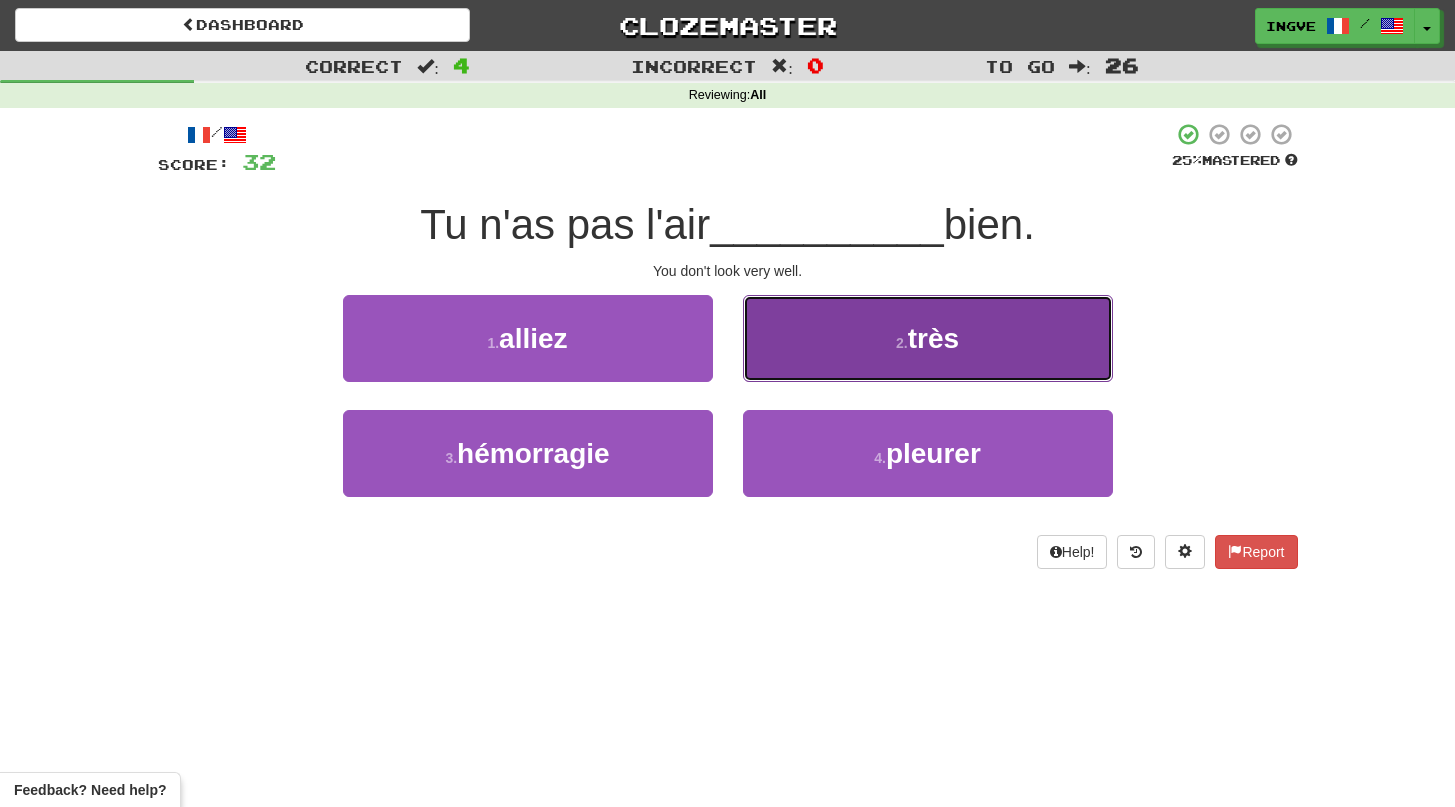 click on "2 .  très" at bounding box center (928, 338) 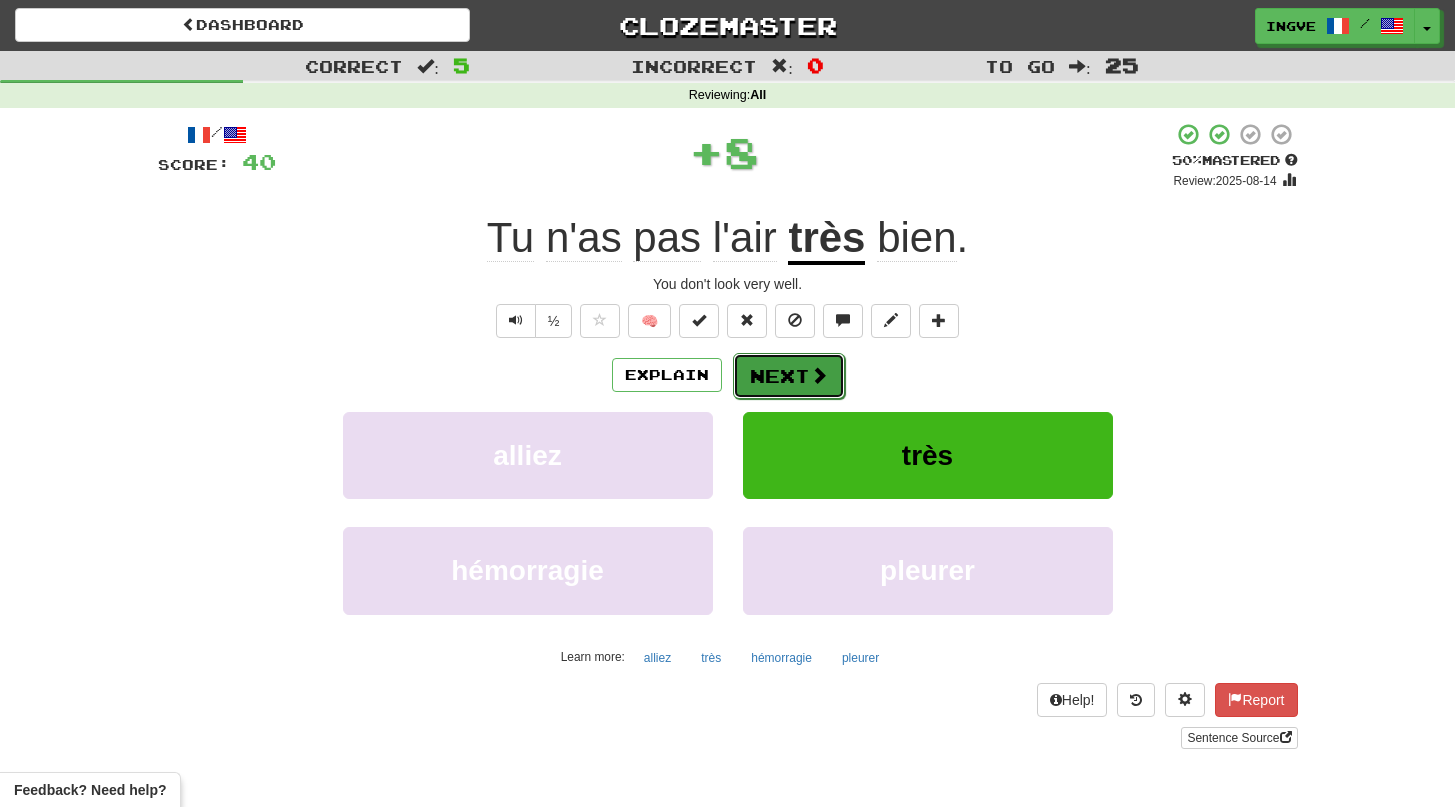 click on "Next" at bounding box center (789, 376) 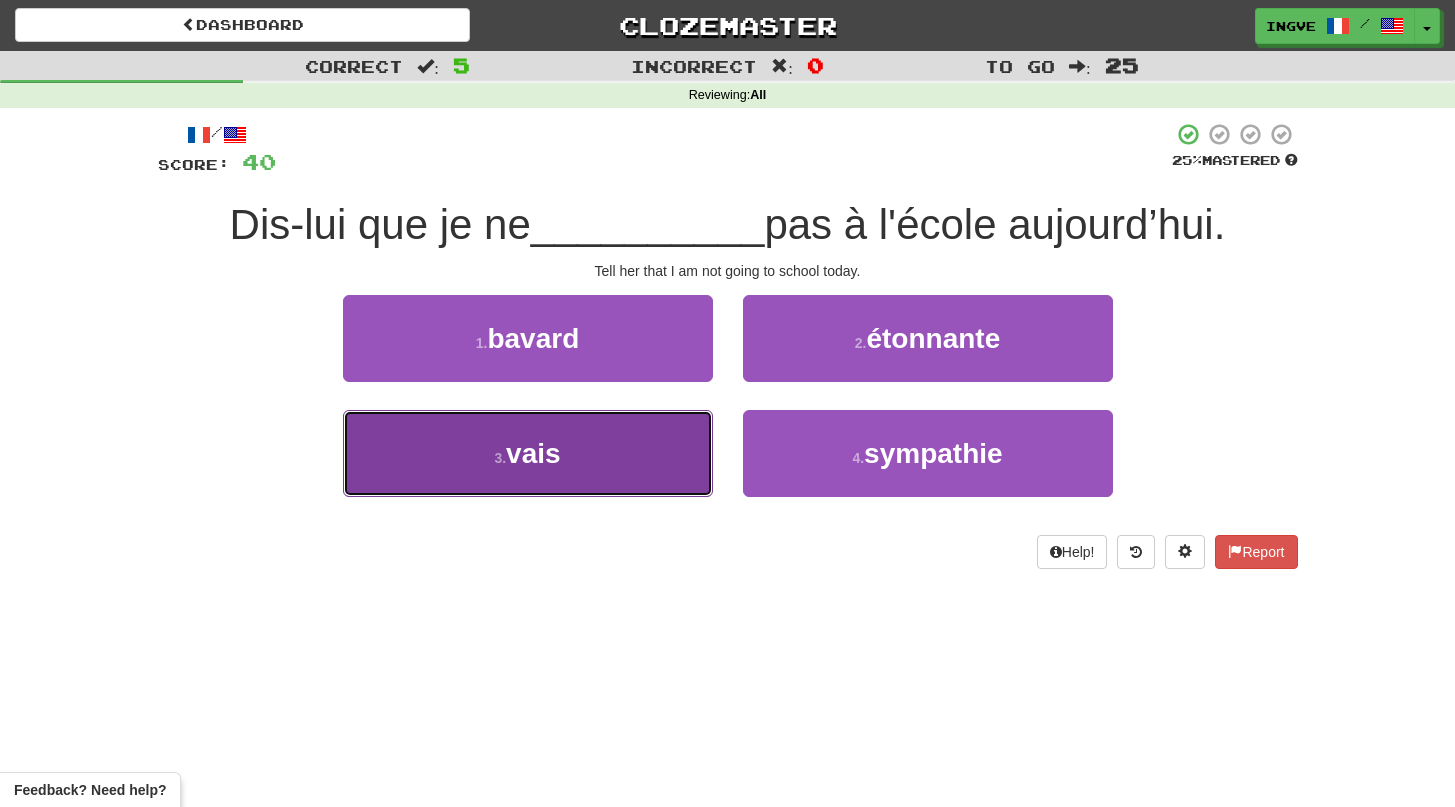 click on "3 .  vais" at bounding box center (528, 453) 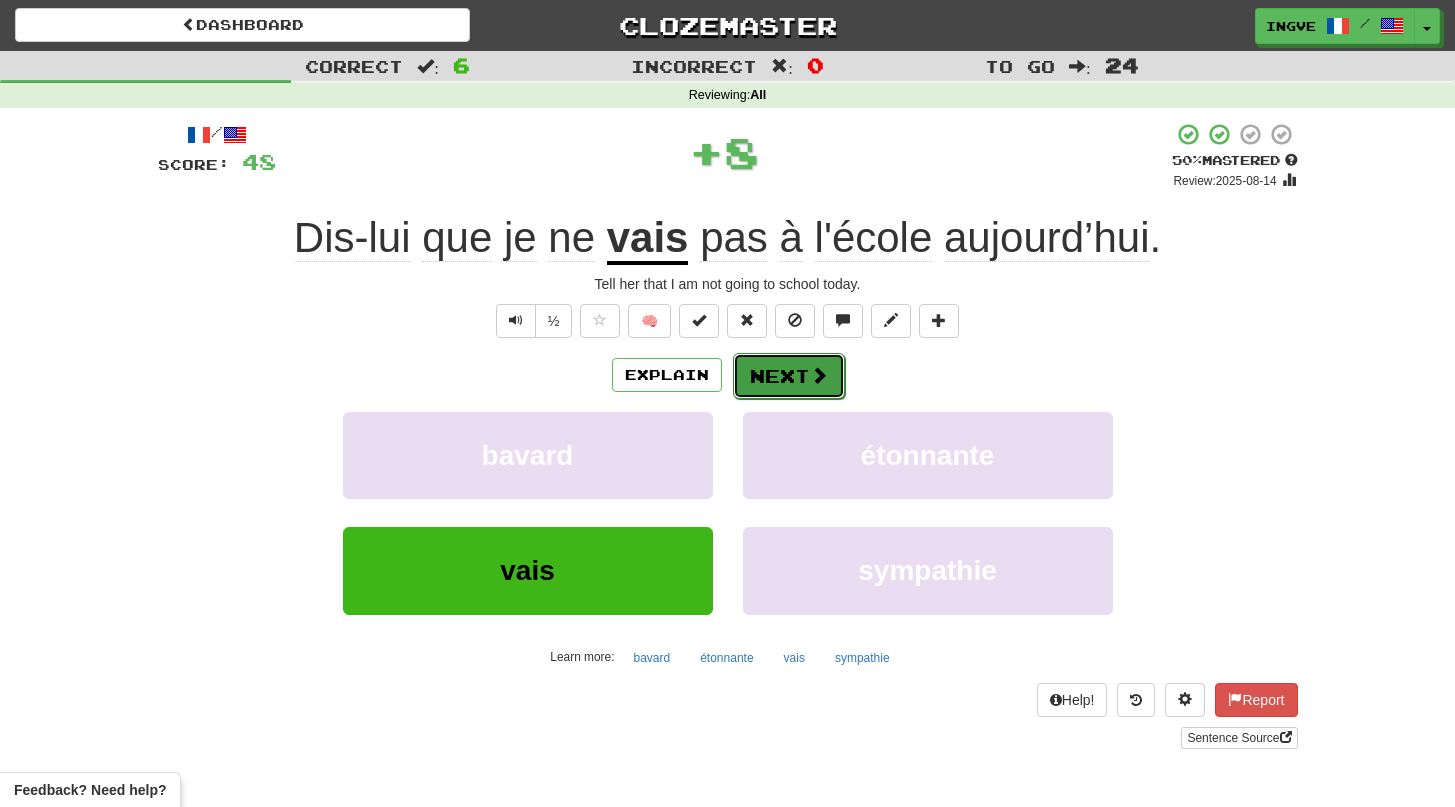 click on "Next" at bounding box center [789, 376] 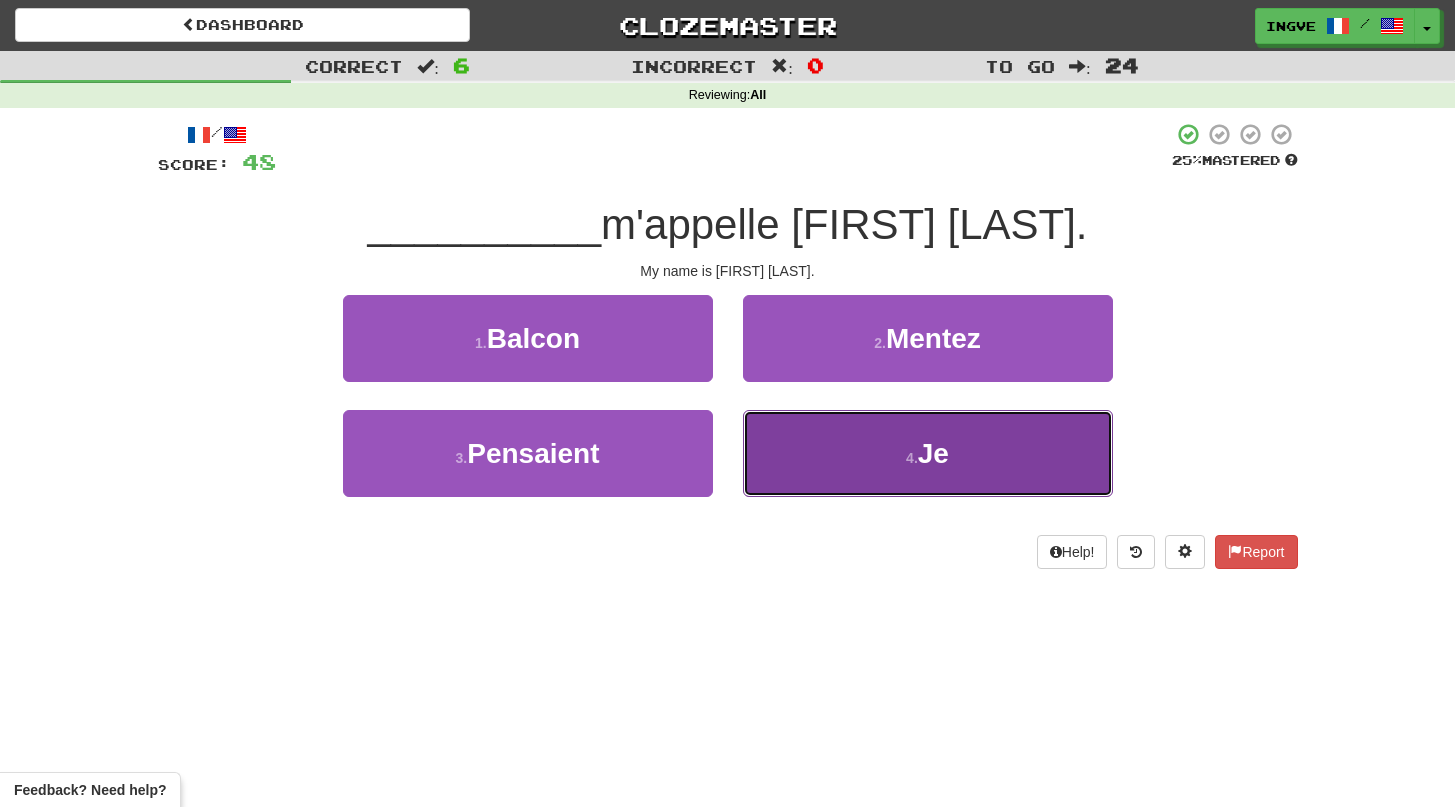 click on "4 .  Je" at bounding box center (928, 453) 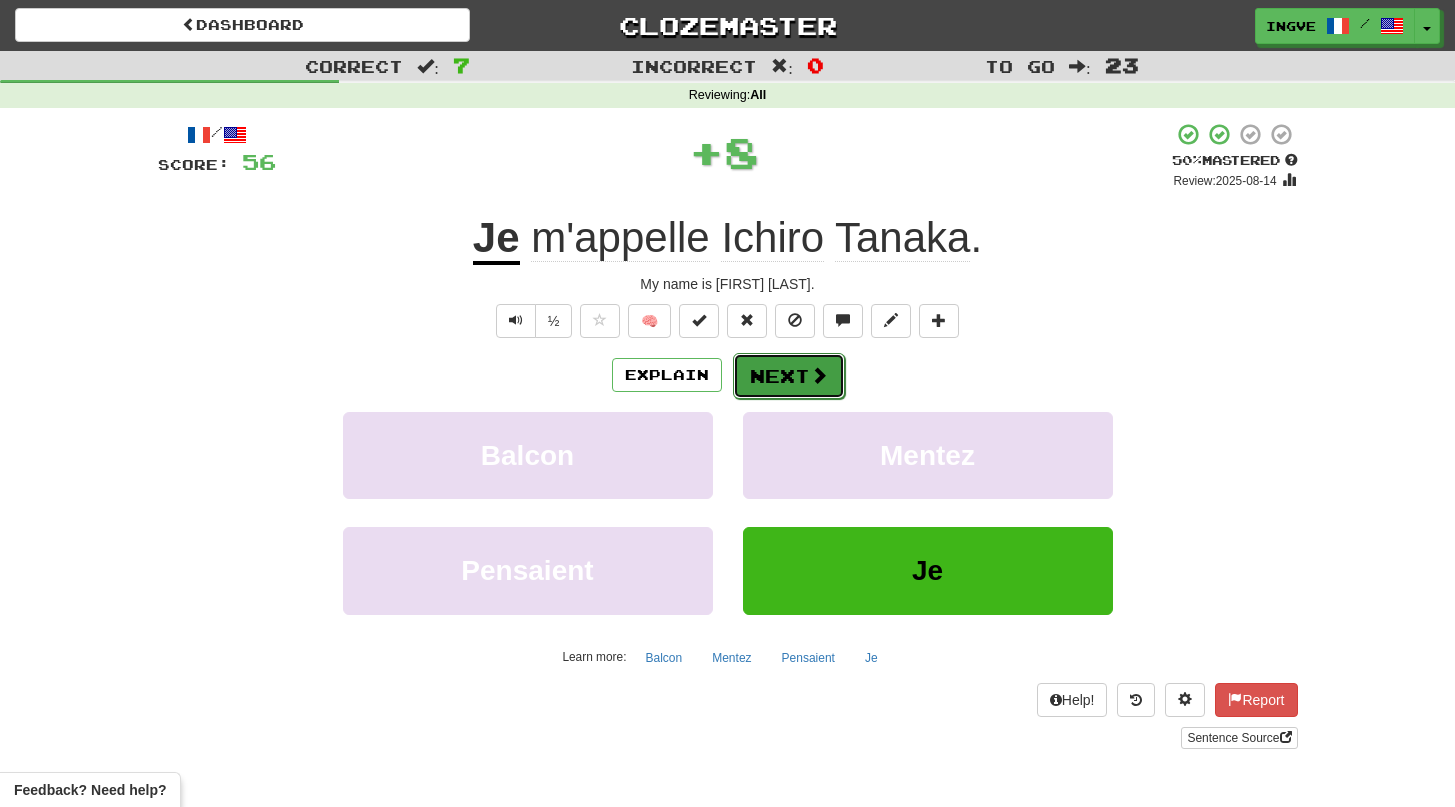 click on "Next" at bounding box center [789, 376] 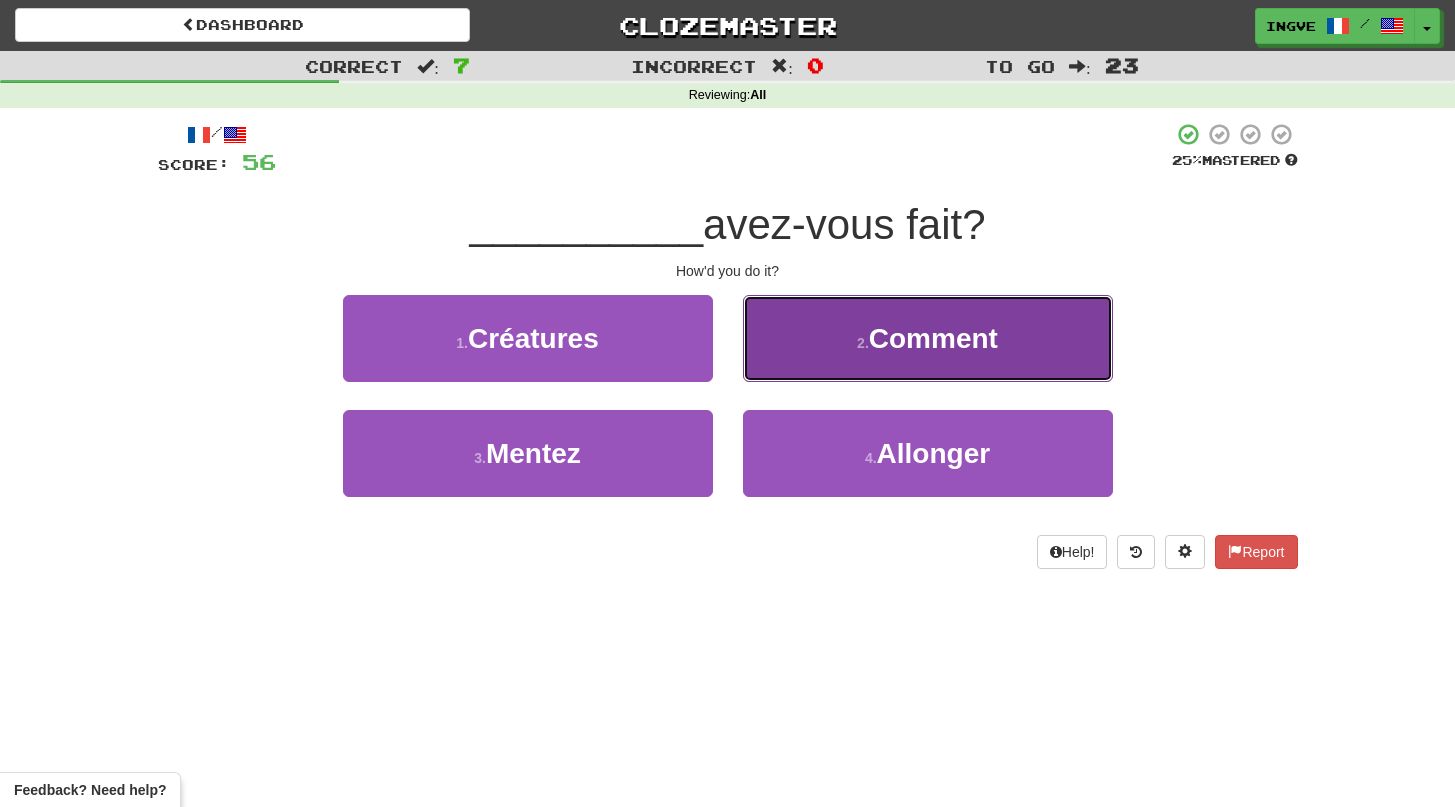 click on "2 .  Comment" at bounding box center (928, 338) 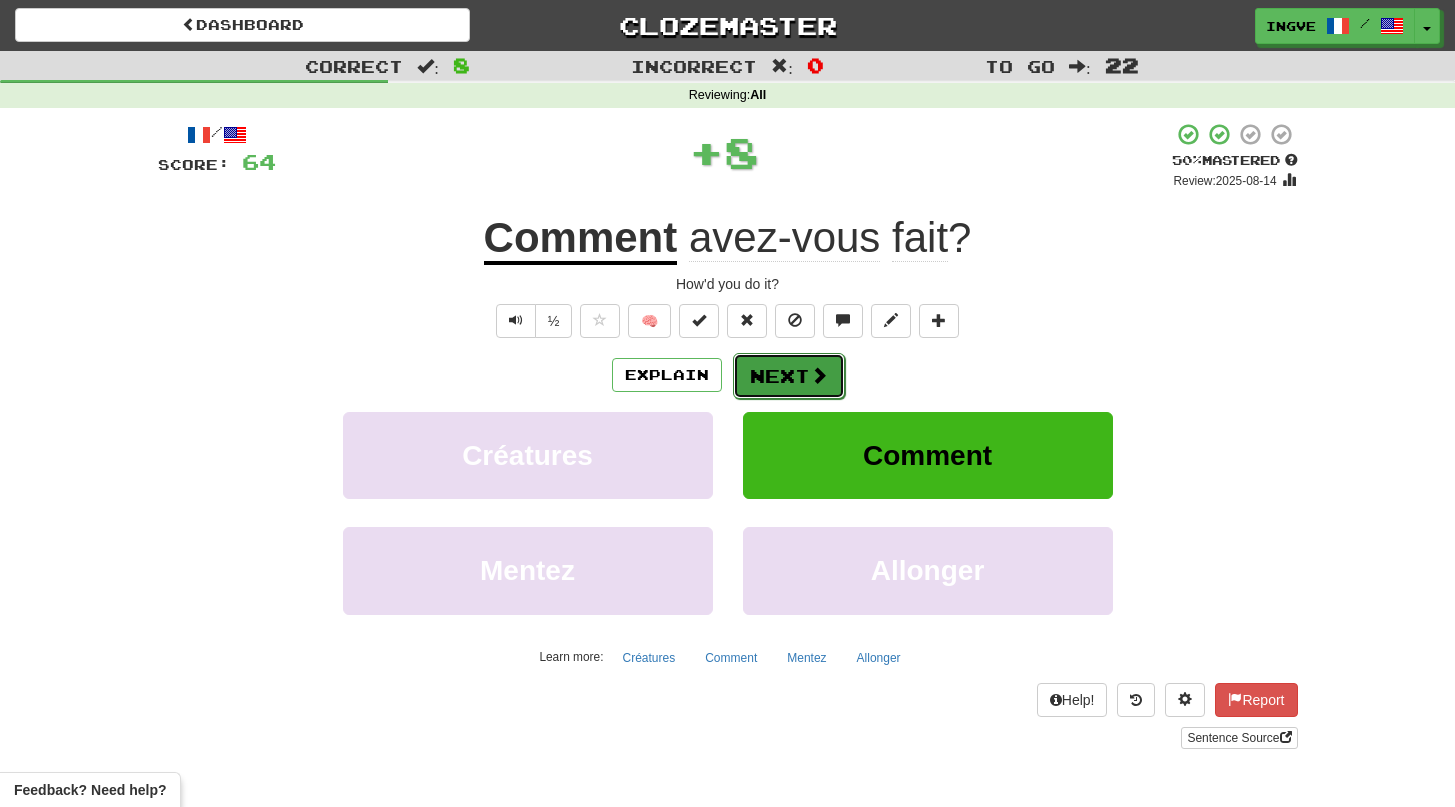 click on "Next" at bounding box center (789, 376) 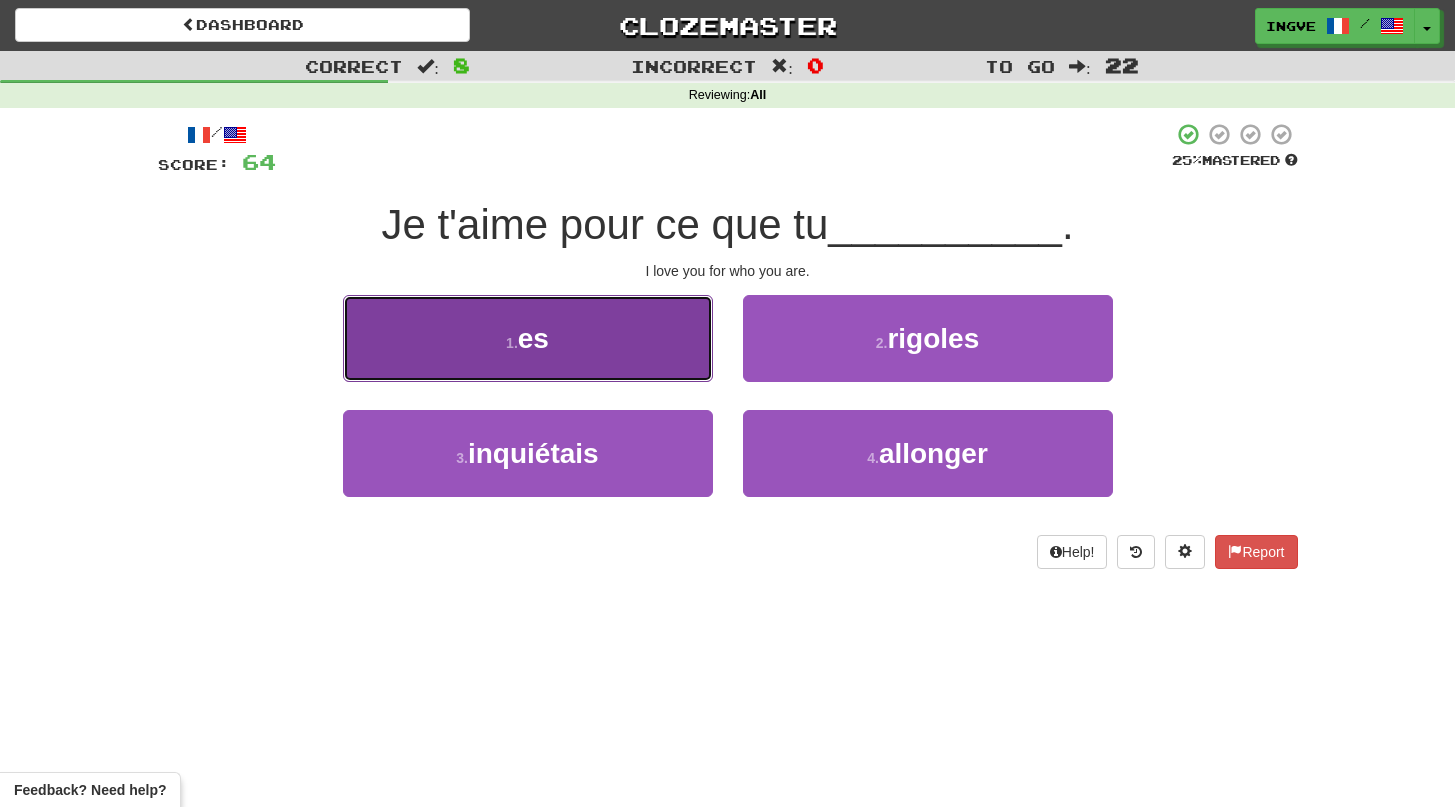 click on "1 .  es" at bounding box center (528, 338) 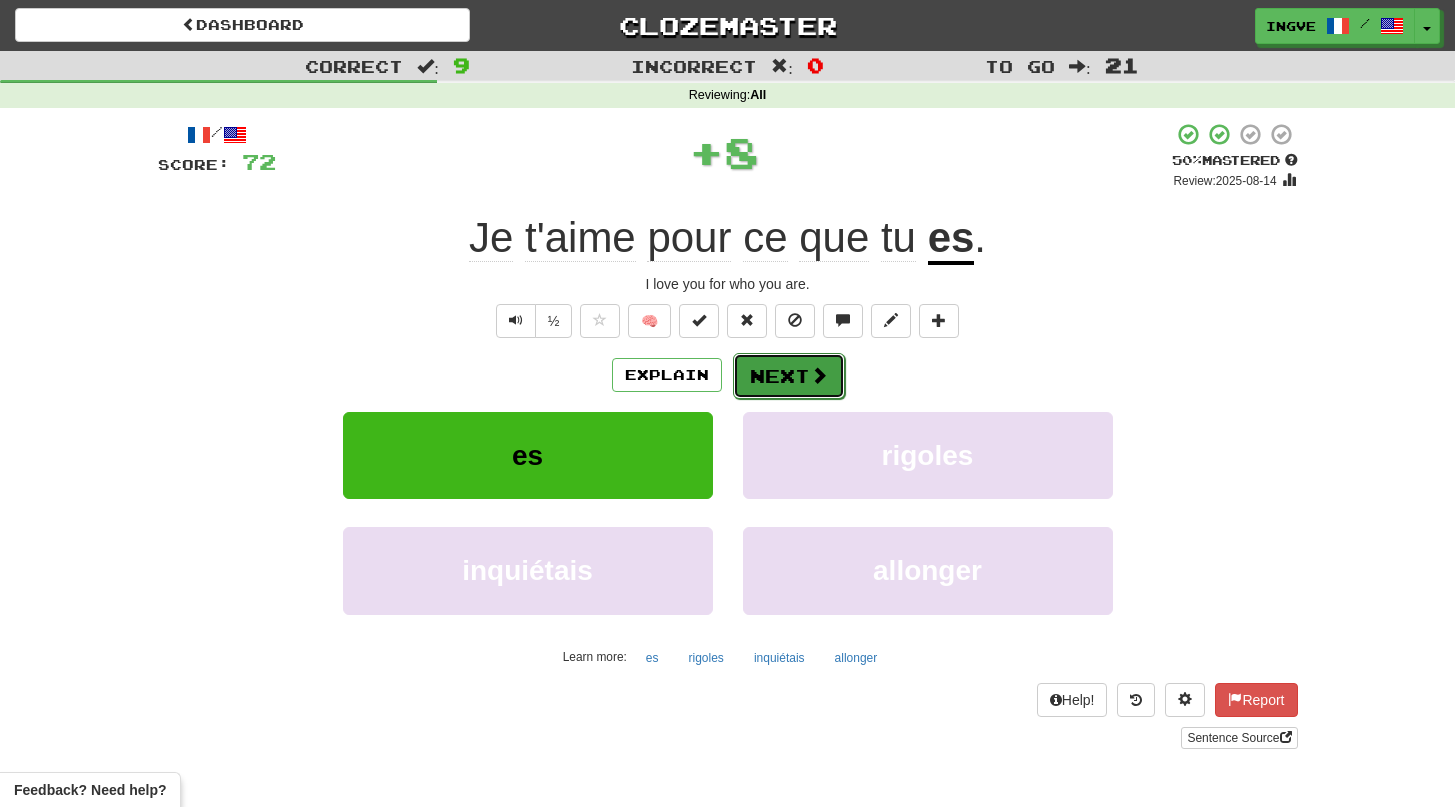 click on "Next" at bounding box center (789, 376) 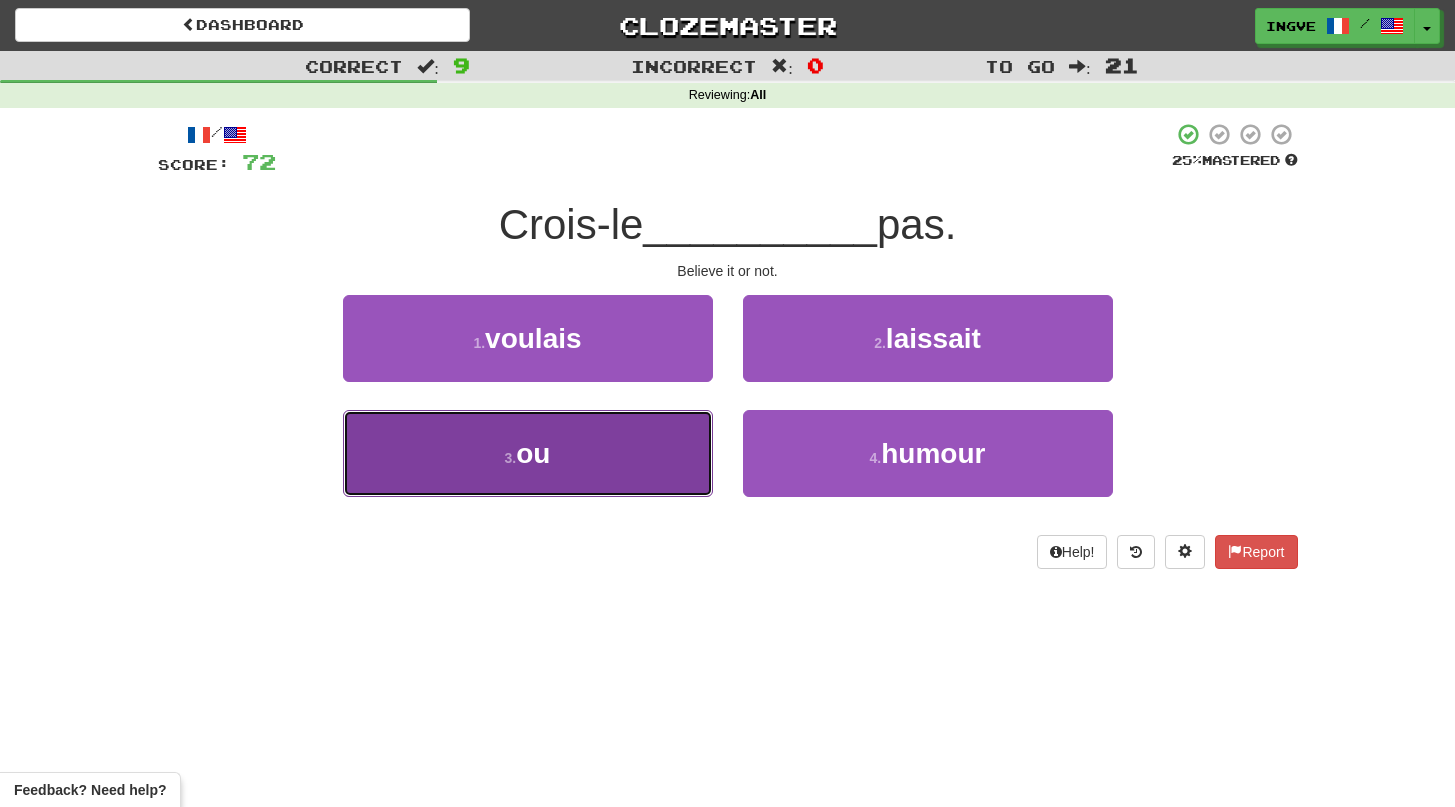 click on "3 .  ou" at bounding box center [528, 453] 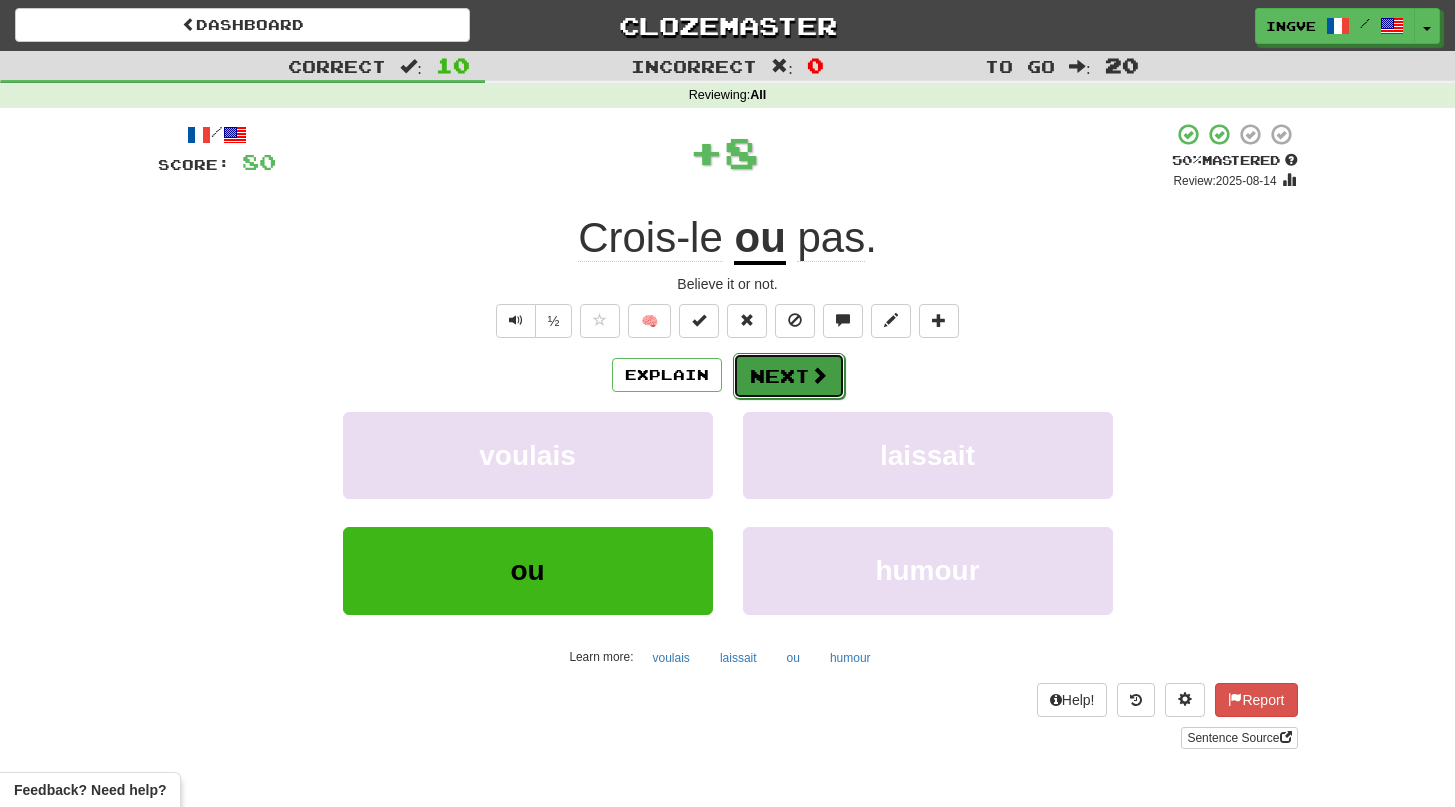 click on "Next" at bounding box center (789, 376) 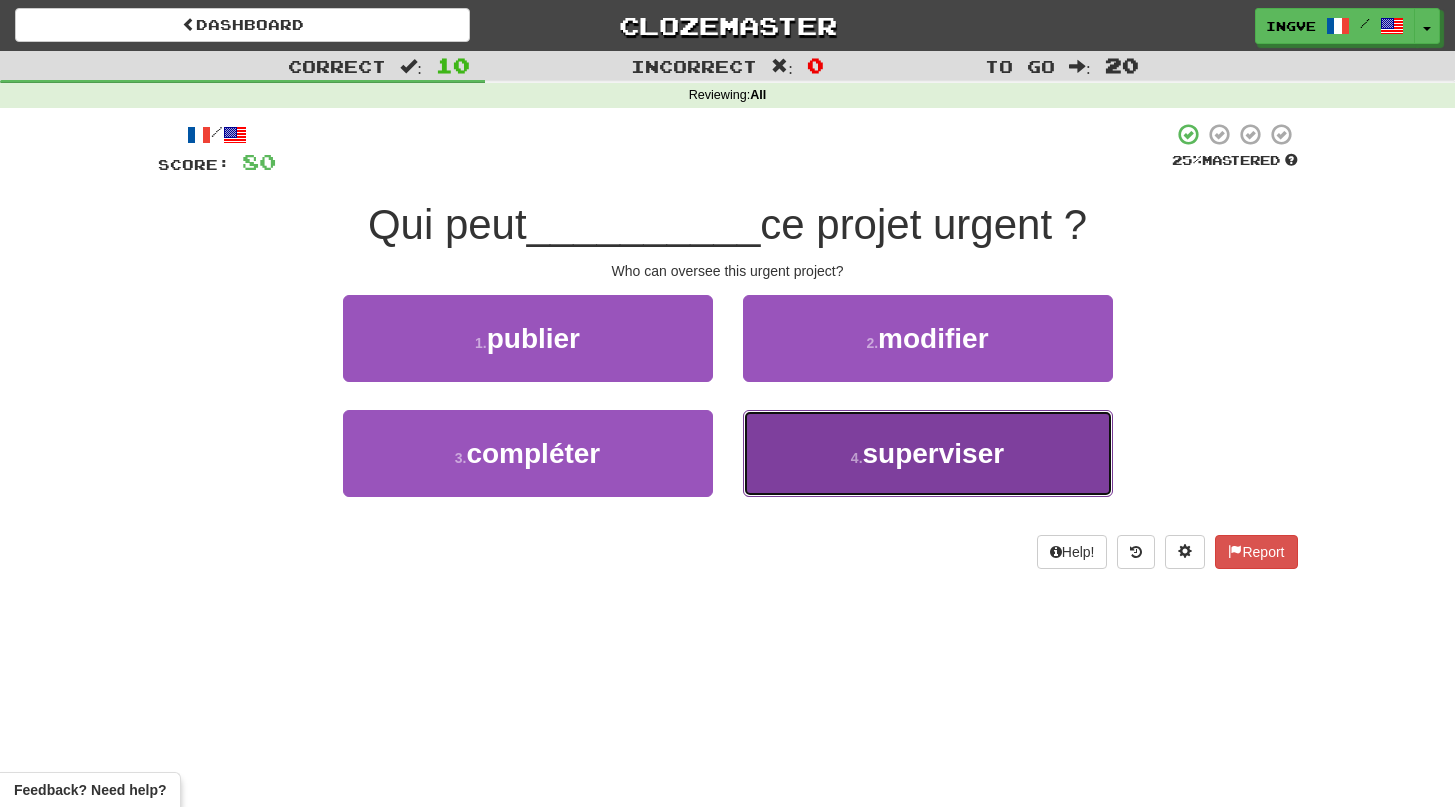 click on "4 .  superviser" at bounding box center [928, 453] 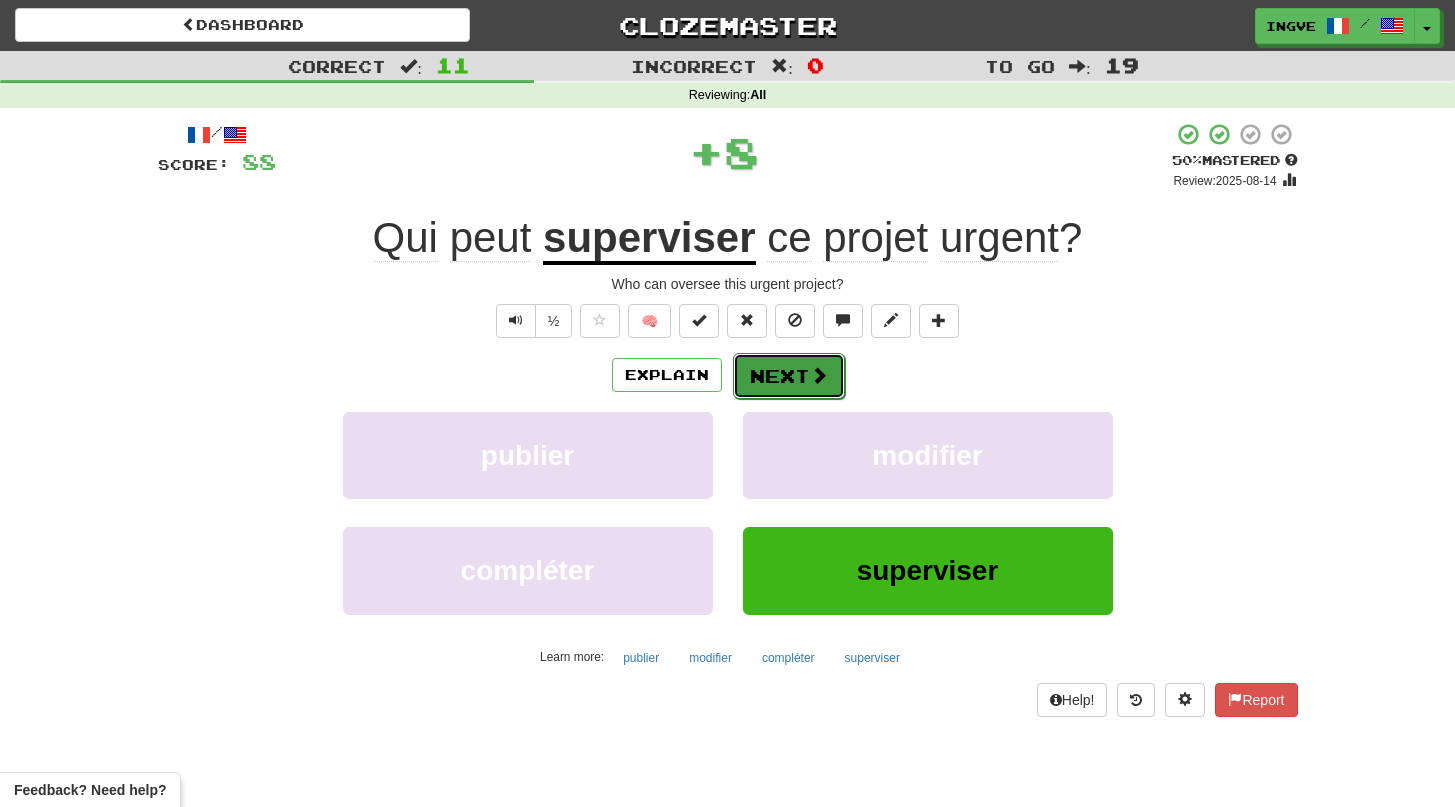 click on "Next" at bounding box center [789, 376] 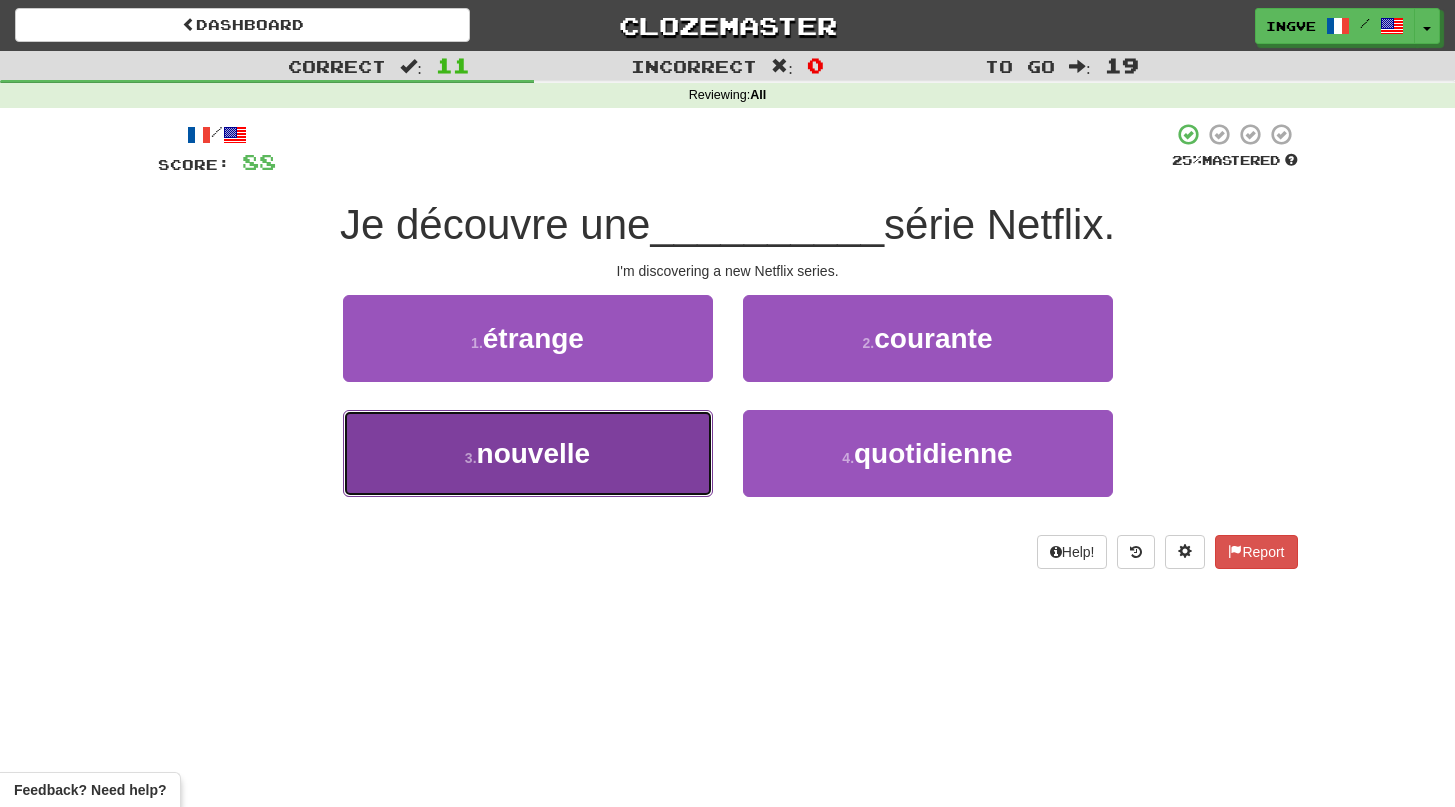 click on "3 .  nouvelle" at bounding box center [528, 453] 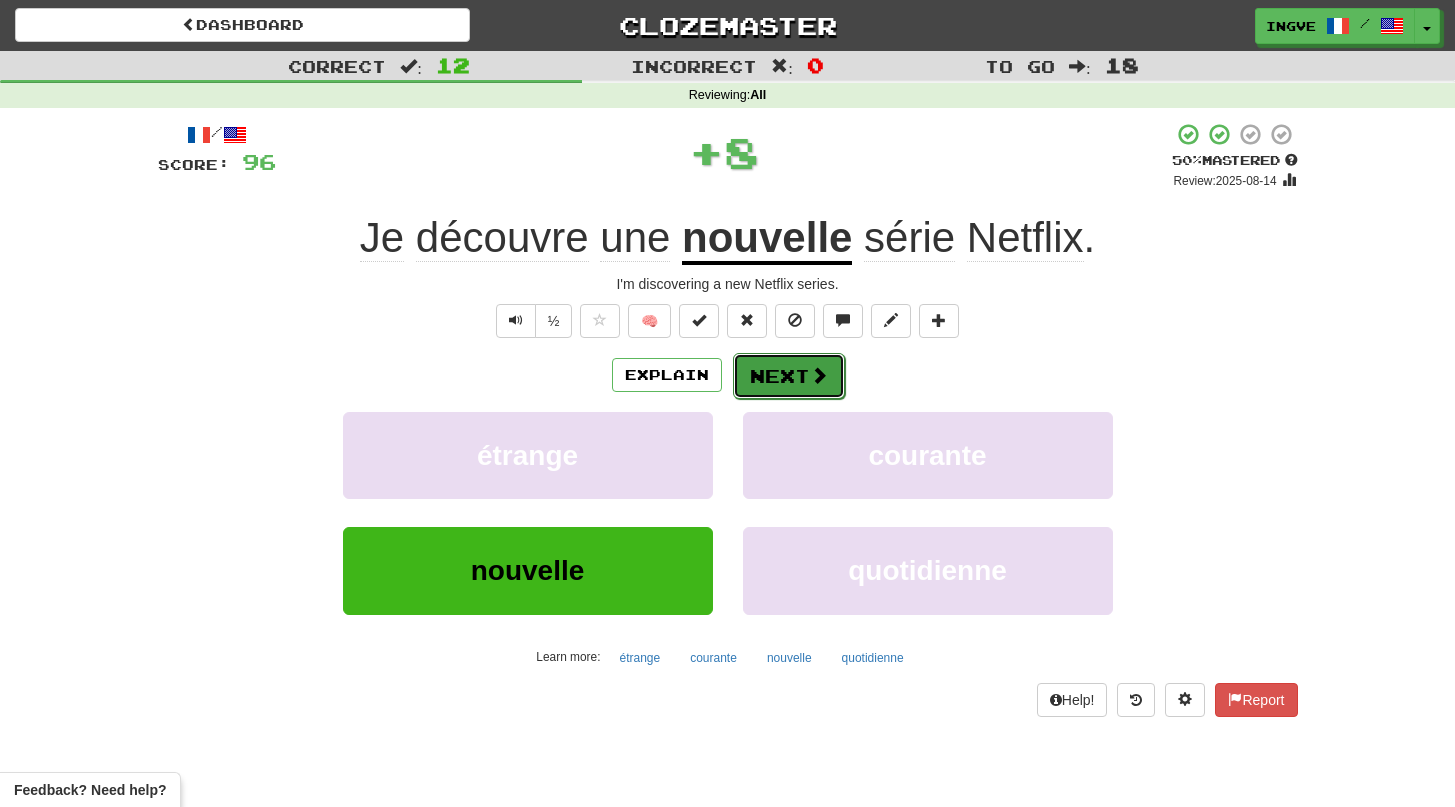 click on "Next" at bounding box center [789, 376] 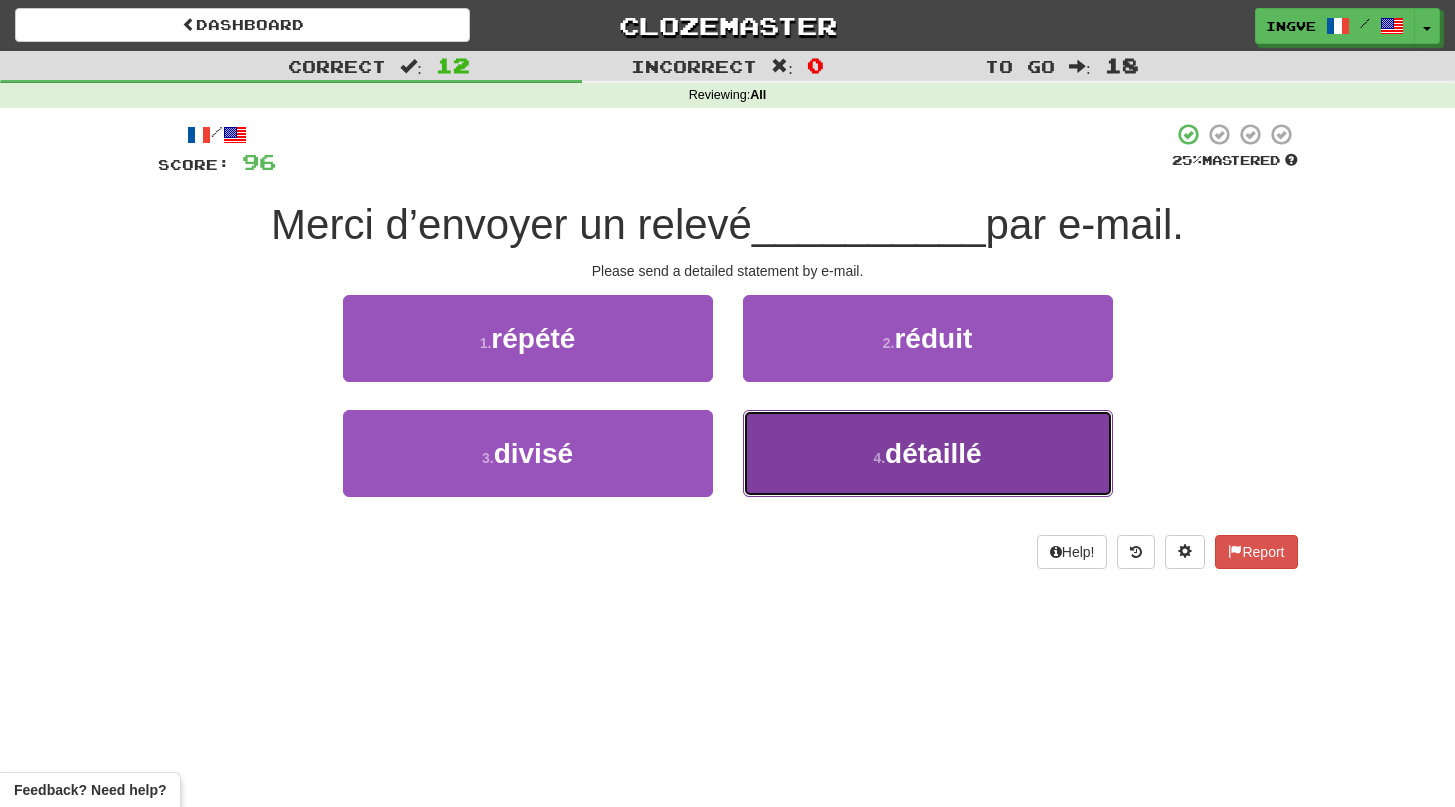click on "4 .  détaillé" at bounding box center (928, 453) 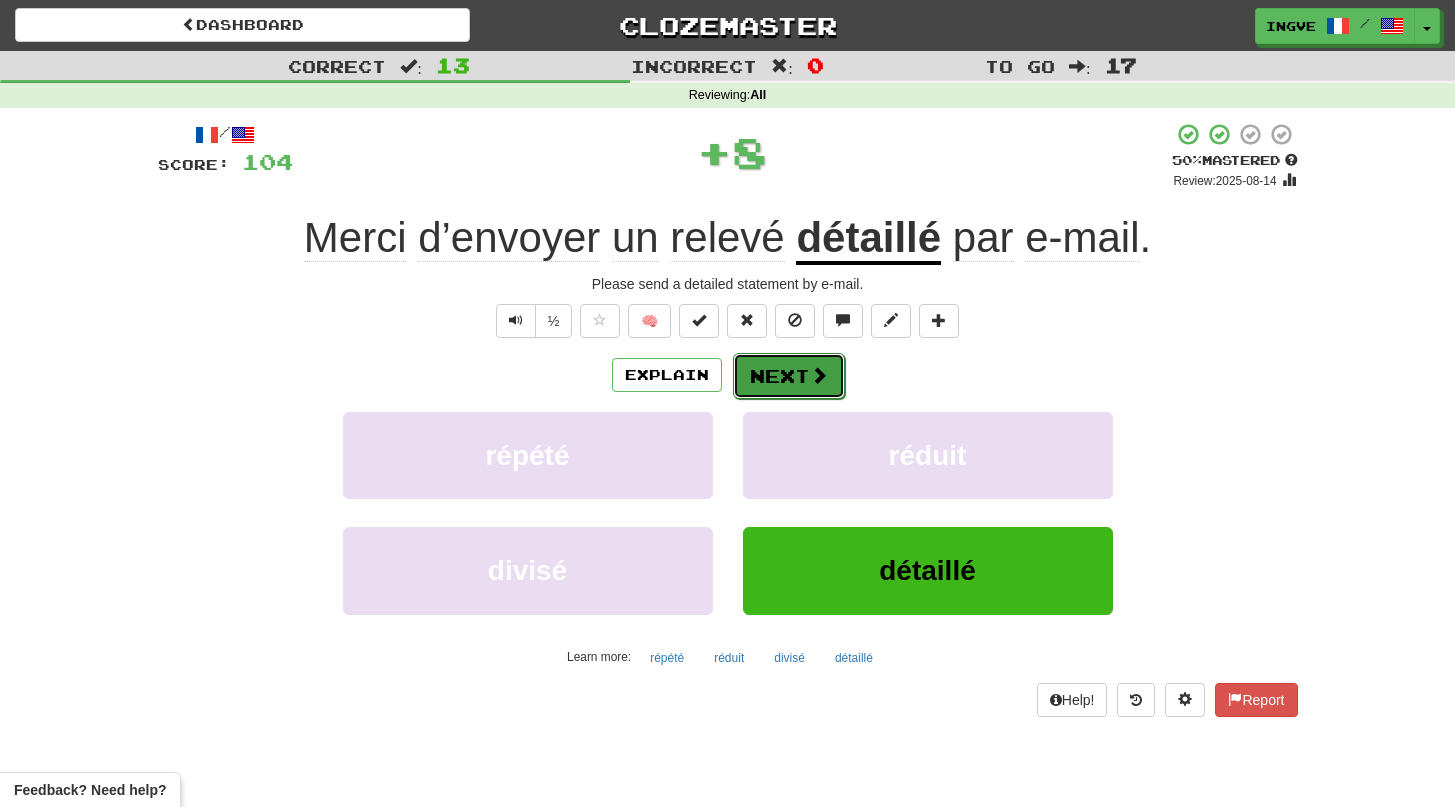 click on "Next" at bounding box center (789, 376) 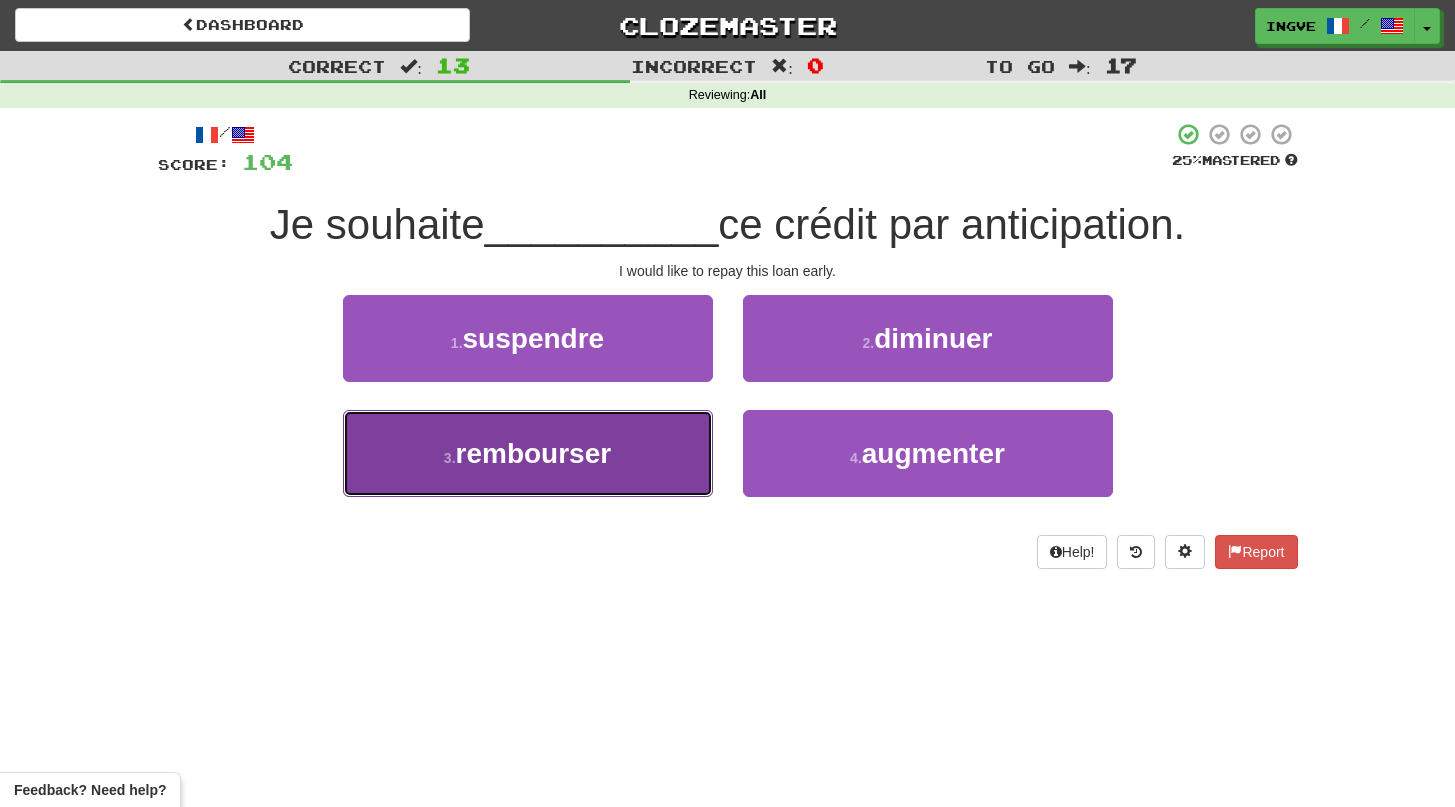 click on "3 .  rembourser" at bounding box center [528, 453] 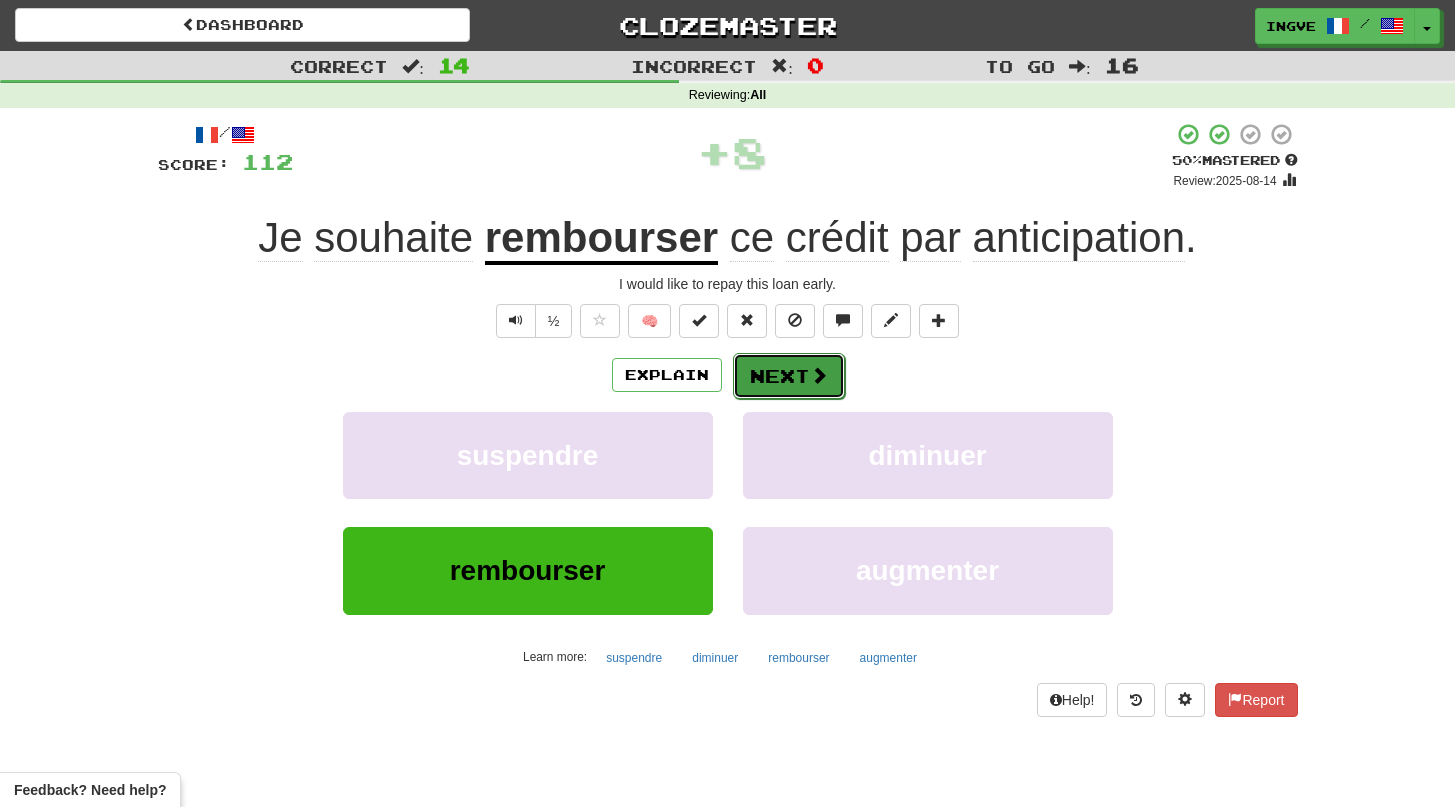 click on "Next" at bounding box center [789, 376] 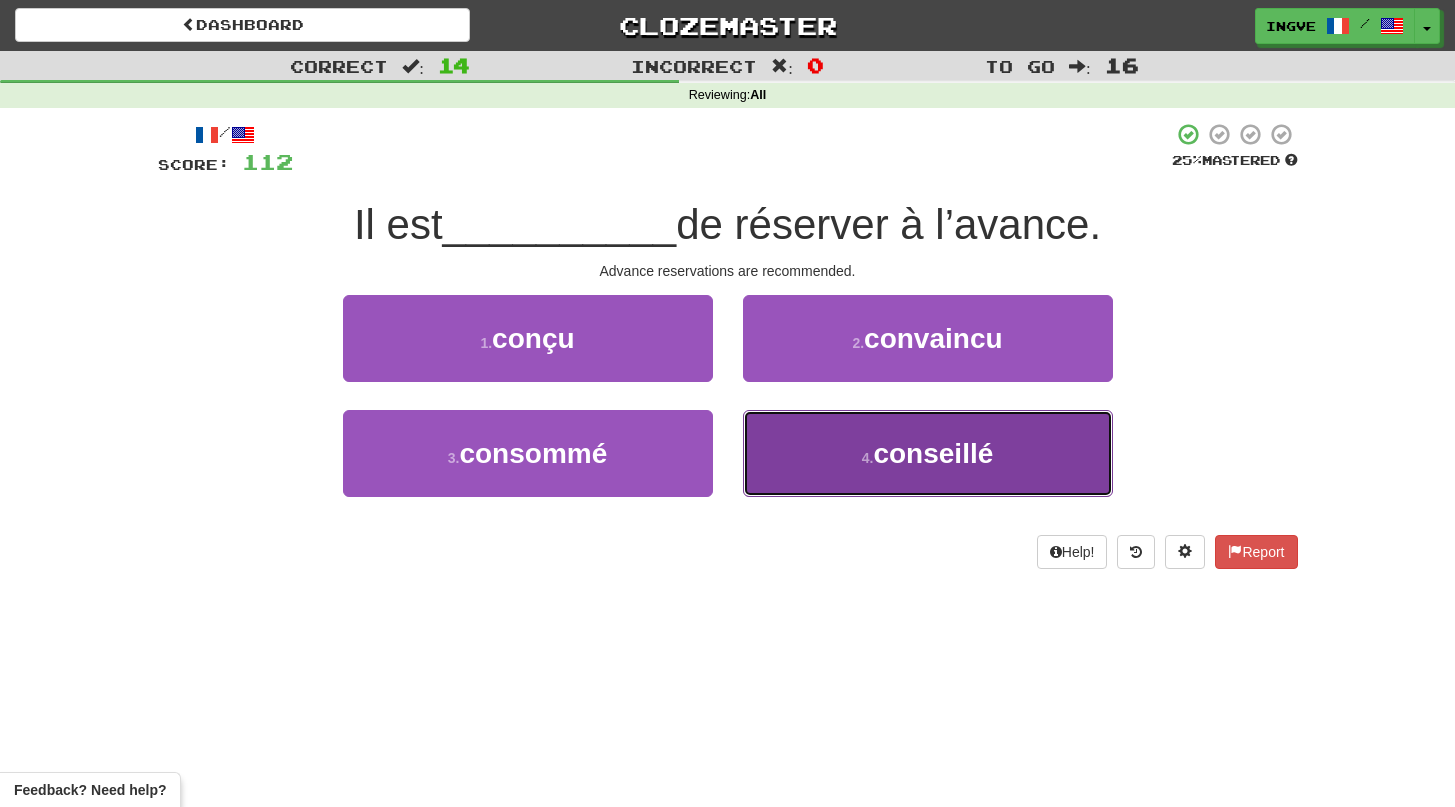click on "4 .  conseillé" at bounding box center [928, 453] 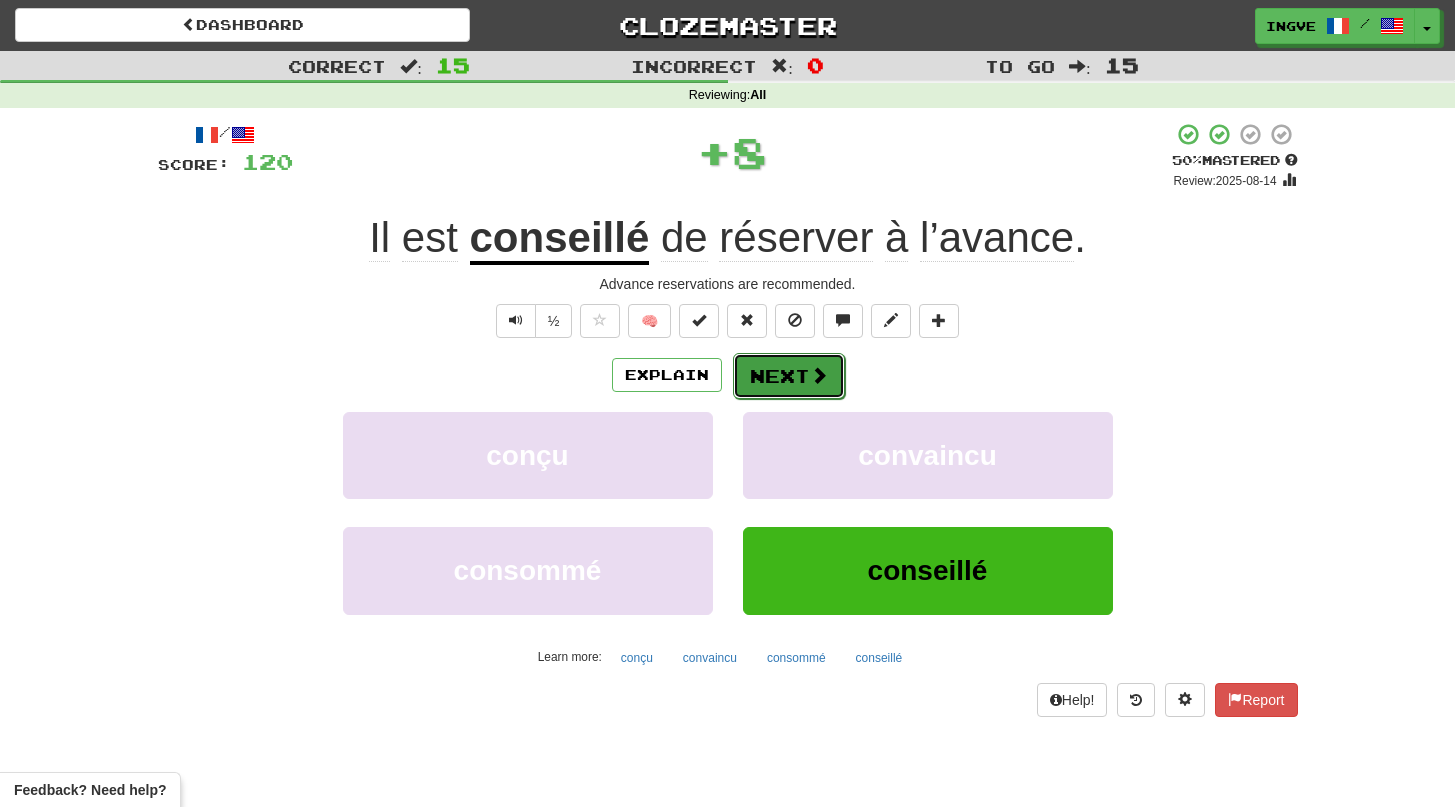 click on "Next" at bounding box center [789, 376] 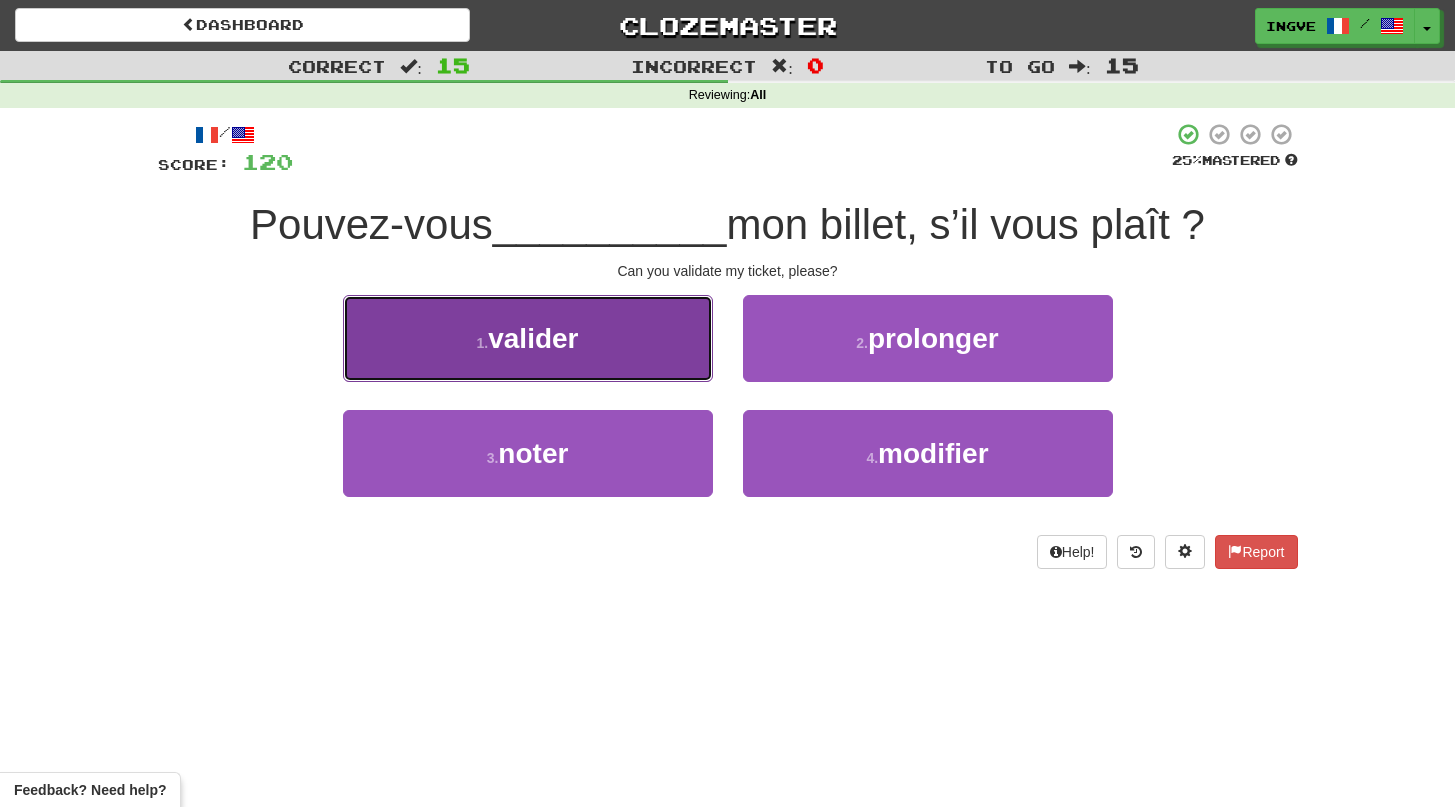 click on "1 .  valider" at bounding box center (528, 338) 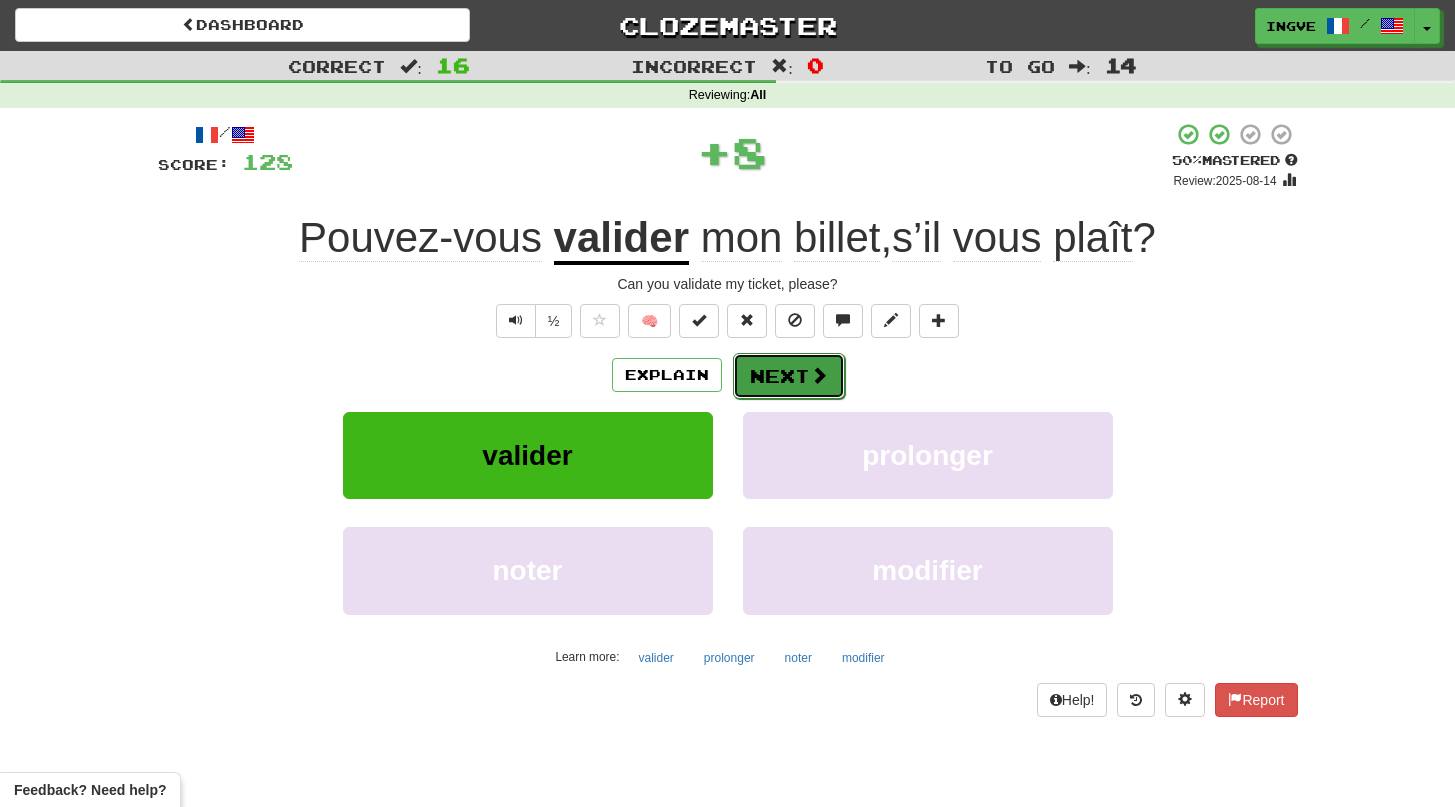 click on "Next" at bounding box center [789, 376] 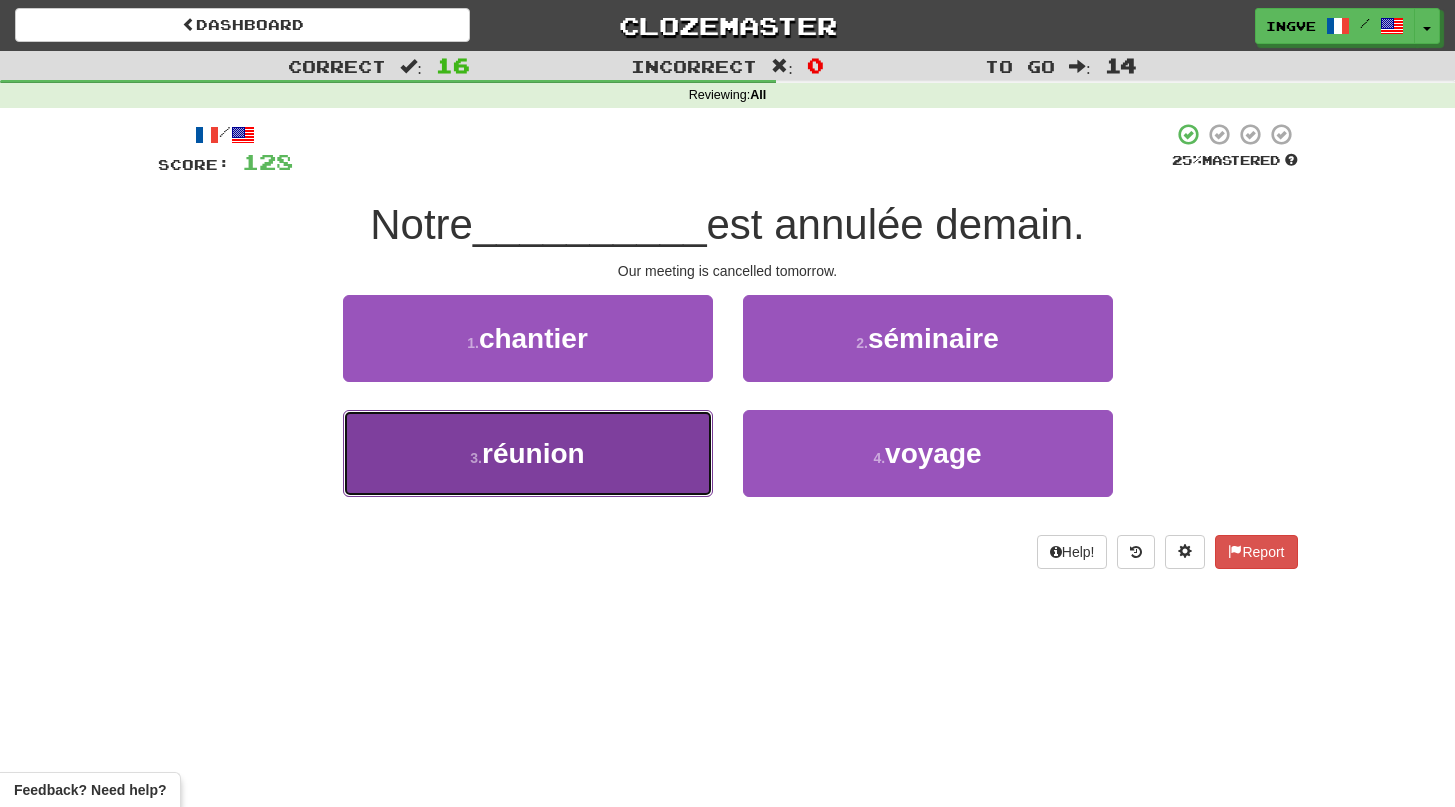click on "3 .  réunion" at bounding box center [528, 453] 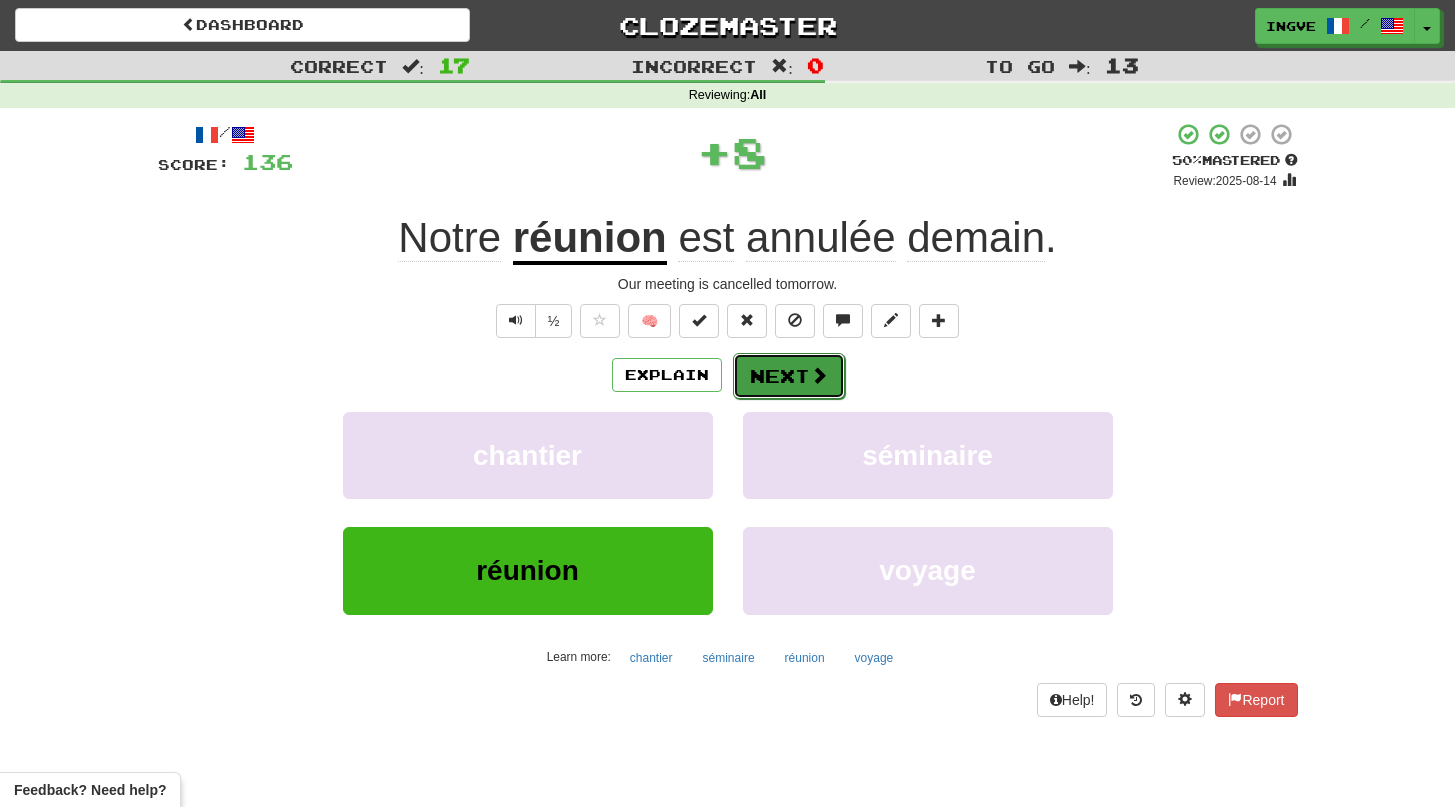 click on "Next" at bounding box center (789, 376) 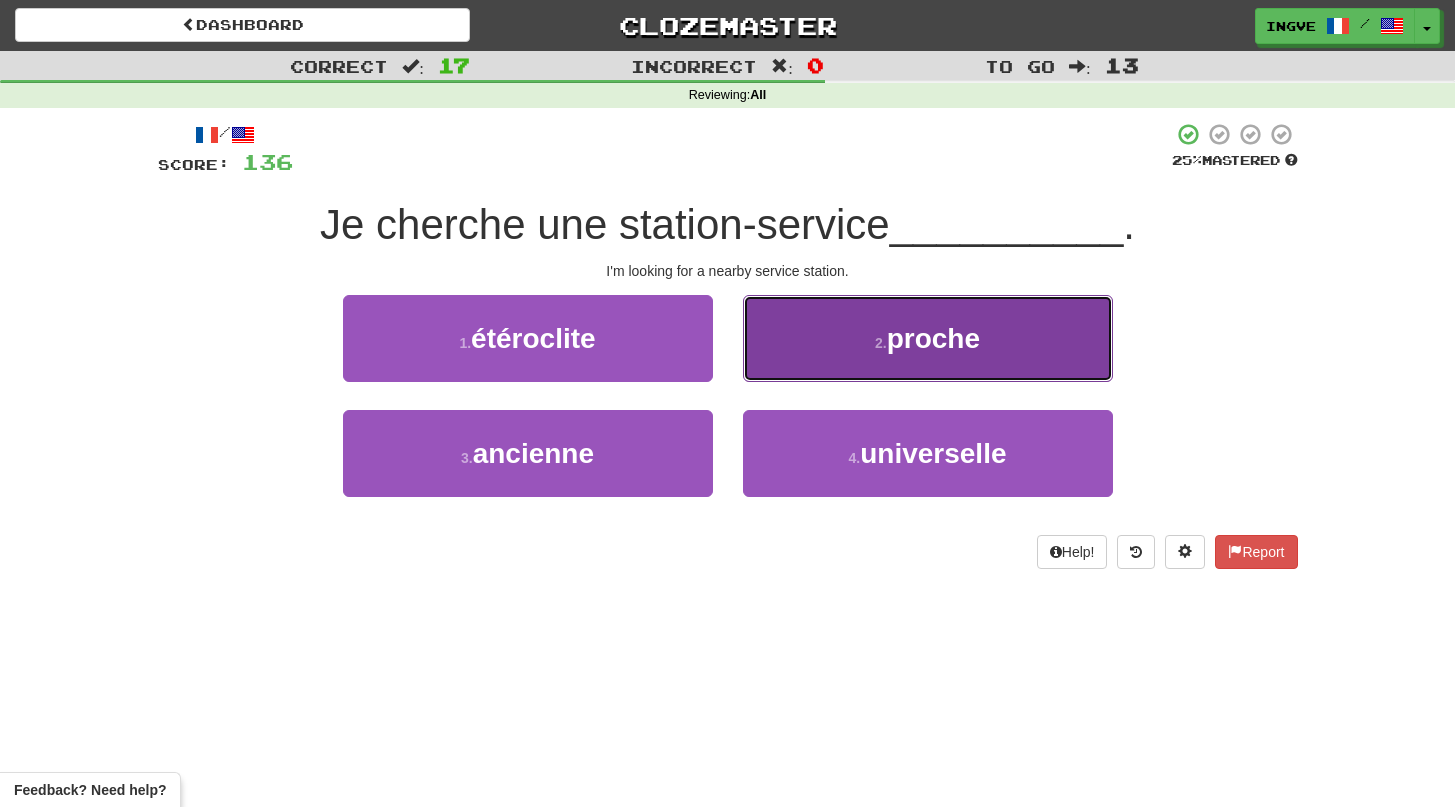 click on "2 .  proche" at bounding box center (928, 338) 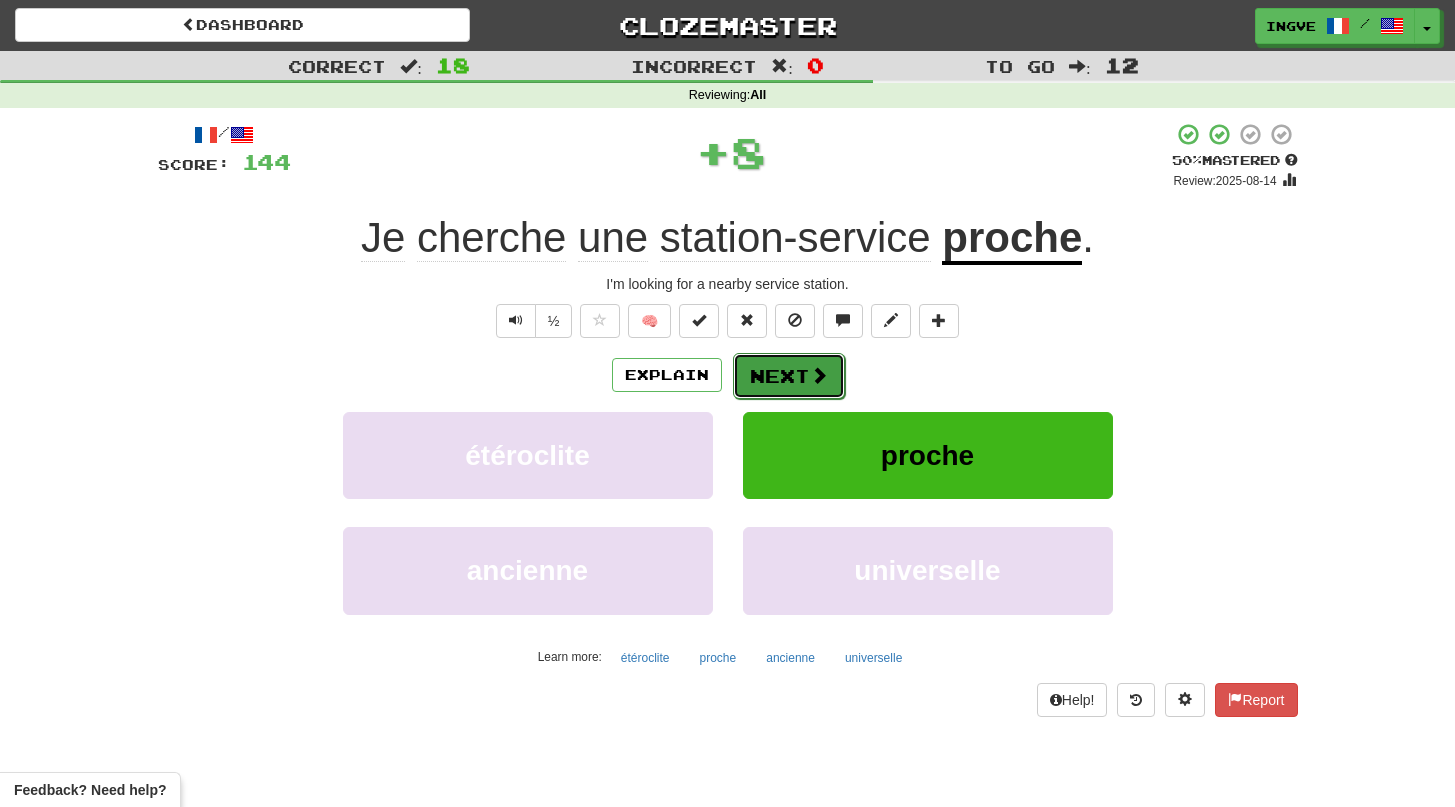 click on "Next" at bounding box center (789, 376) 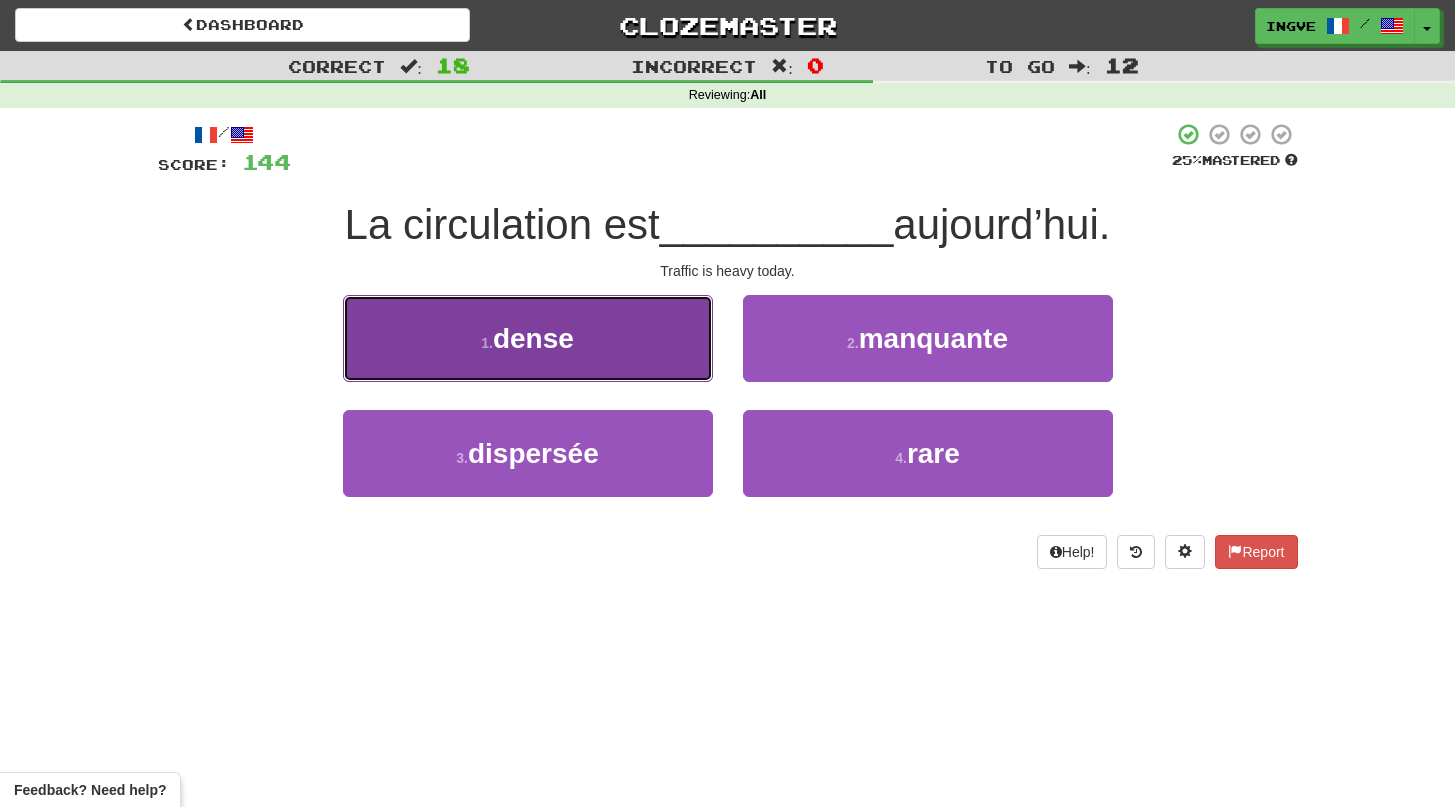 click on "1 .  dense" at bounding box center [528, 338] 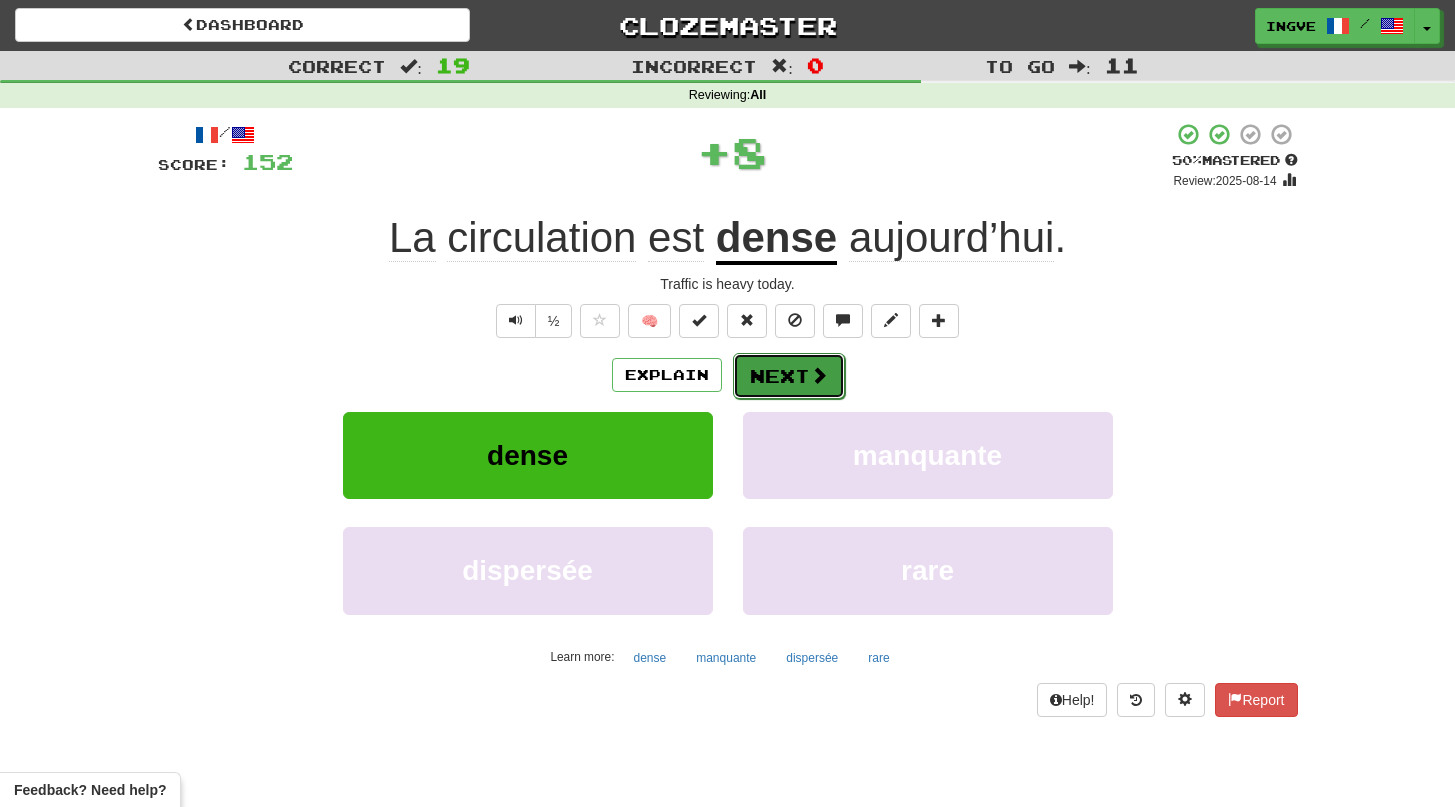 click on "Next" at bounding box center (789, 376) 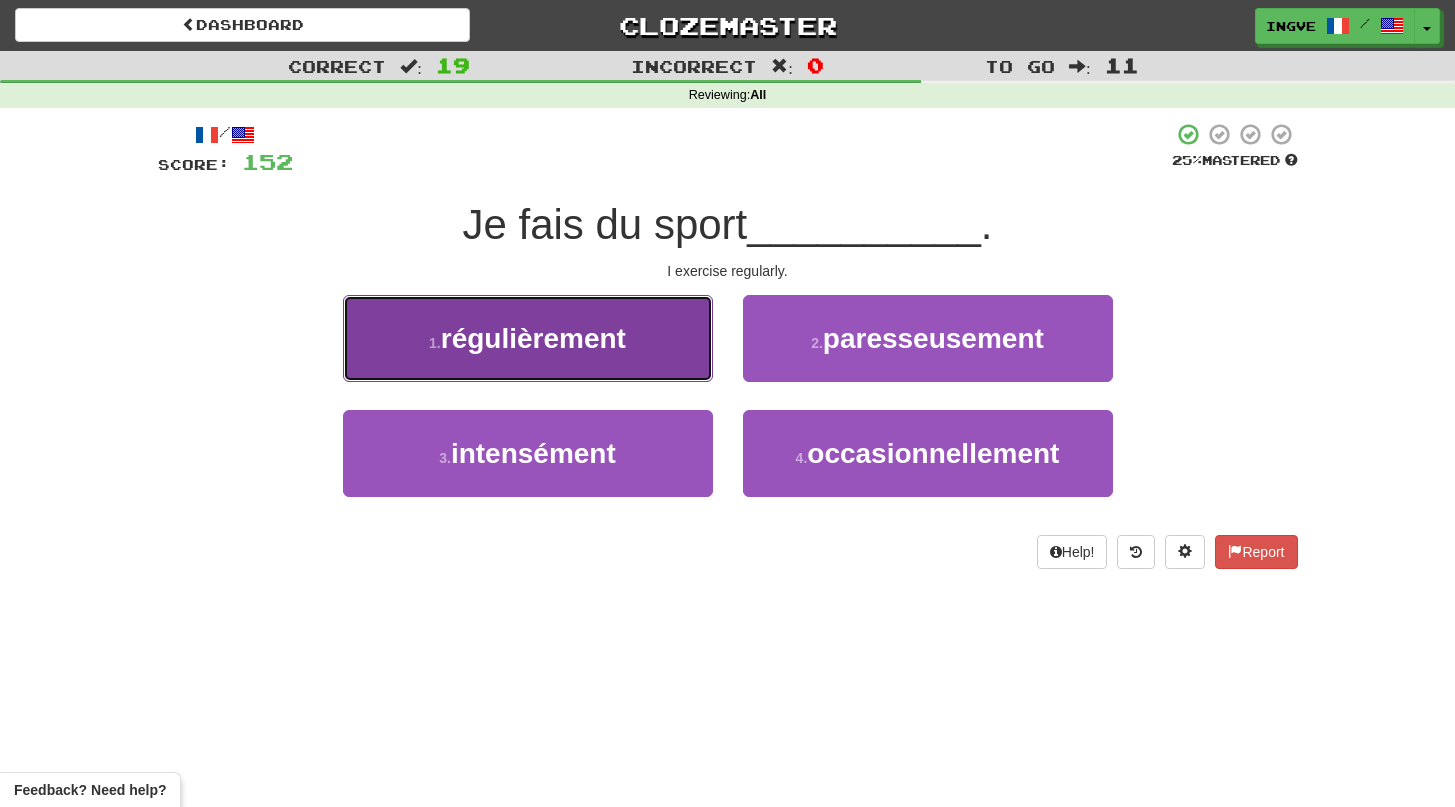 click on "1 .  régulièrement" at bounding box center [528, 338] 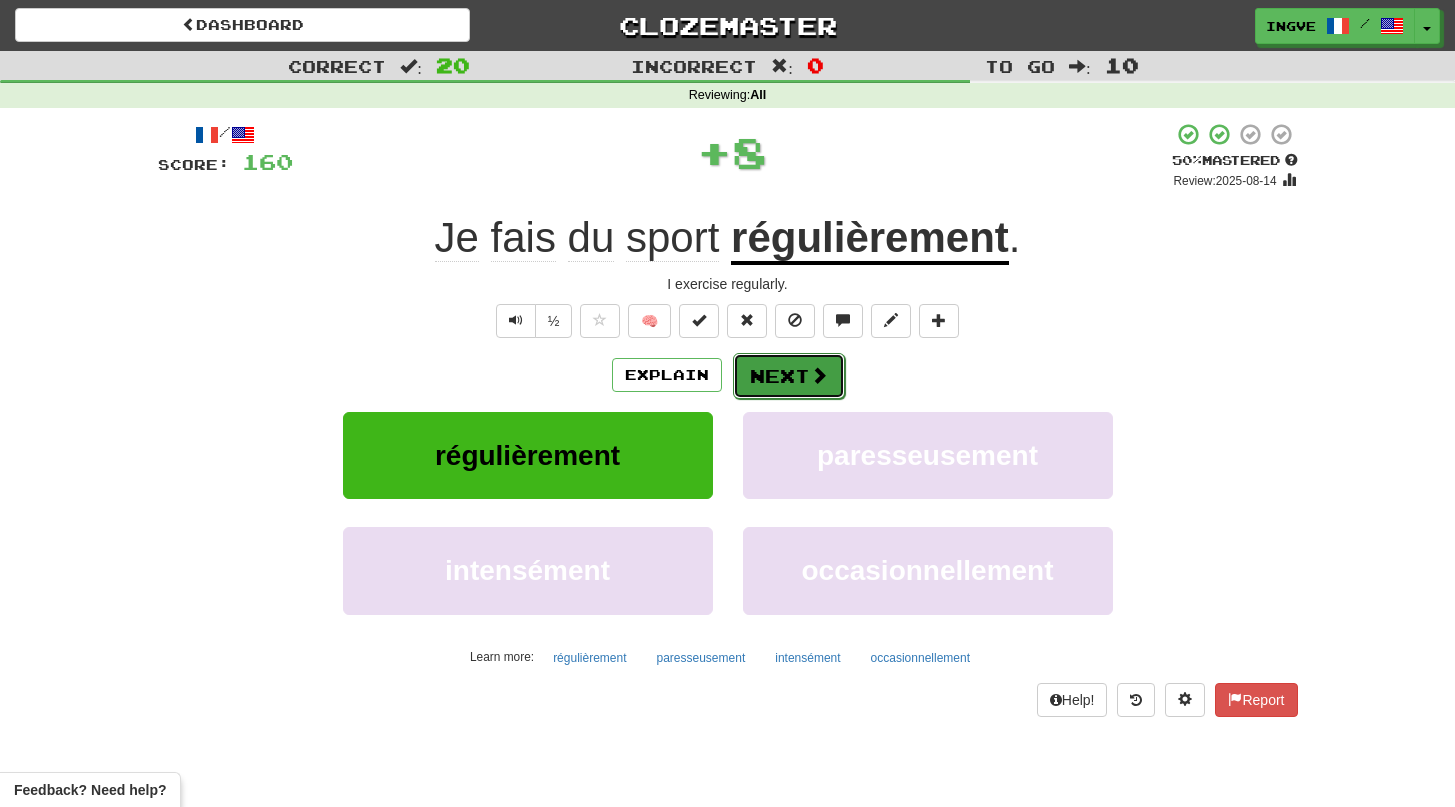 click on "Next" at bounding box center (789, 376) 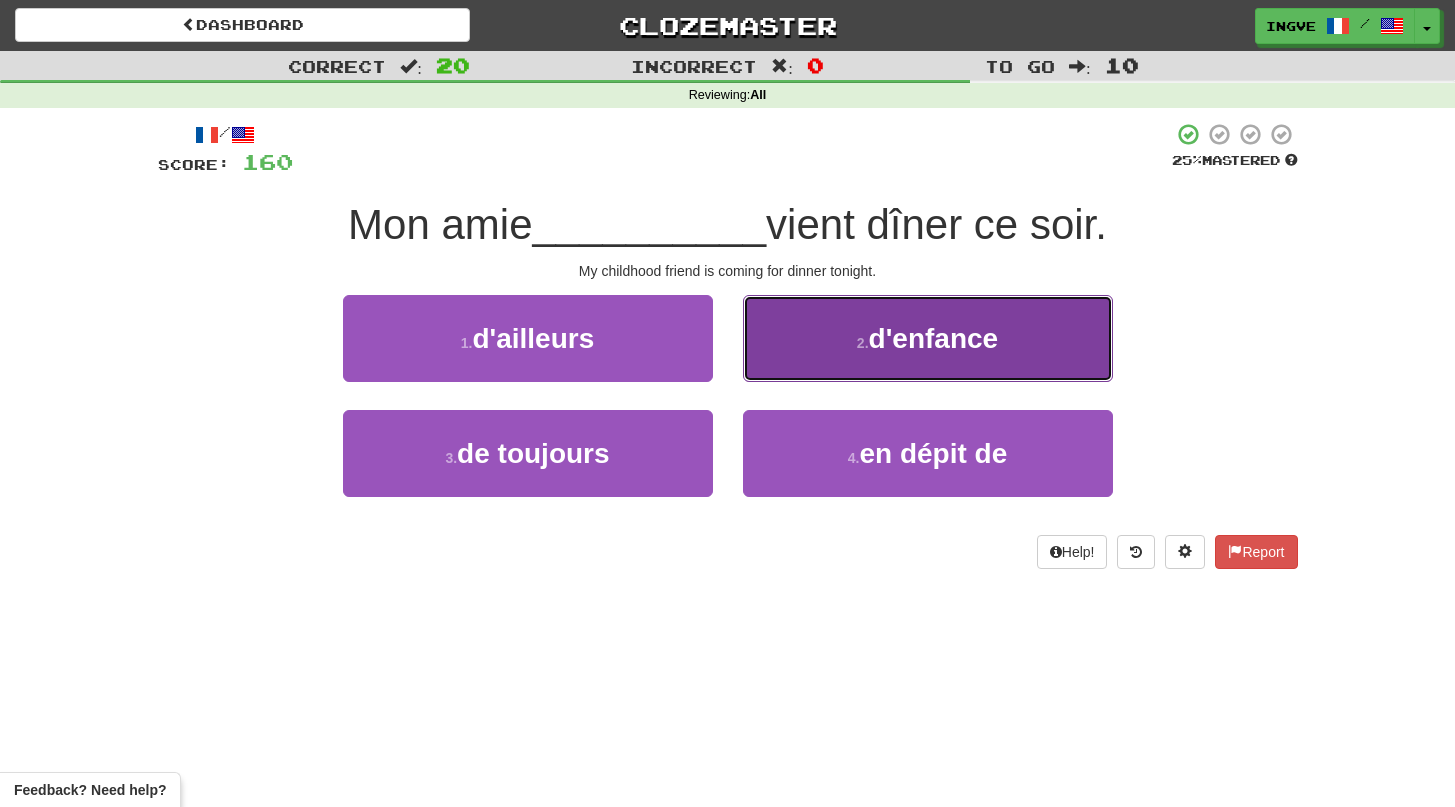 click on "2 .  d'enfance" at bounding box center (928, 338) 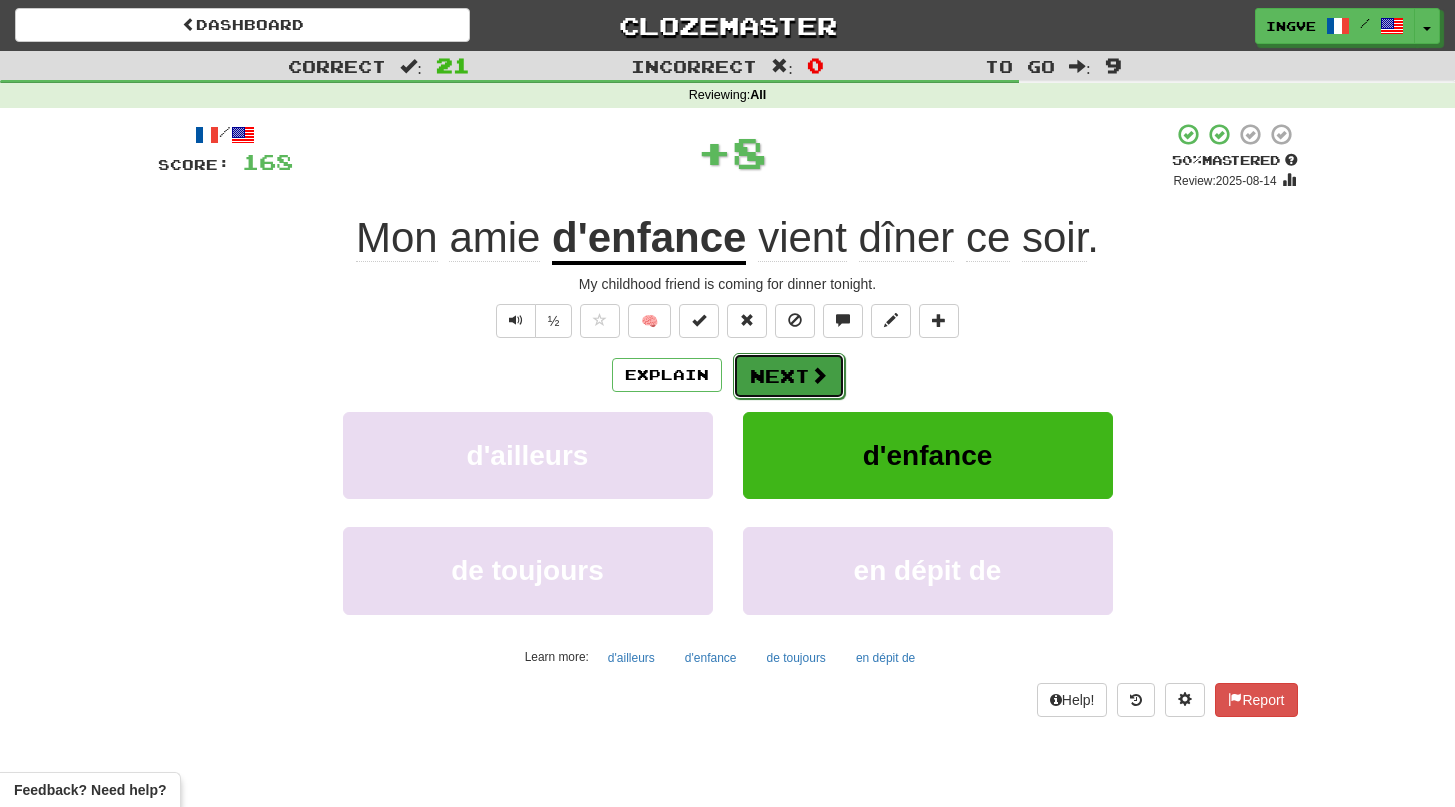 click on "Next" at bounding box center [789, 376] 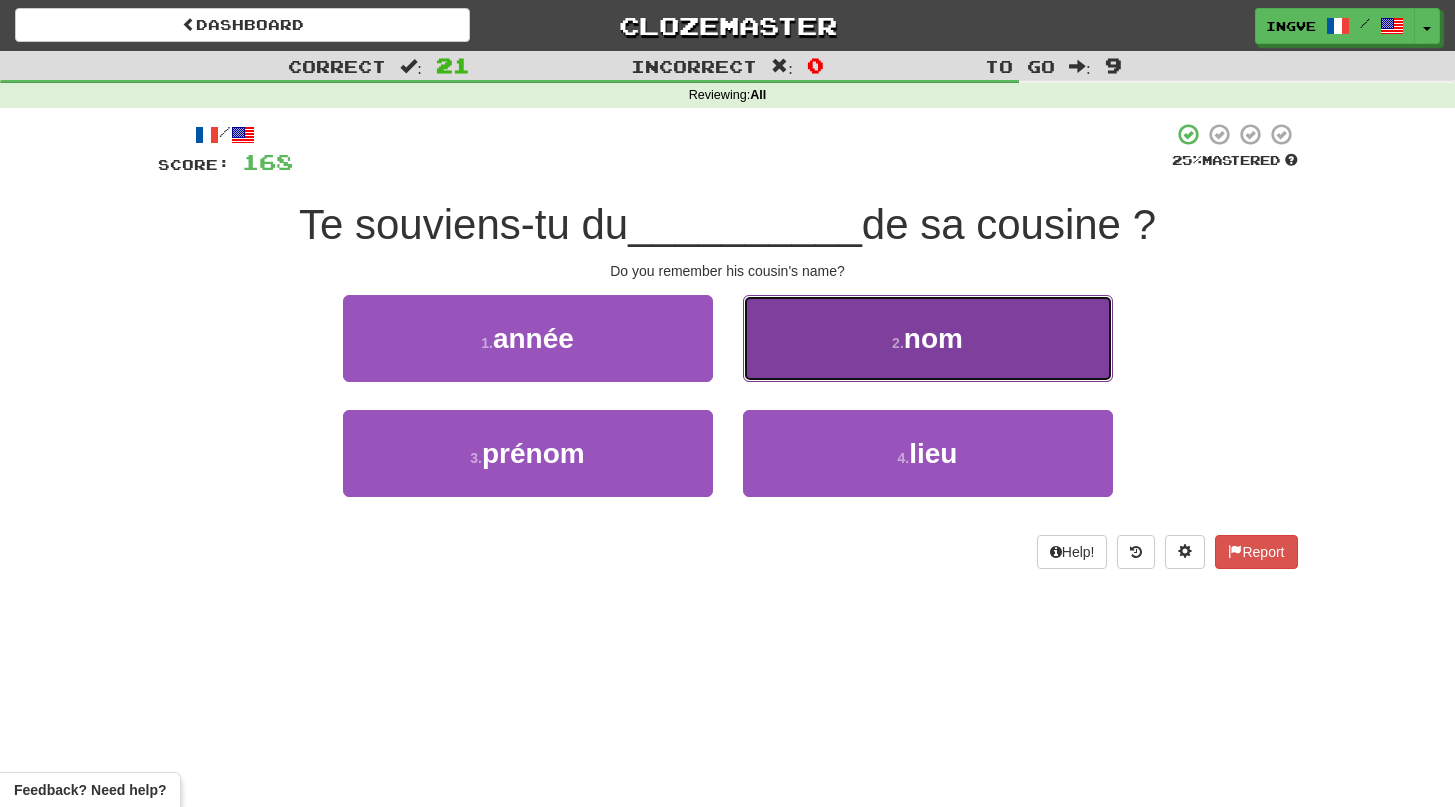 click on "2 .  nom" at bounding box center [928, 338] 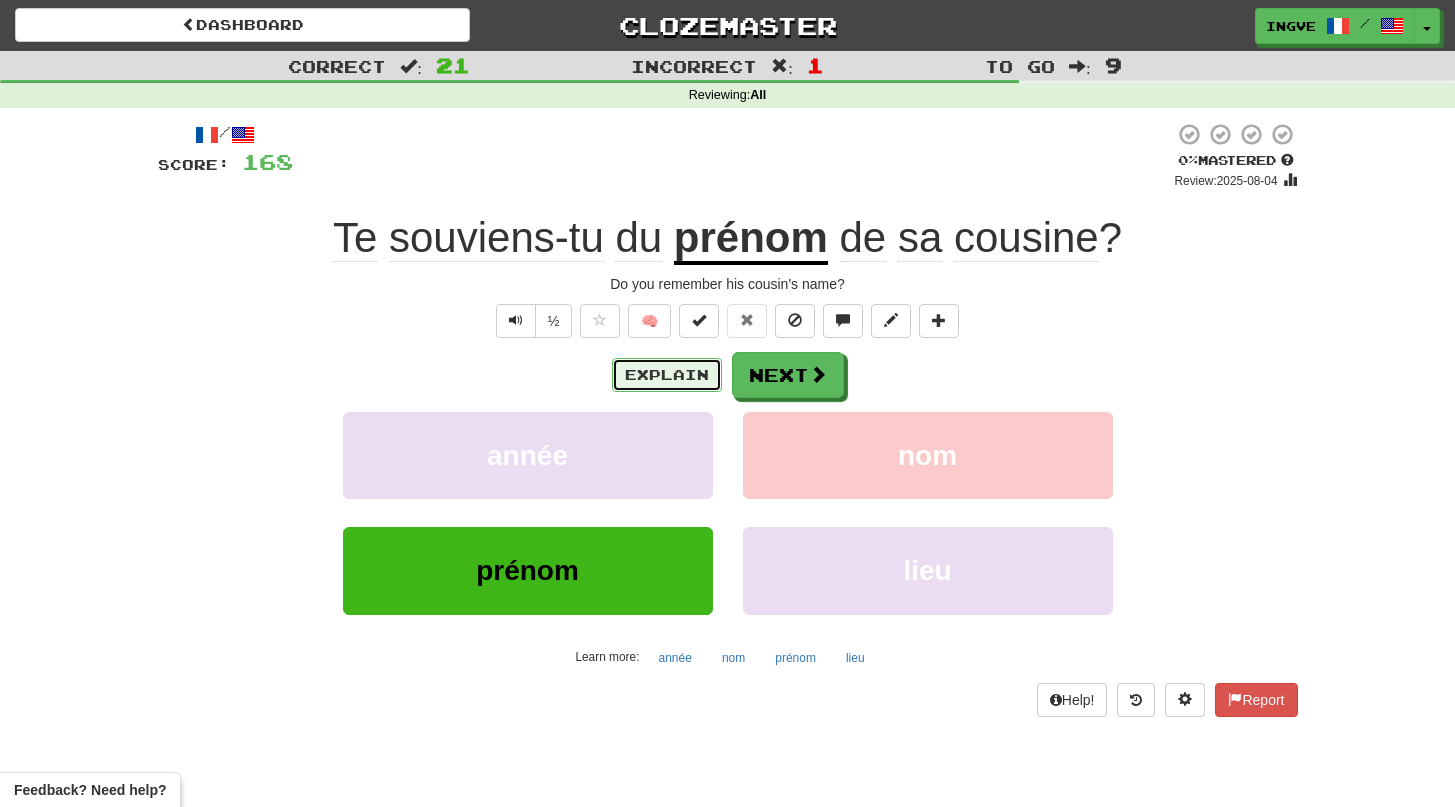 click on "Explain" at bounding box center (667, 375) 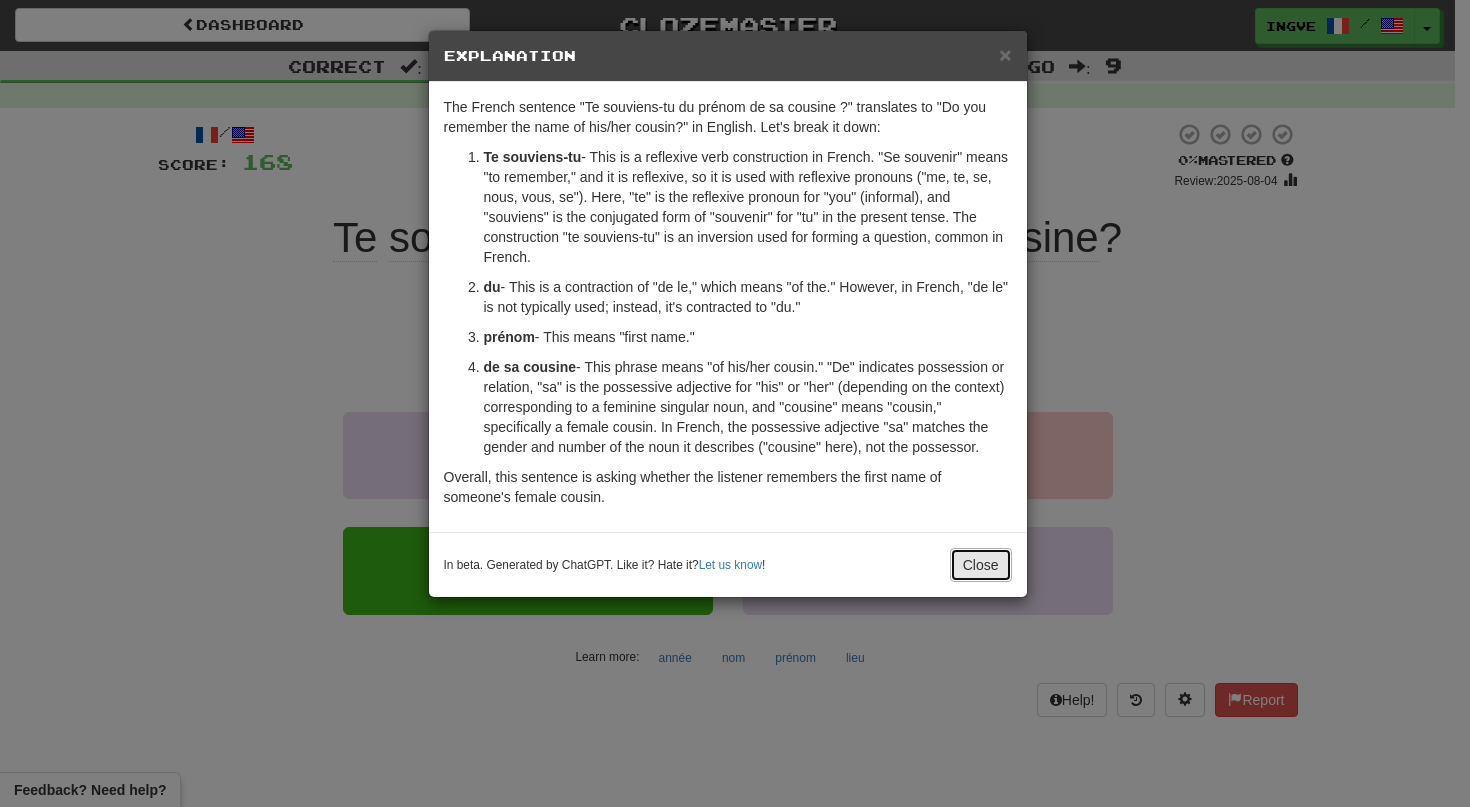 click on "Close" at bounding box center [981, 565] 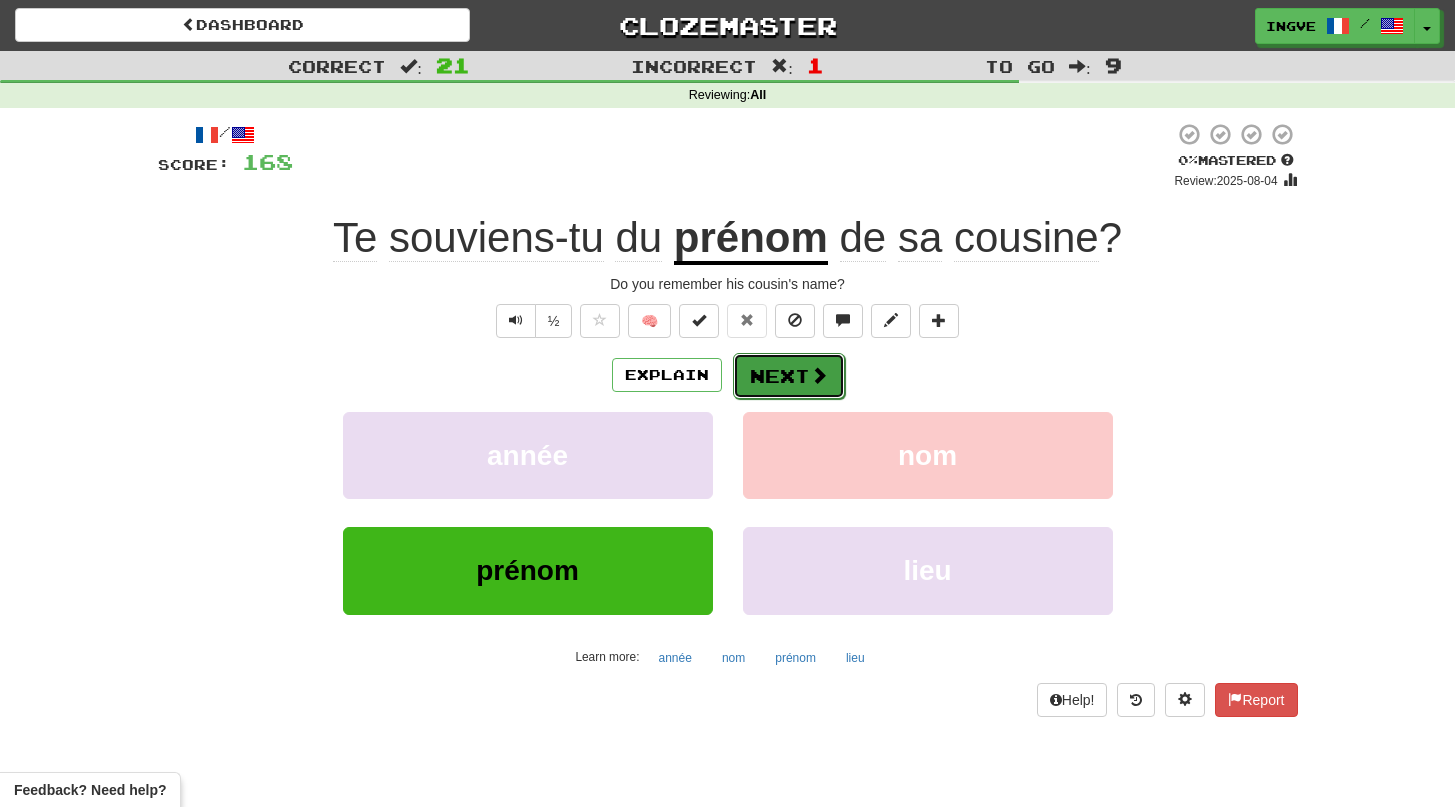 click on "Next" at bounding box center [789, 376] 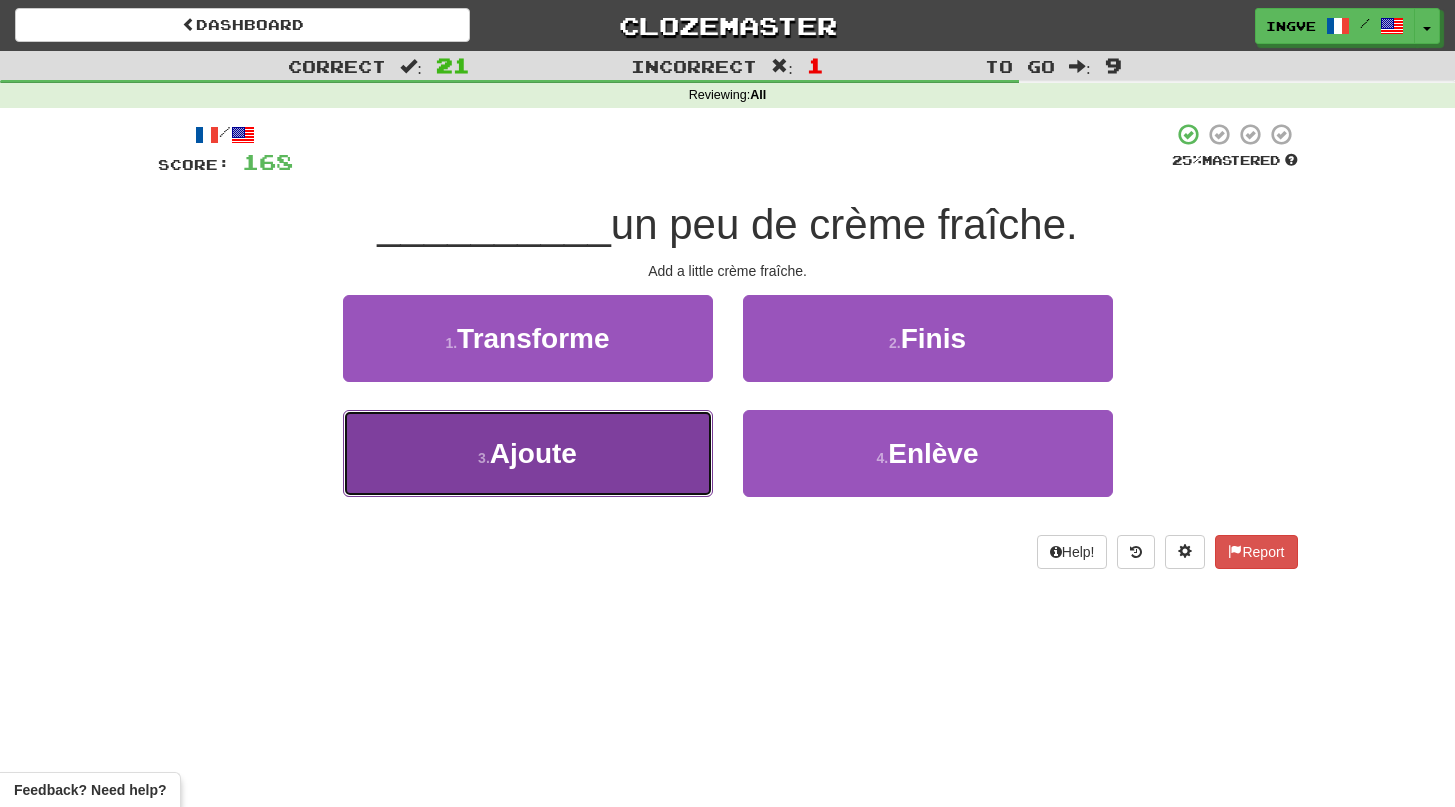 click on "3 .  Ajoute" at bounding box center (528, 453) 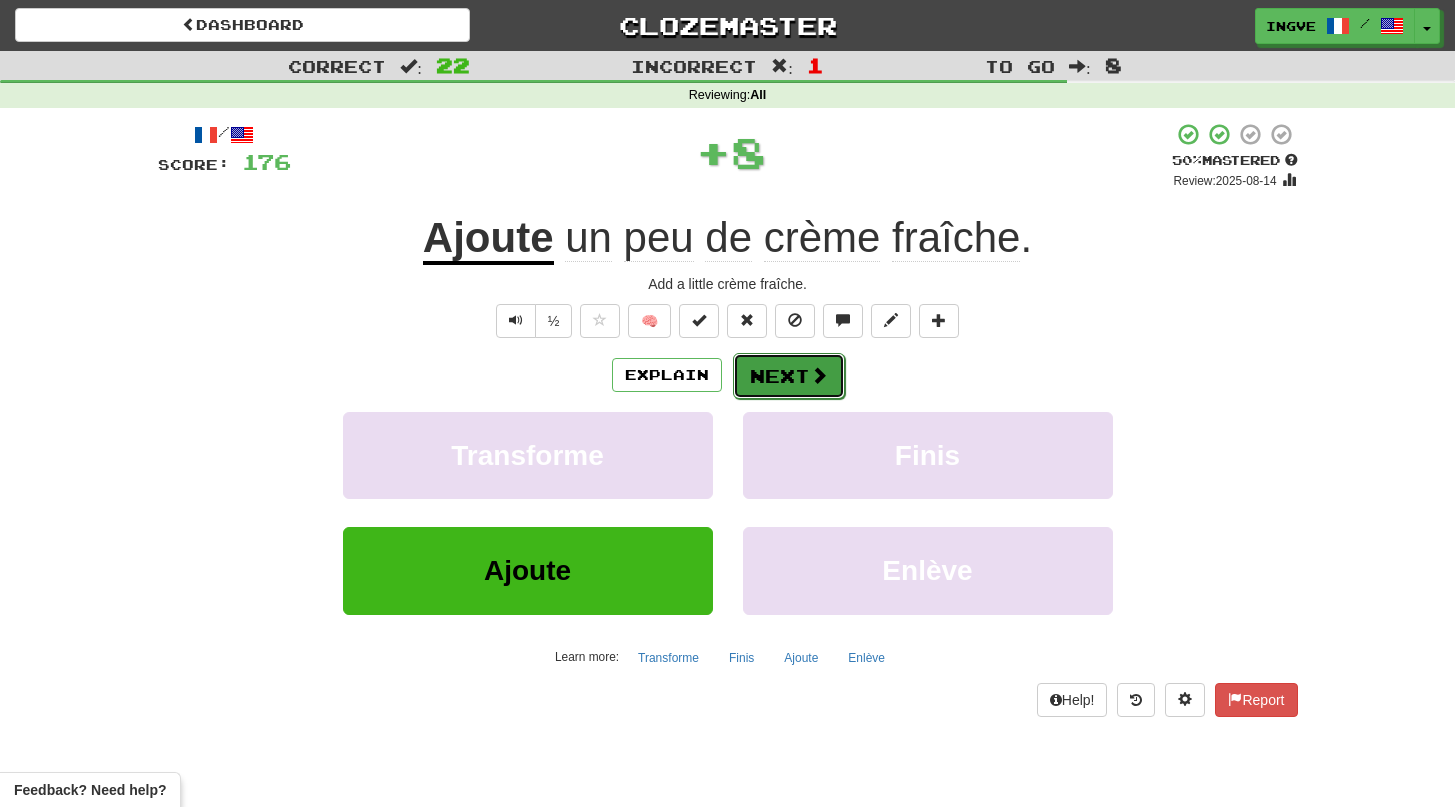 click on "Next" at bounding box center (789, 376) 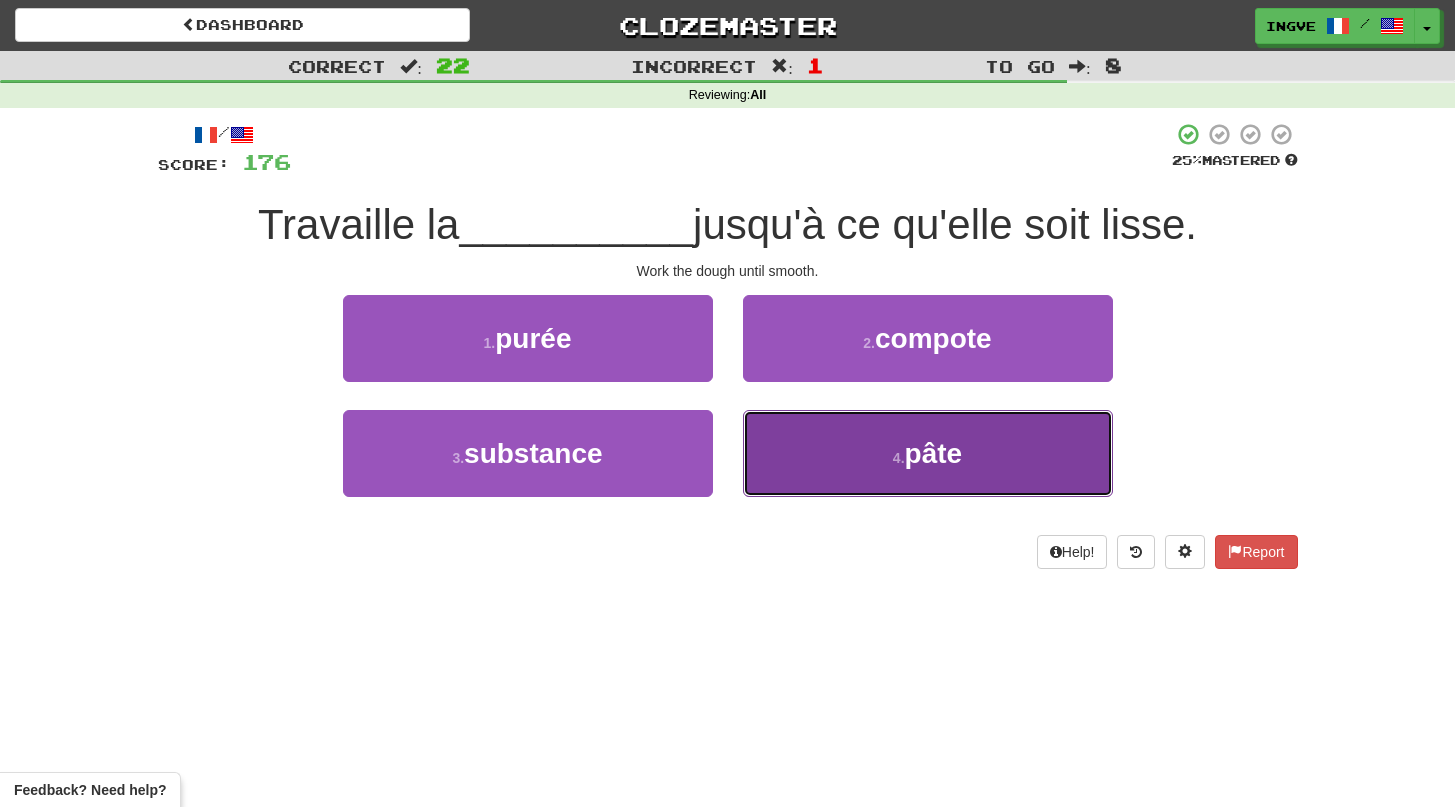click on "4 .  pâte" at bounding box center [928, 453] 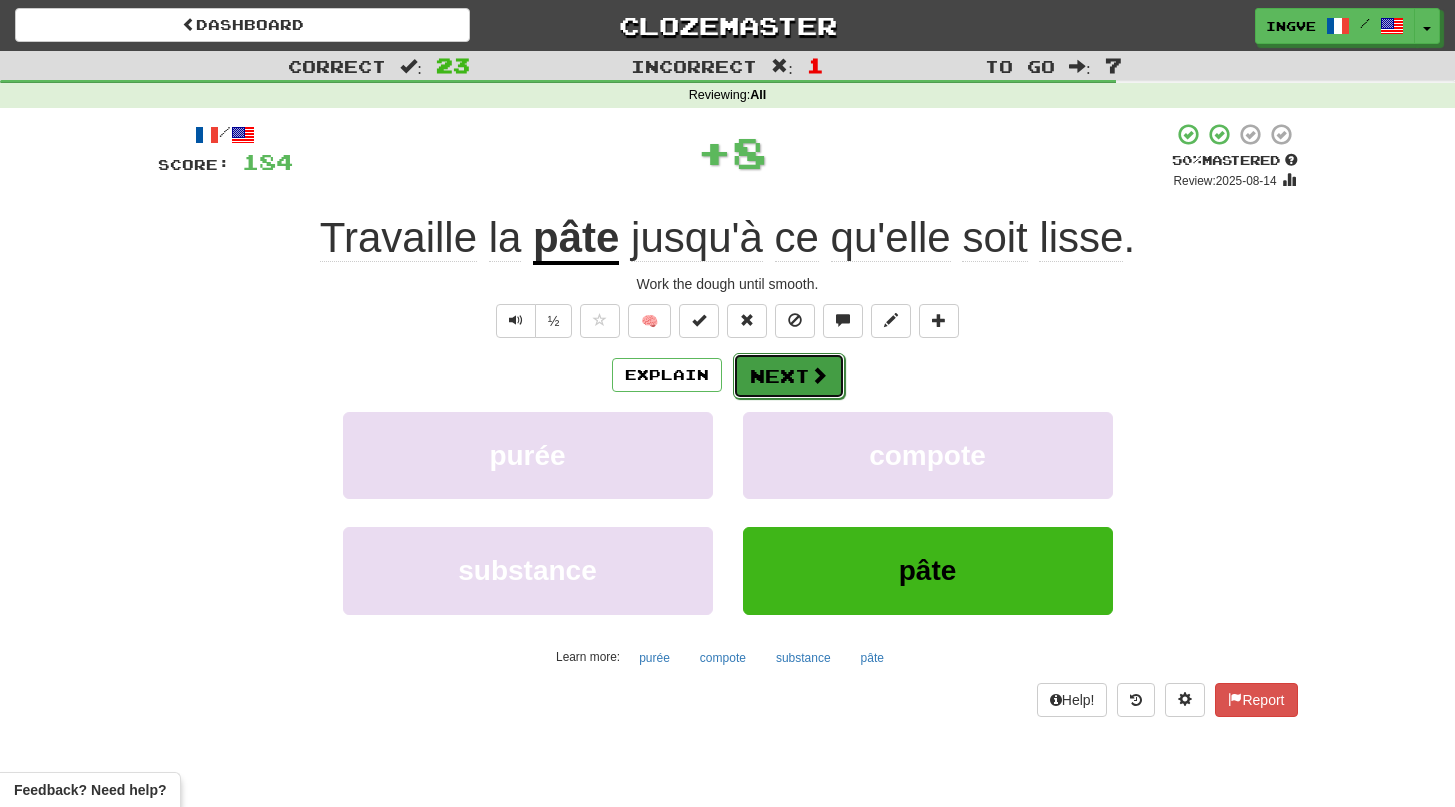click on "Next" at bounding box center [789, 376] 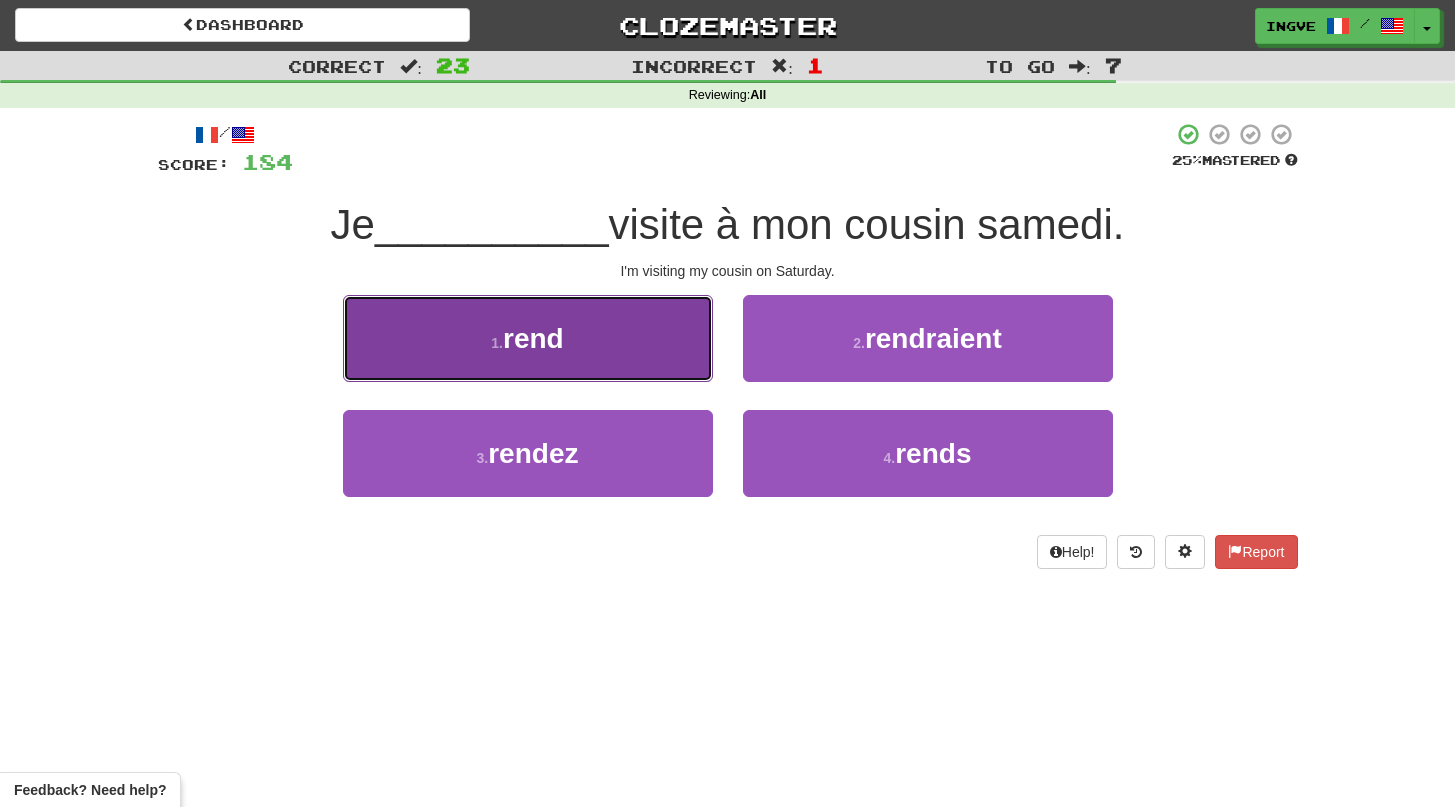 click on "1 .  rend" at bounding box center (528, 338) 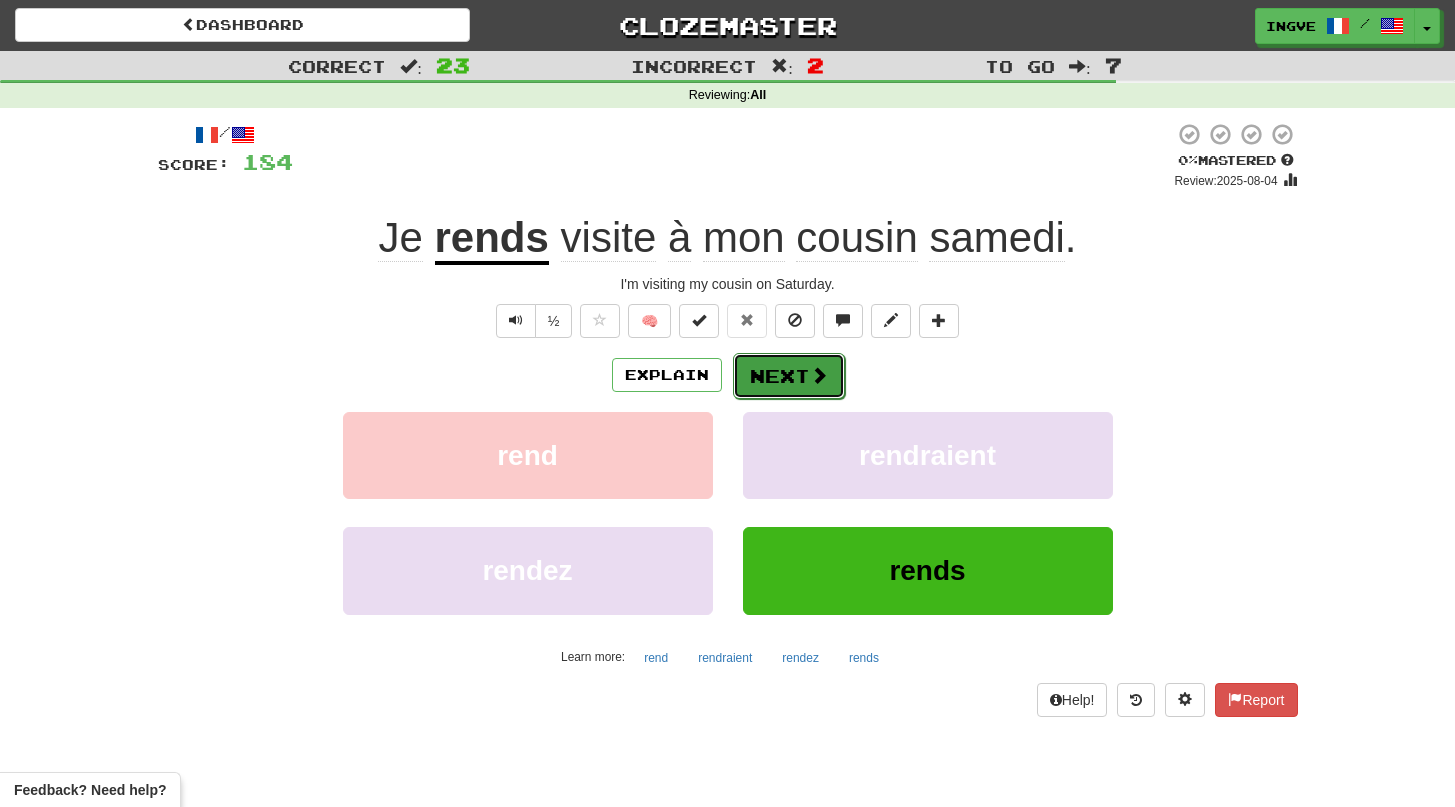 click on "Next" at bounding box center (789, 376) 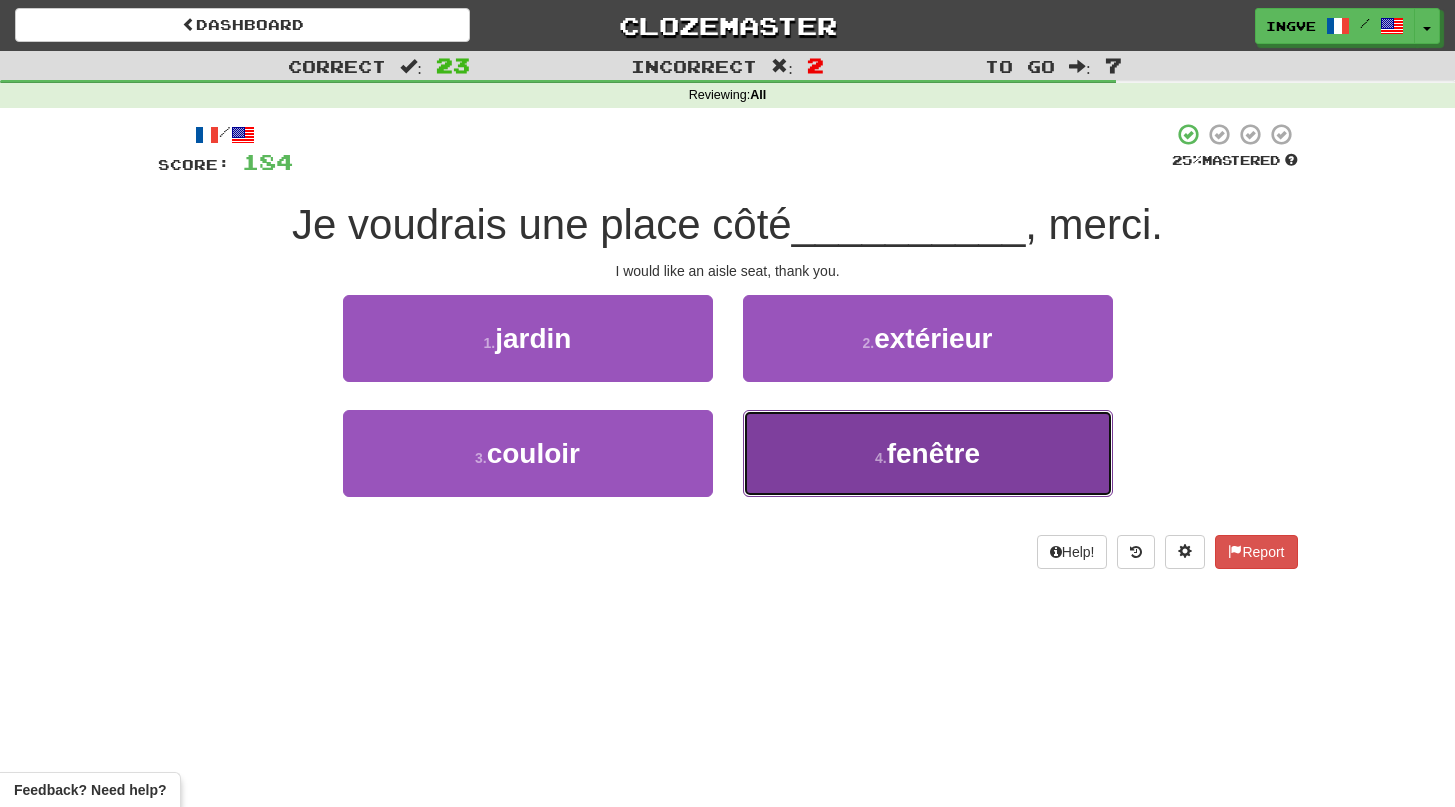 click on "4 .  fenêtre" at bounding box center (928, 453) 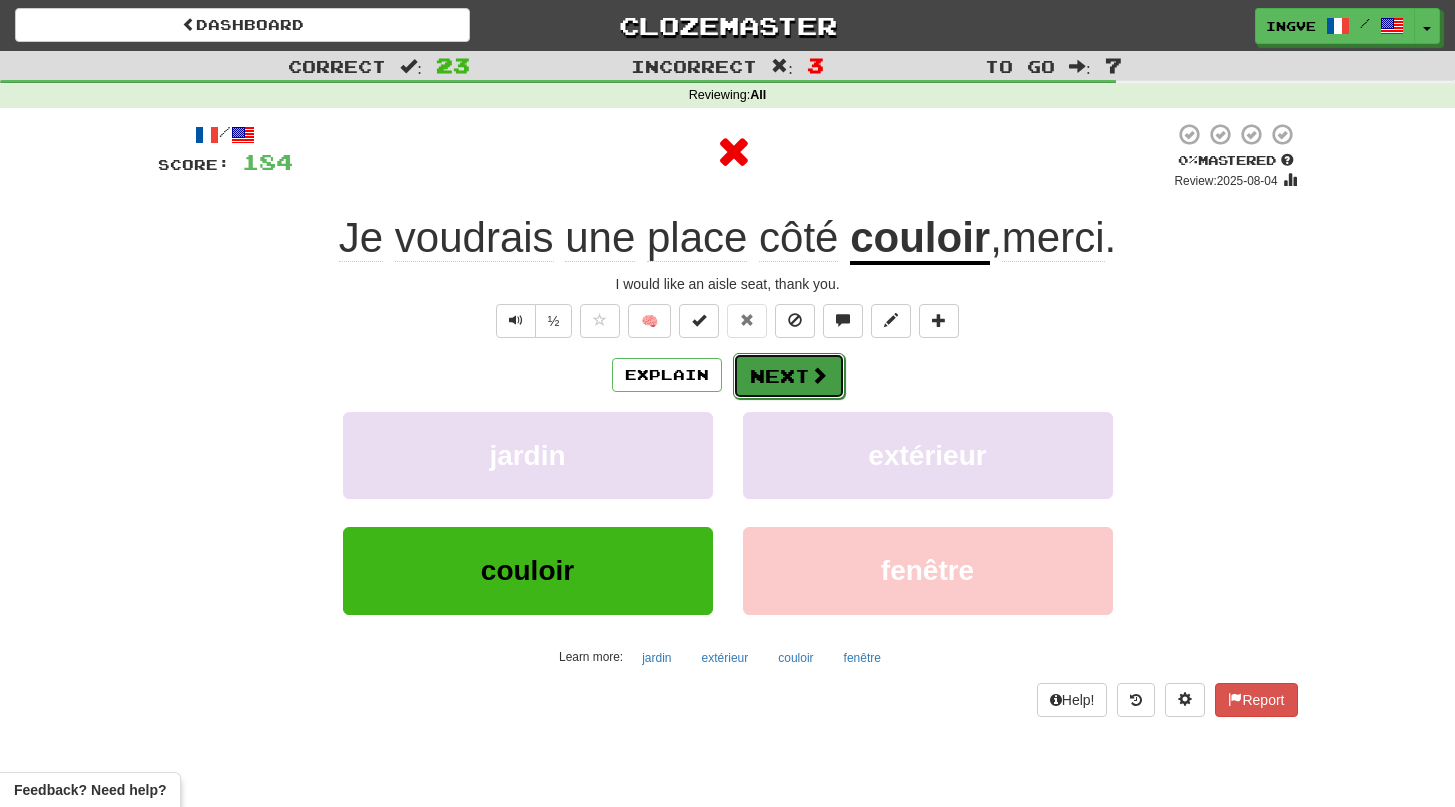 click on "Next" at bounding box center [789, 376] 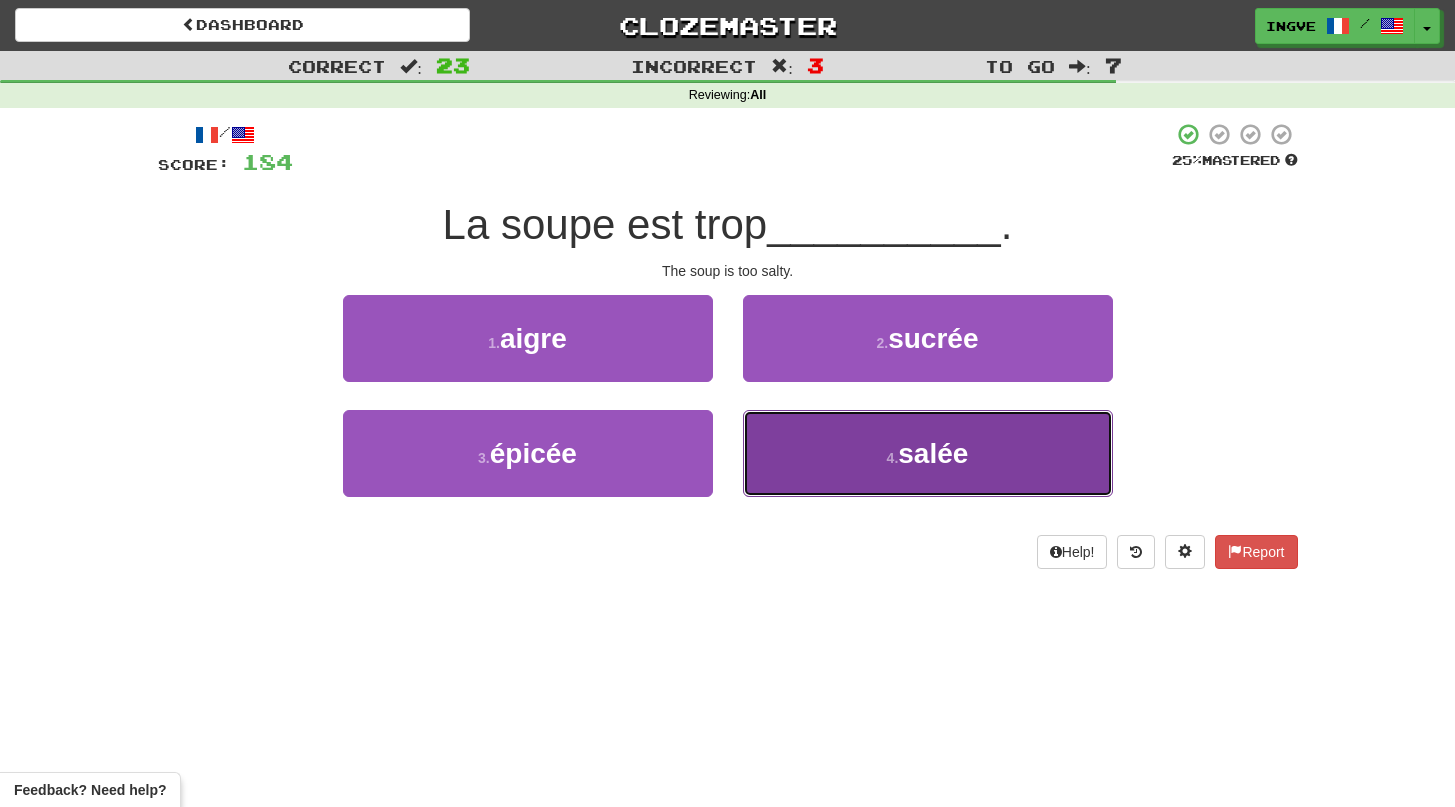 click on "4 .  salée" at bounding box center [928, 453] 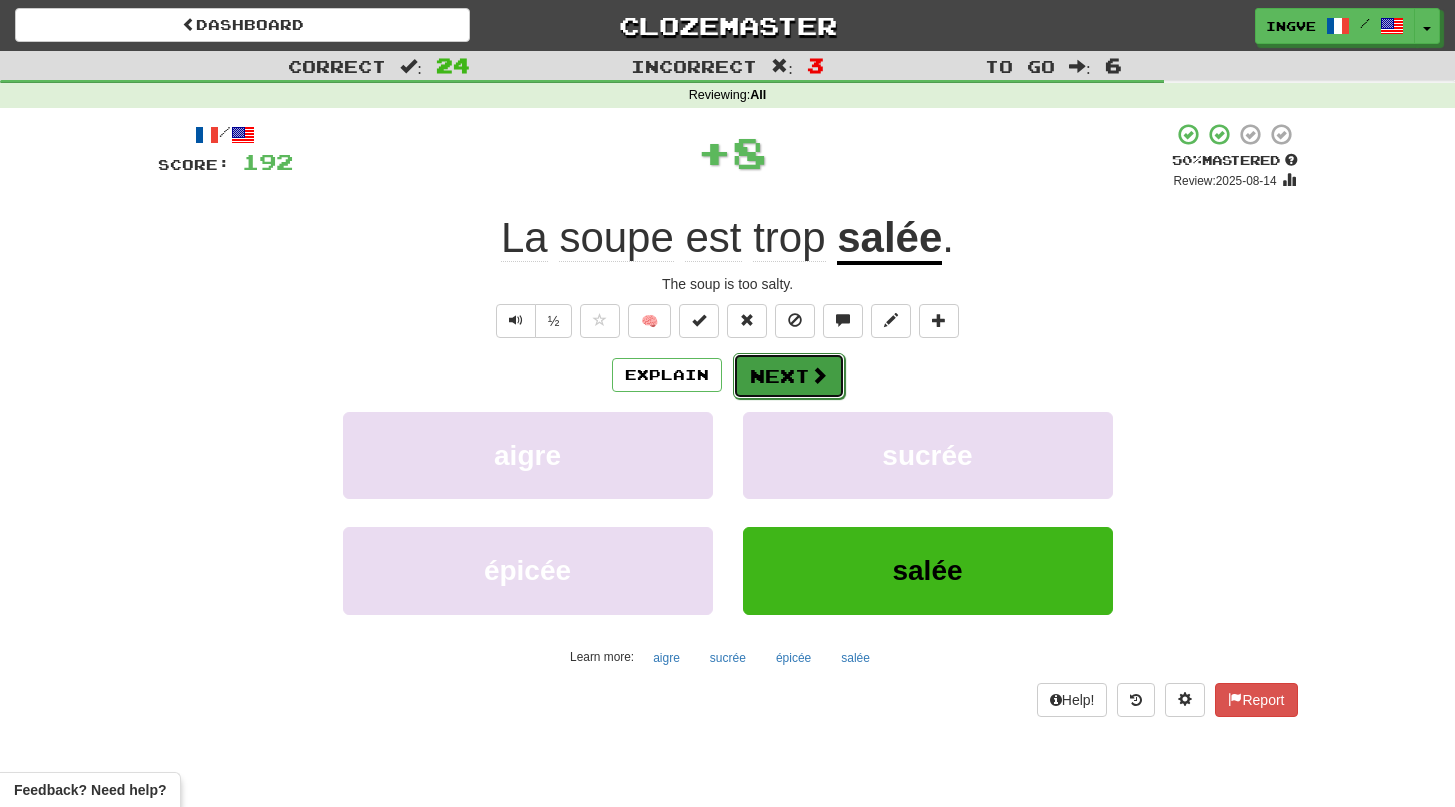 click on "Next" at bounding box center [789, 376] 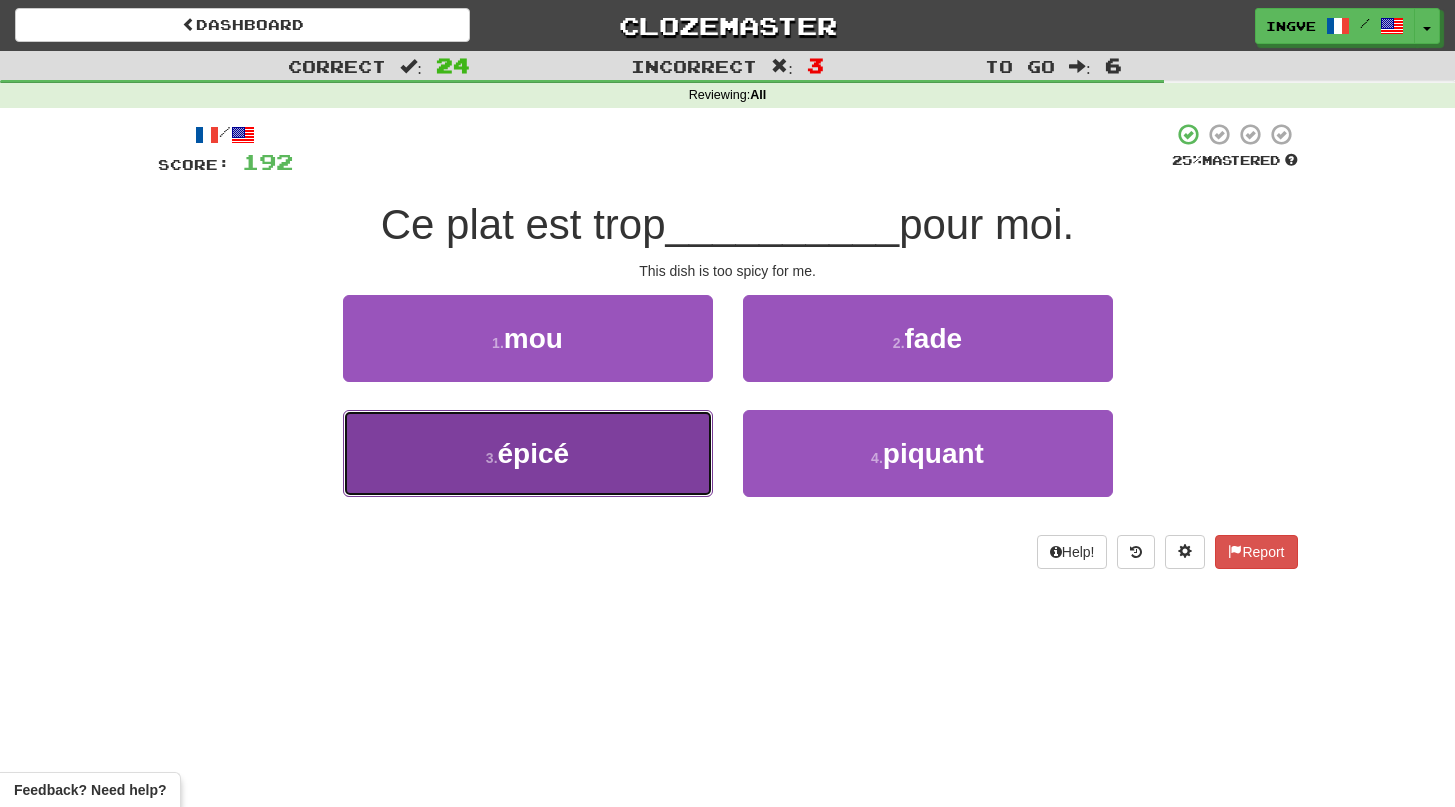 click on "3 .  épicé" at bounding box center (528, 453) 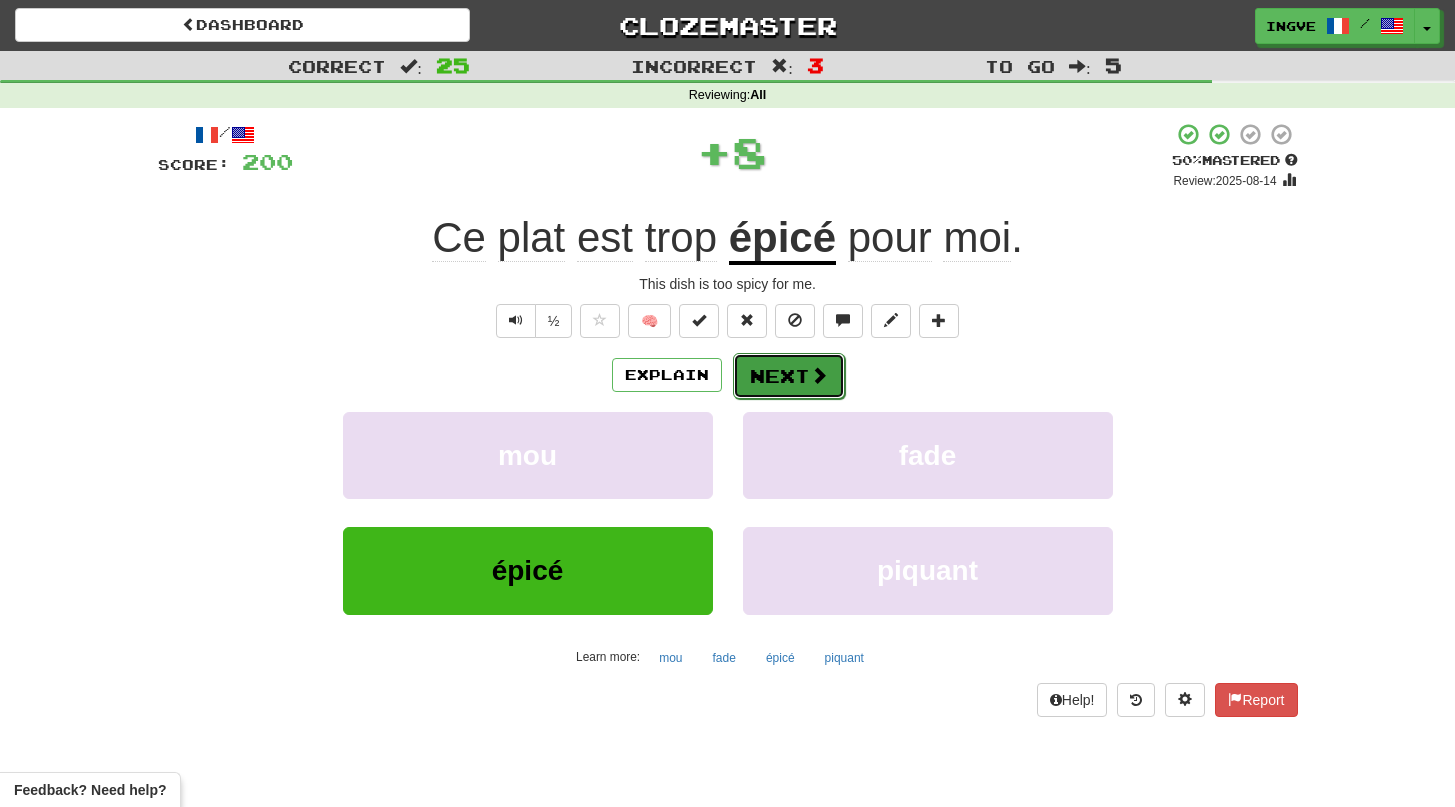 click on "Next" at bounding box center (789, 376) 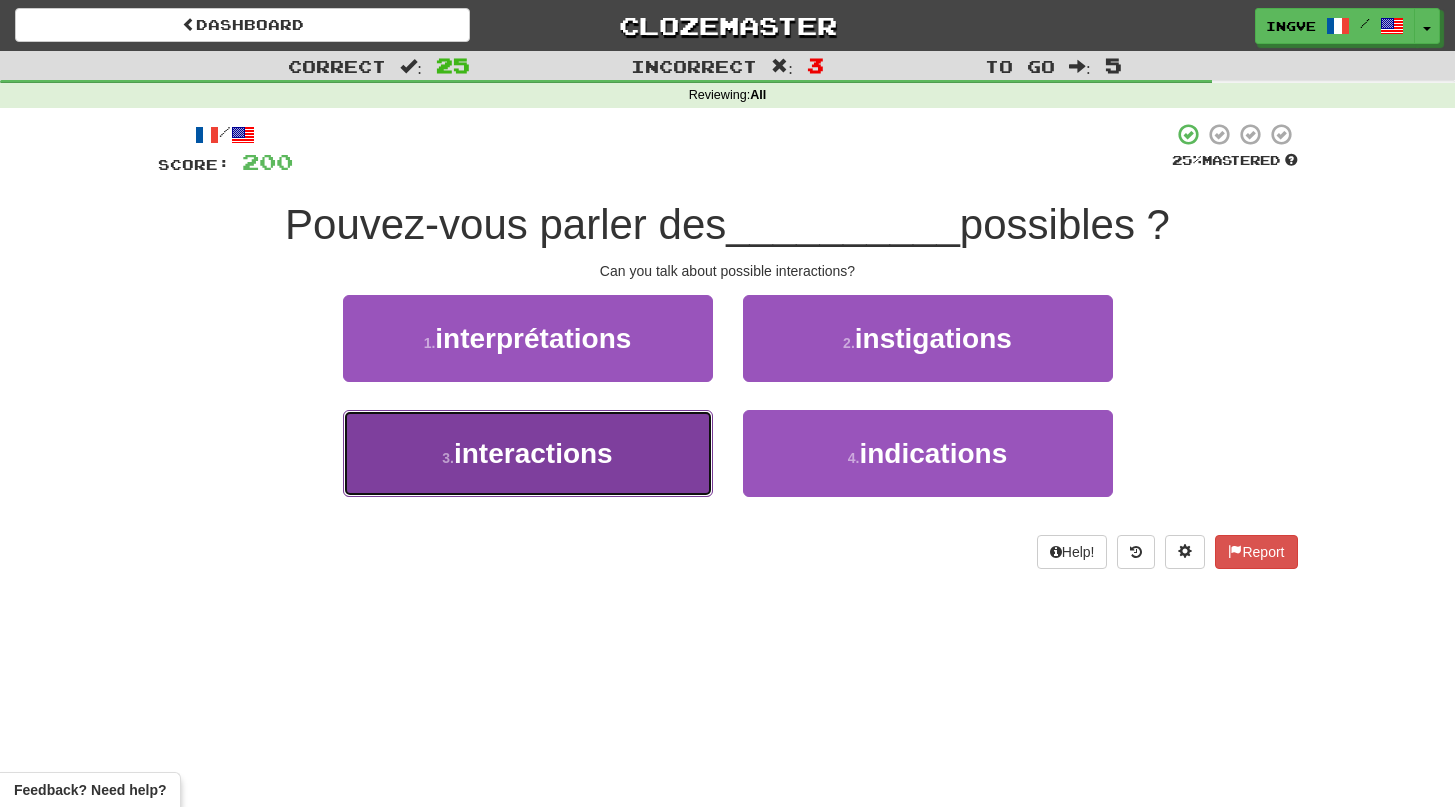 click on "3 .  interactions" at bounding box center (528, 453) 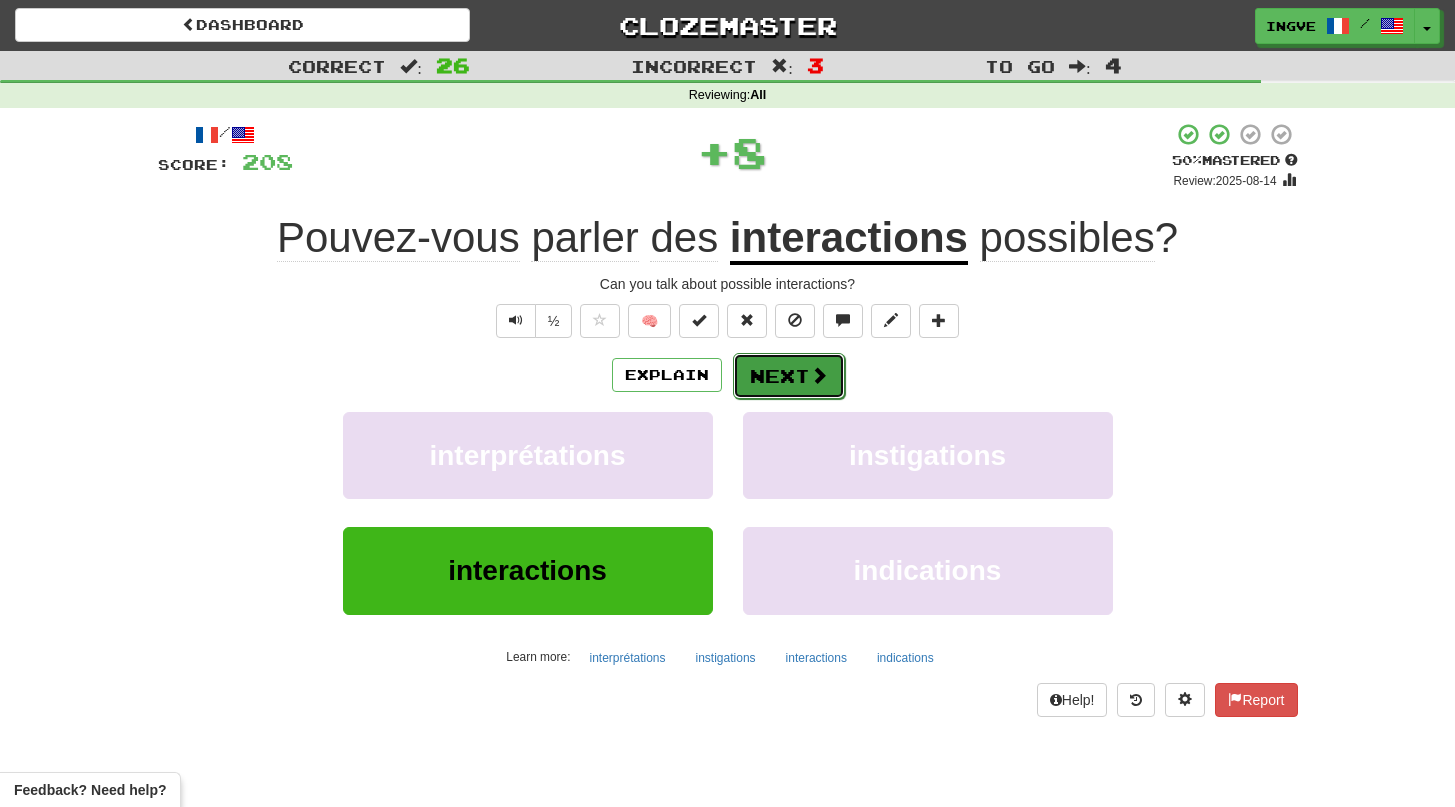 click on "Next" at bounding box center (789, 376) 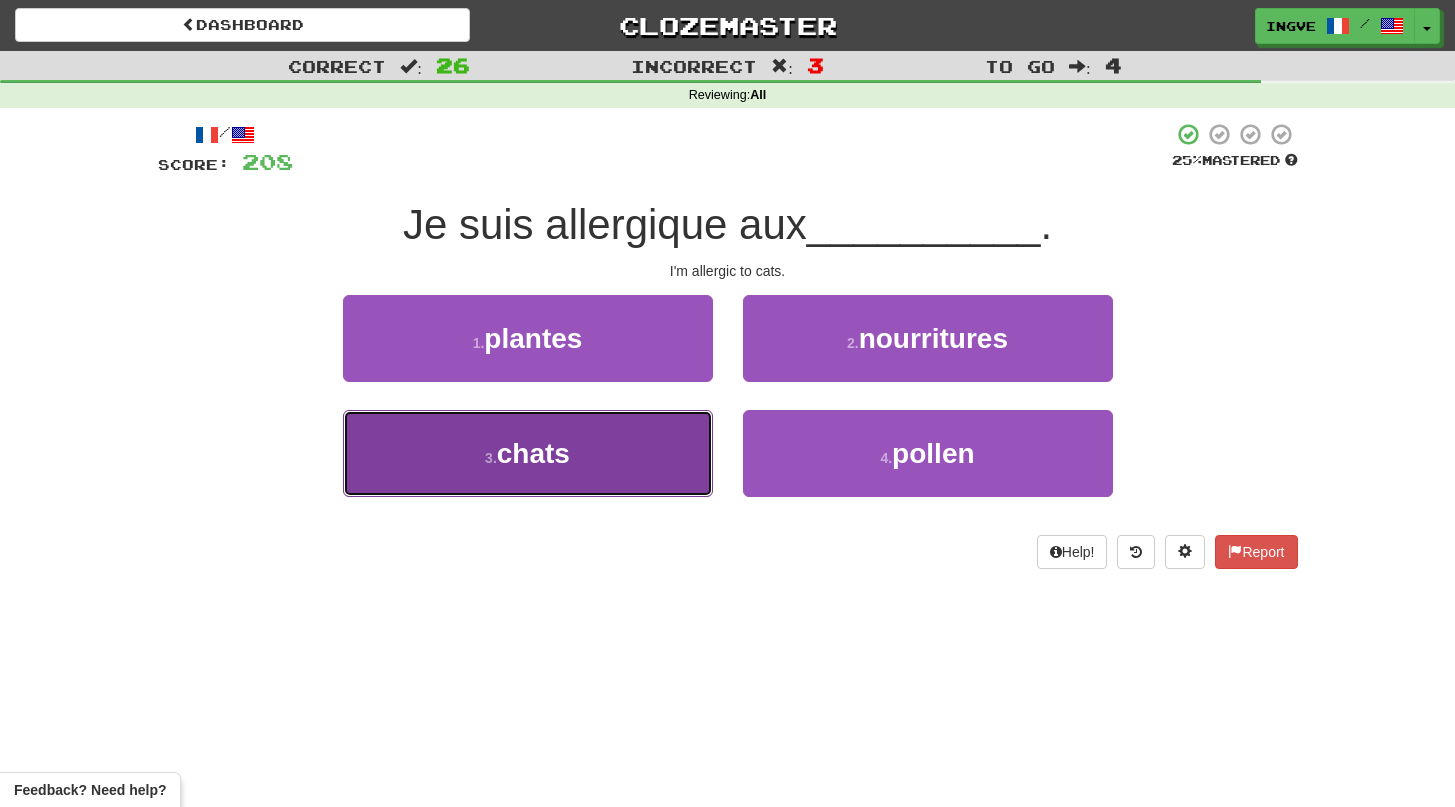 click on "3 .  chats" at bounding box center (528, 453) 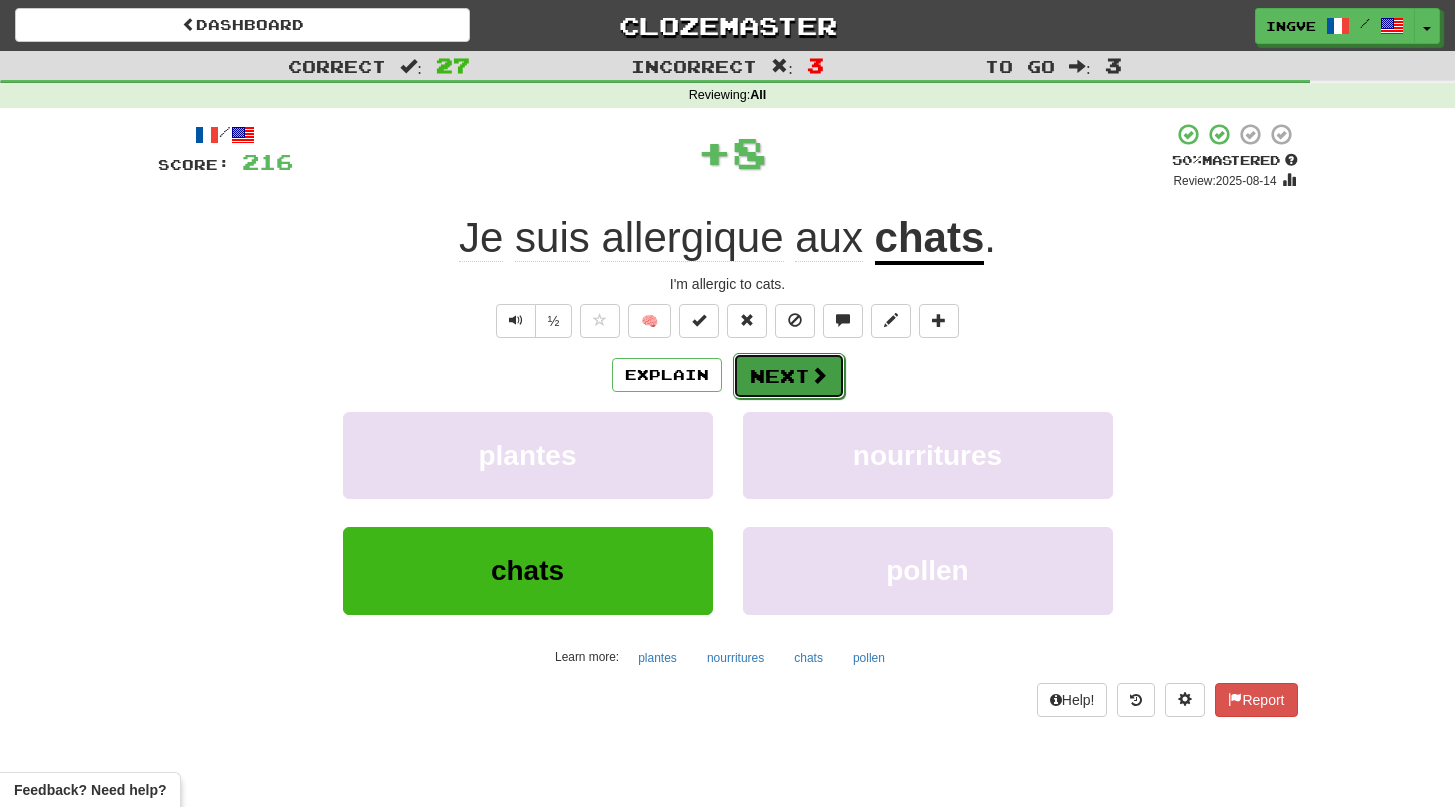 click on "Next" at bounding box center (789, 376) 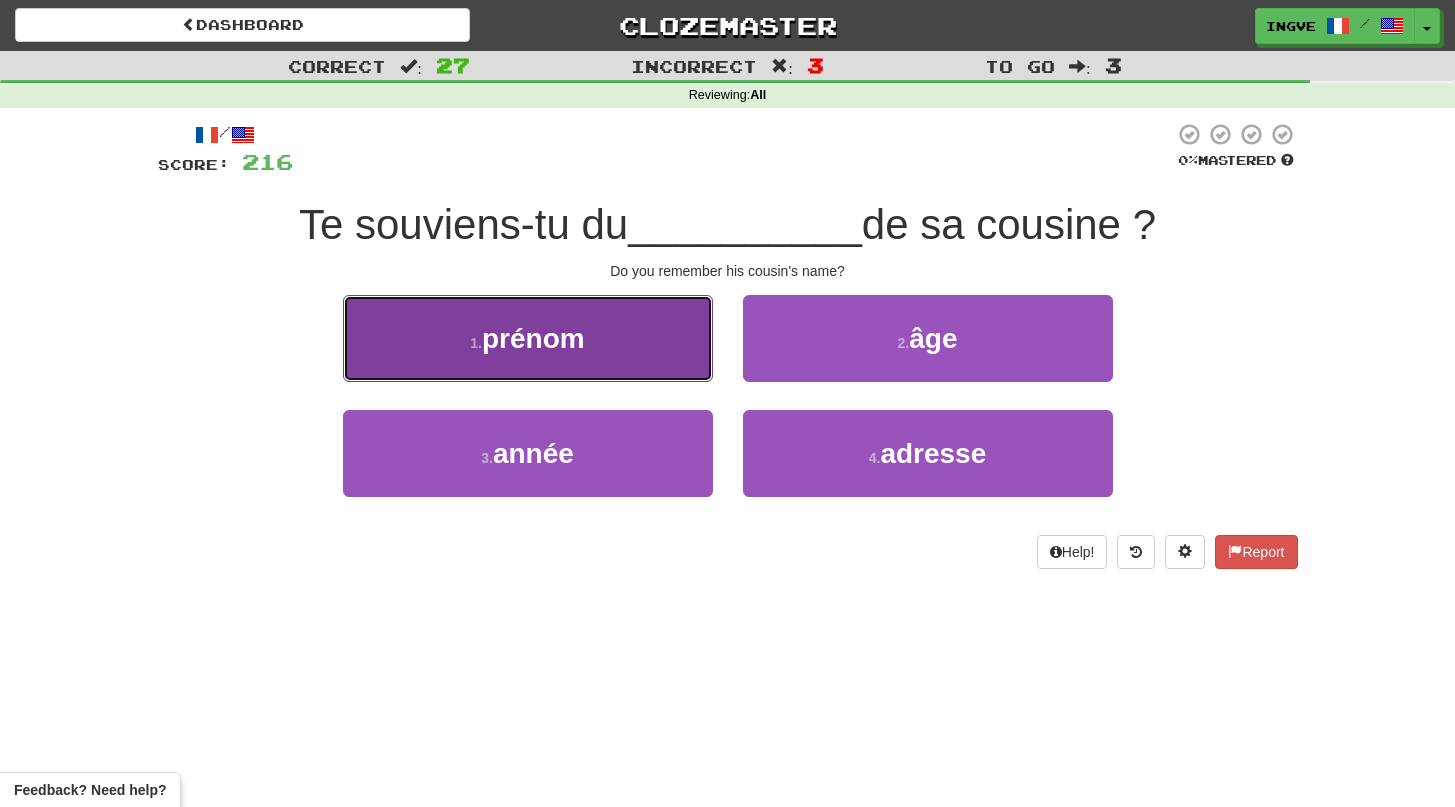 click on "1 .  prénom" at bounding box center (528, 338) 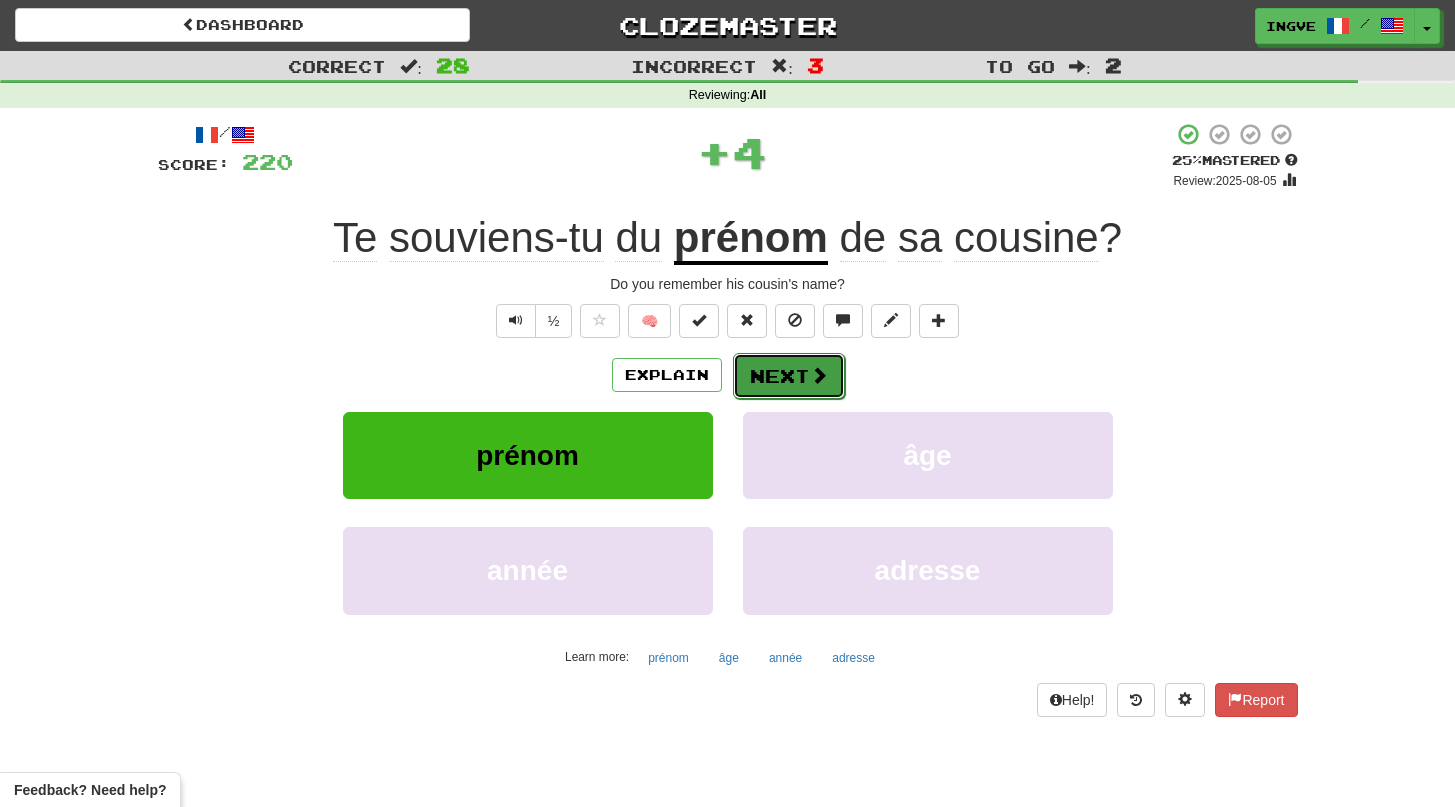 click on "Next" at bounding box center [789, 376] 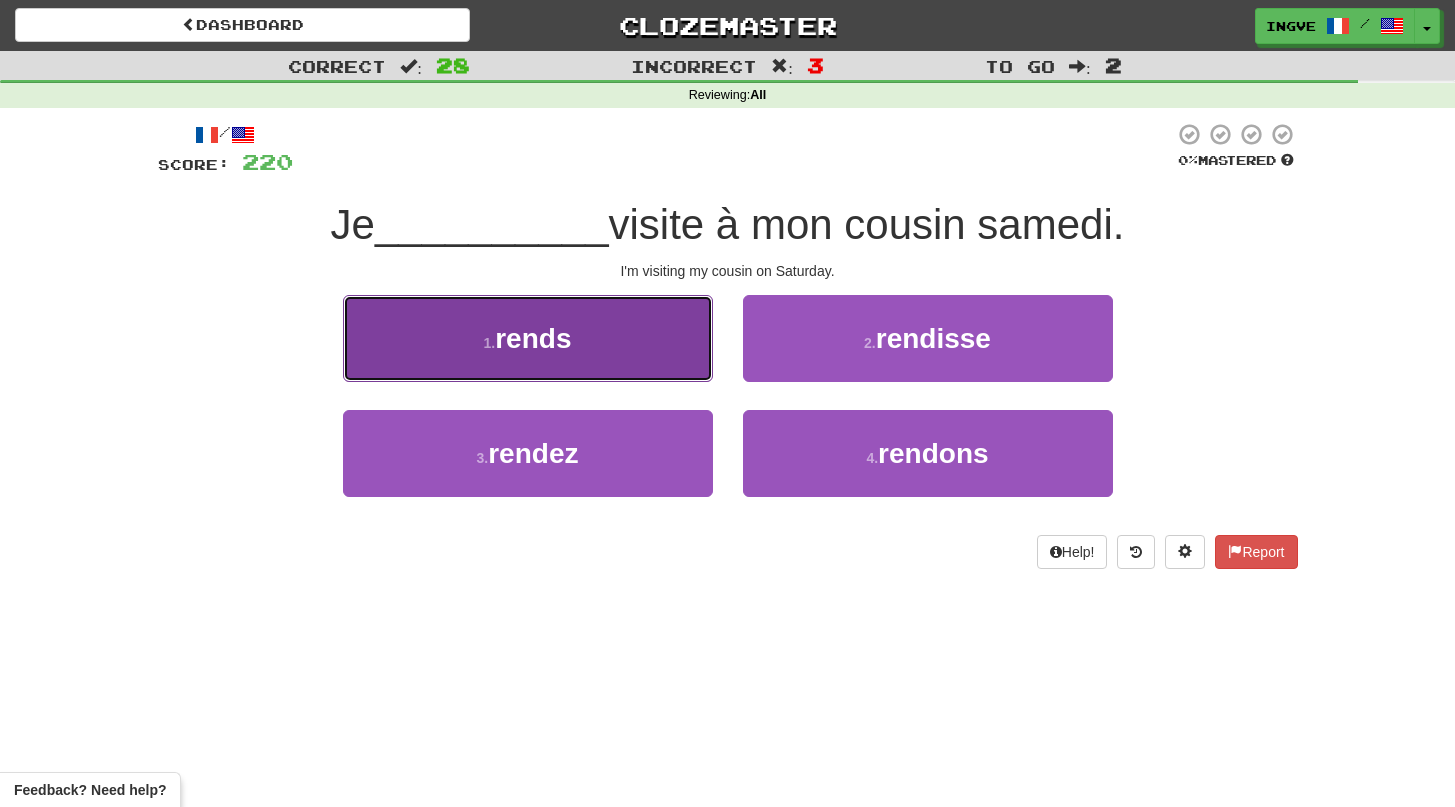 click on "1 .  rends" at bounding box center [528, 338] 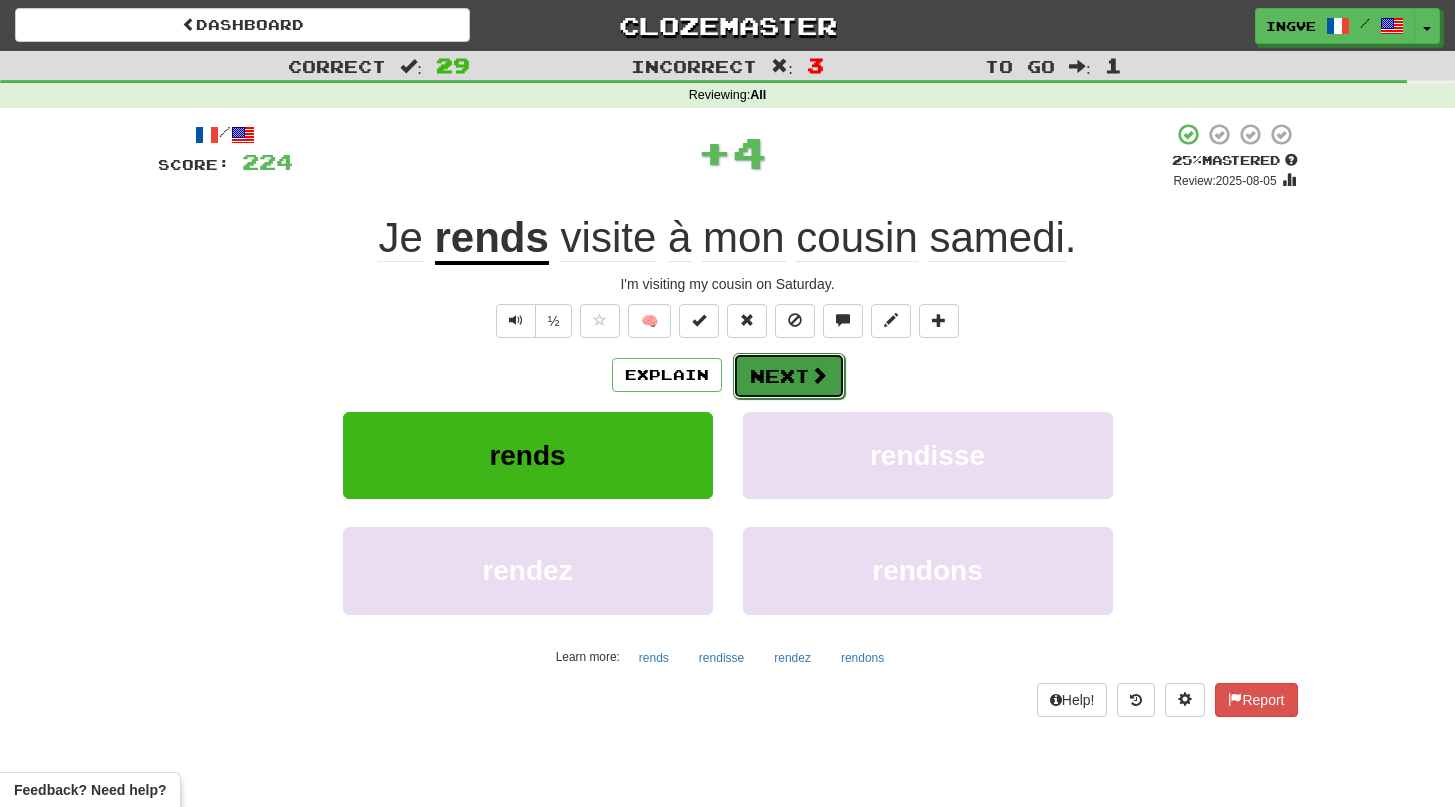 click on "Next" at bounding box center [789, 376] 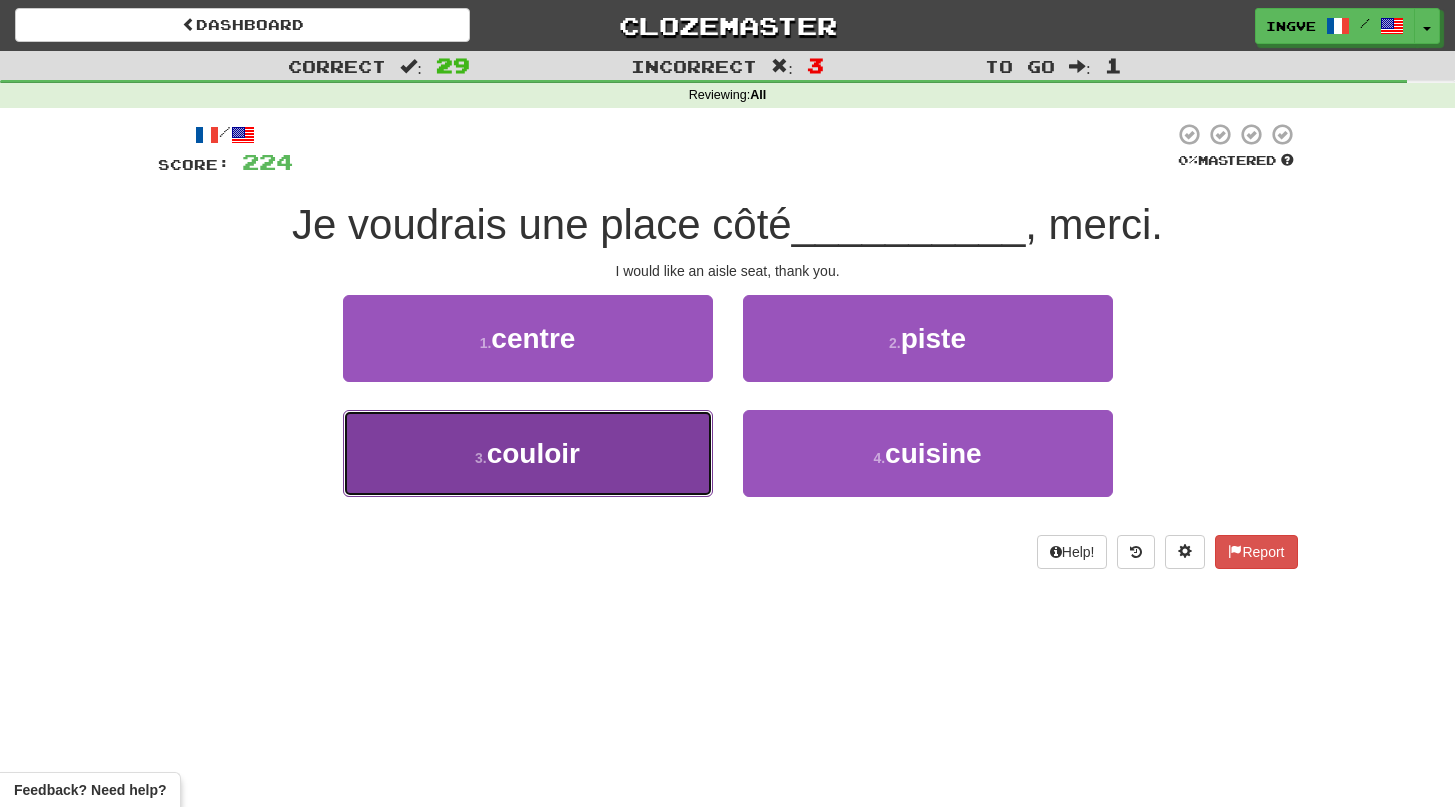 click on "3 .  couloir" at bounding box center [528, 453] 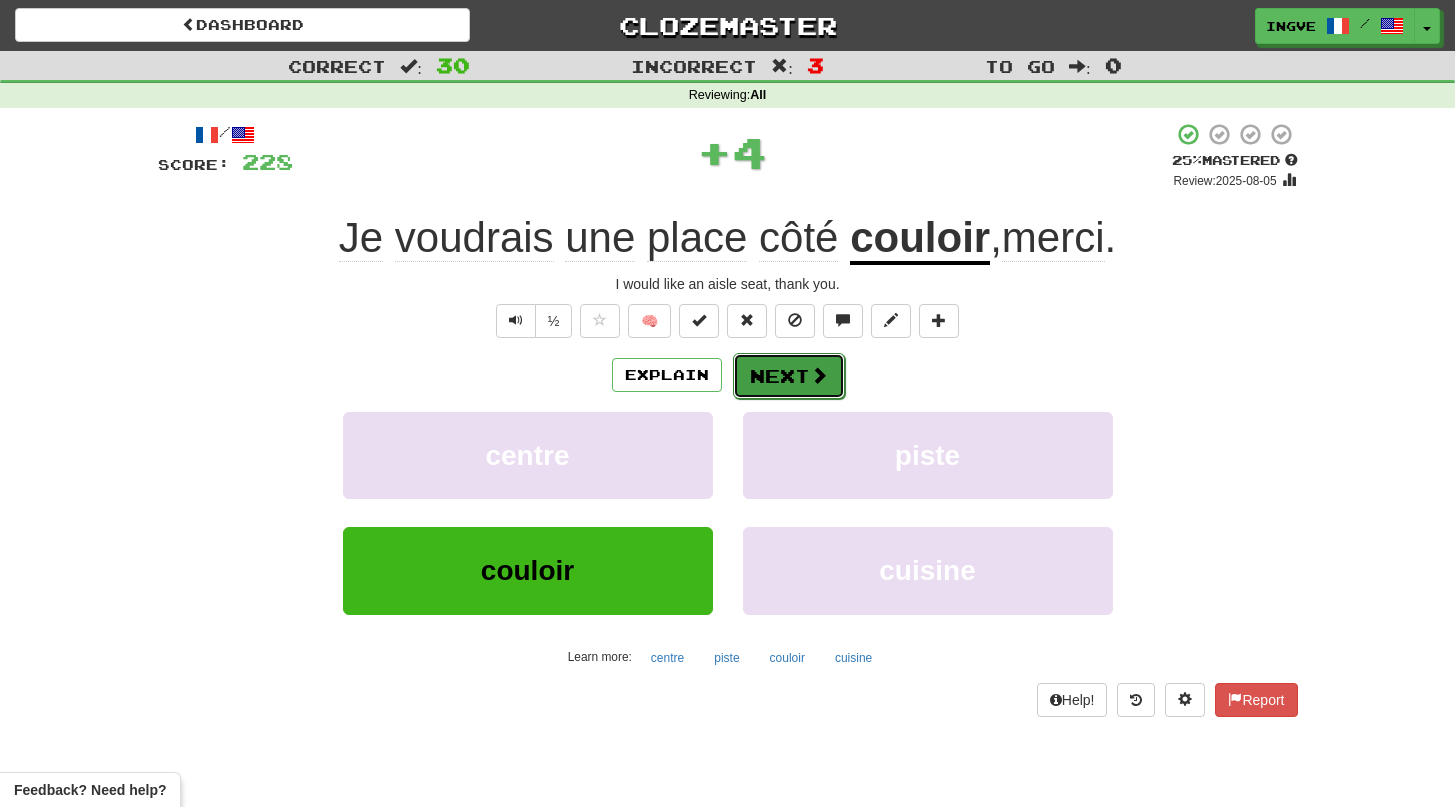 click on "Next" at bounding box center (789, 376) 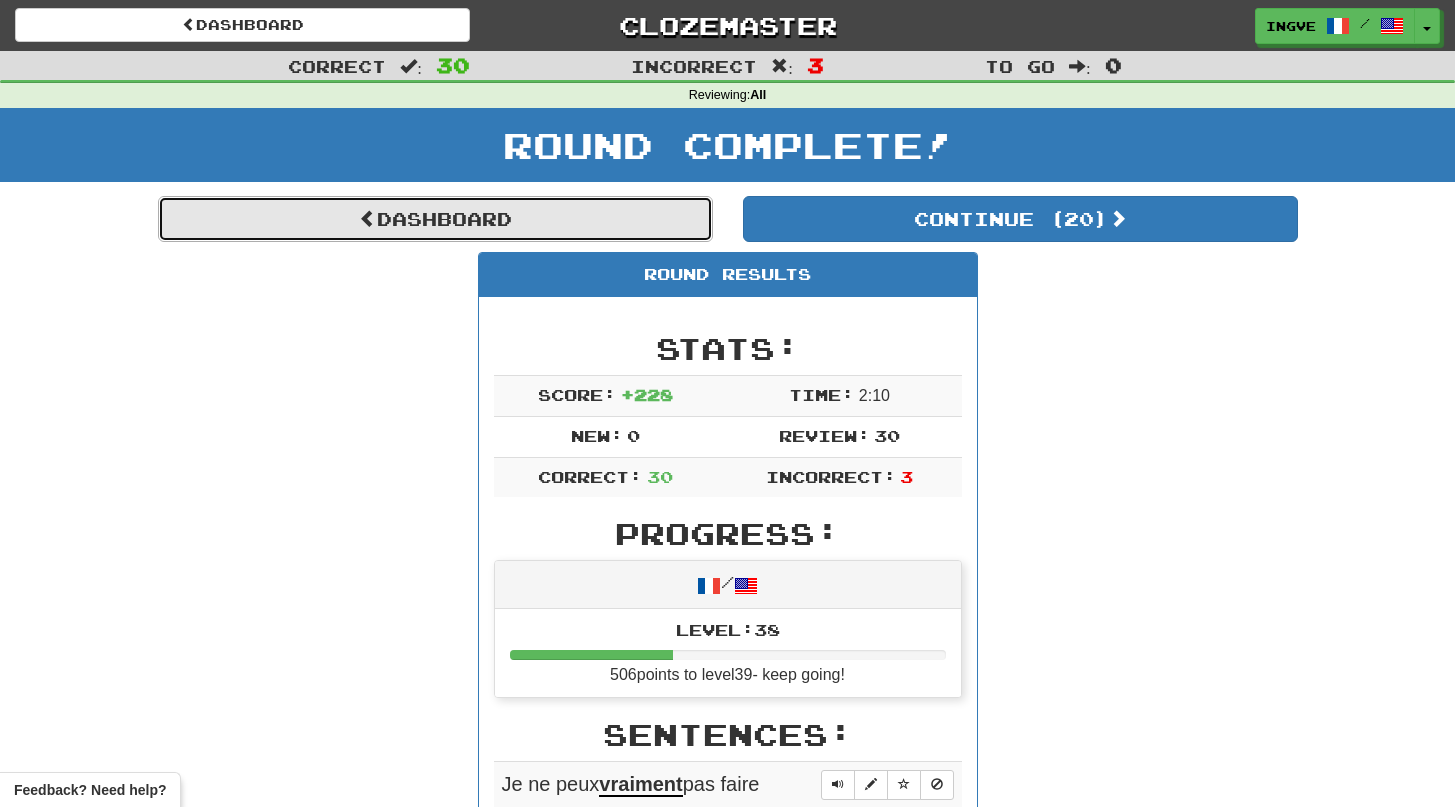 click on "Dashboard" at bounding box center [435, 219] 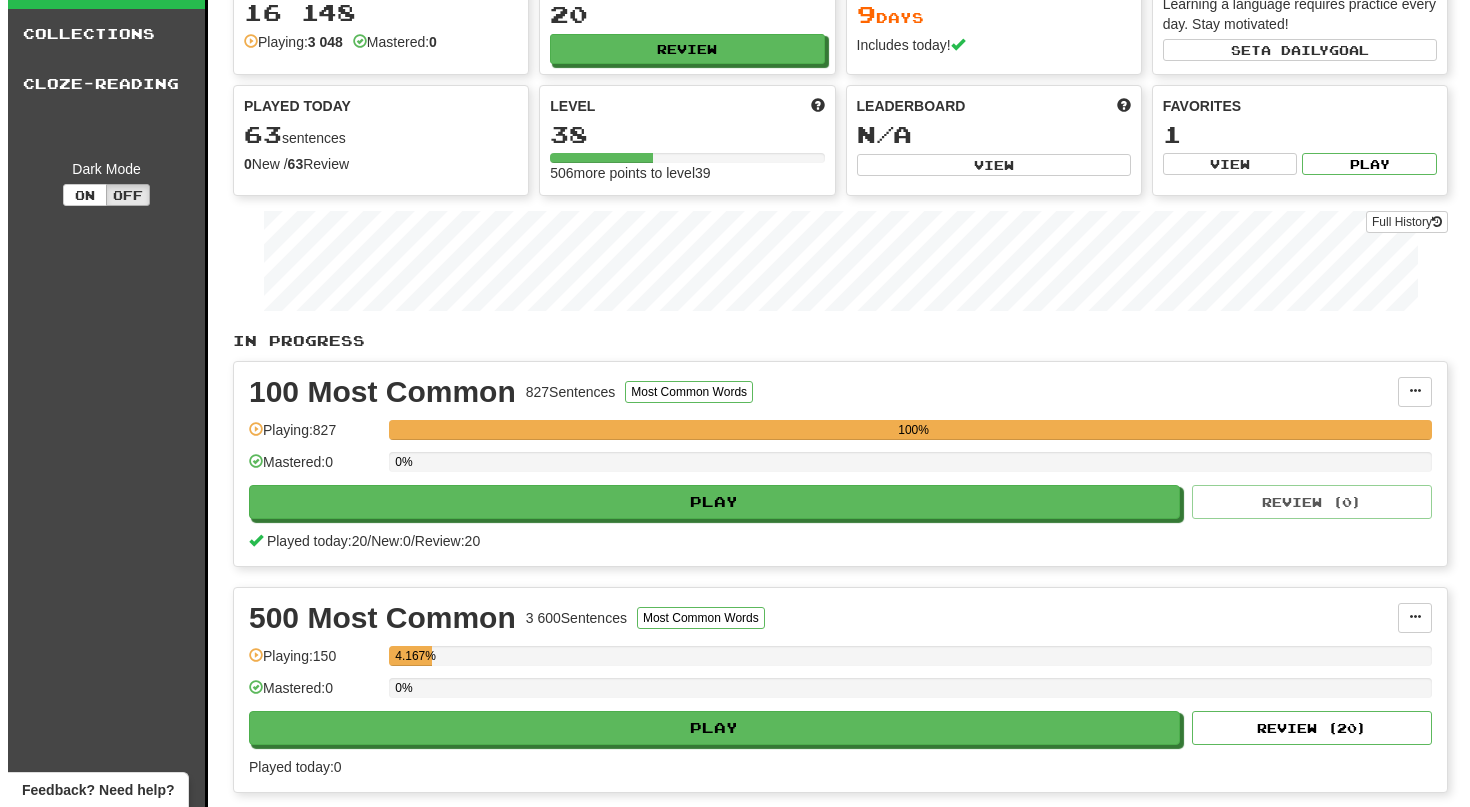 scroll, scrollTop: 0, scrollLeft: 0, axis: both 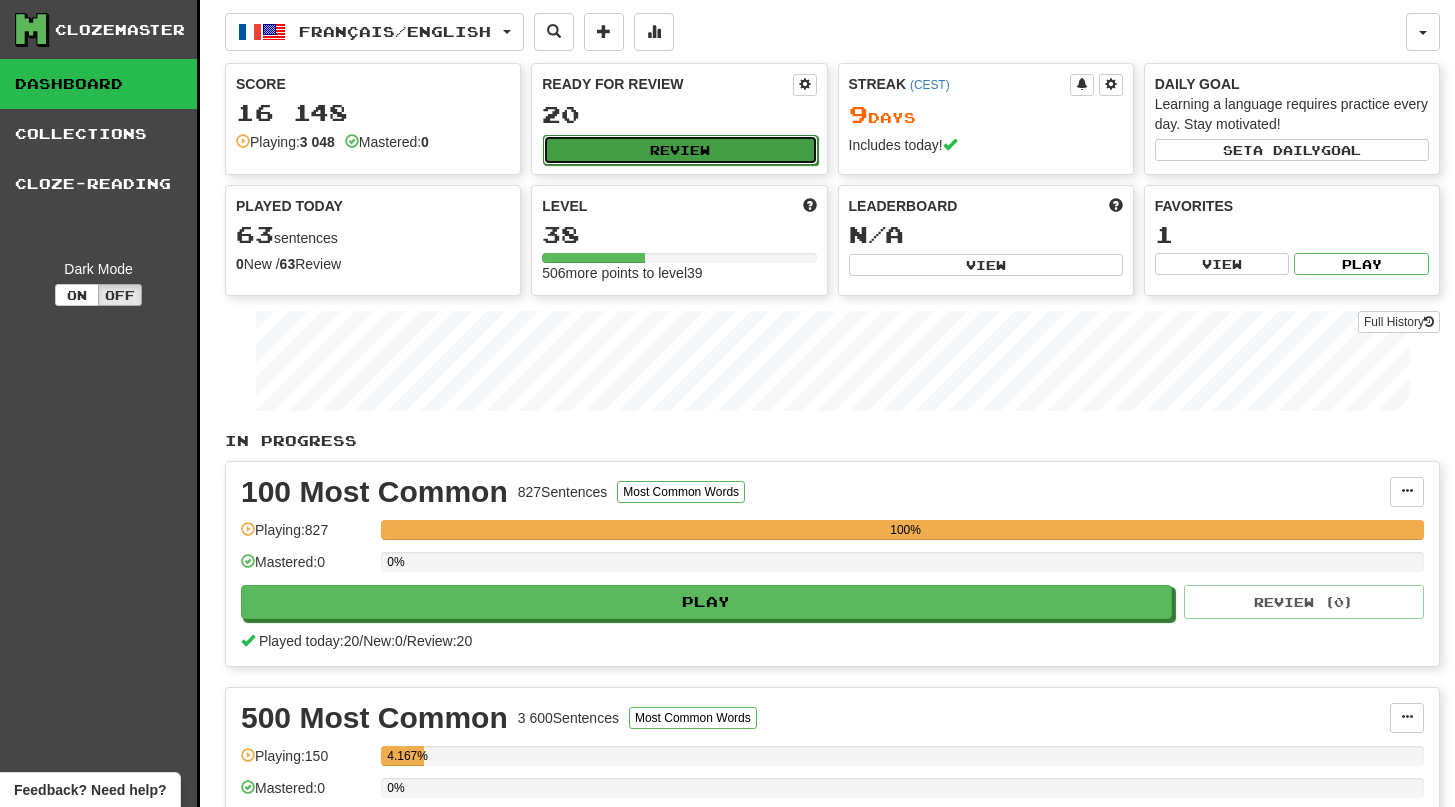 click on "Review" at bounding box center (680, 150) 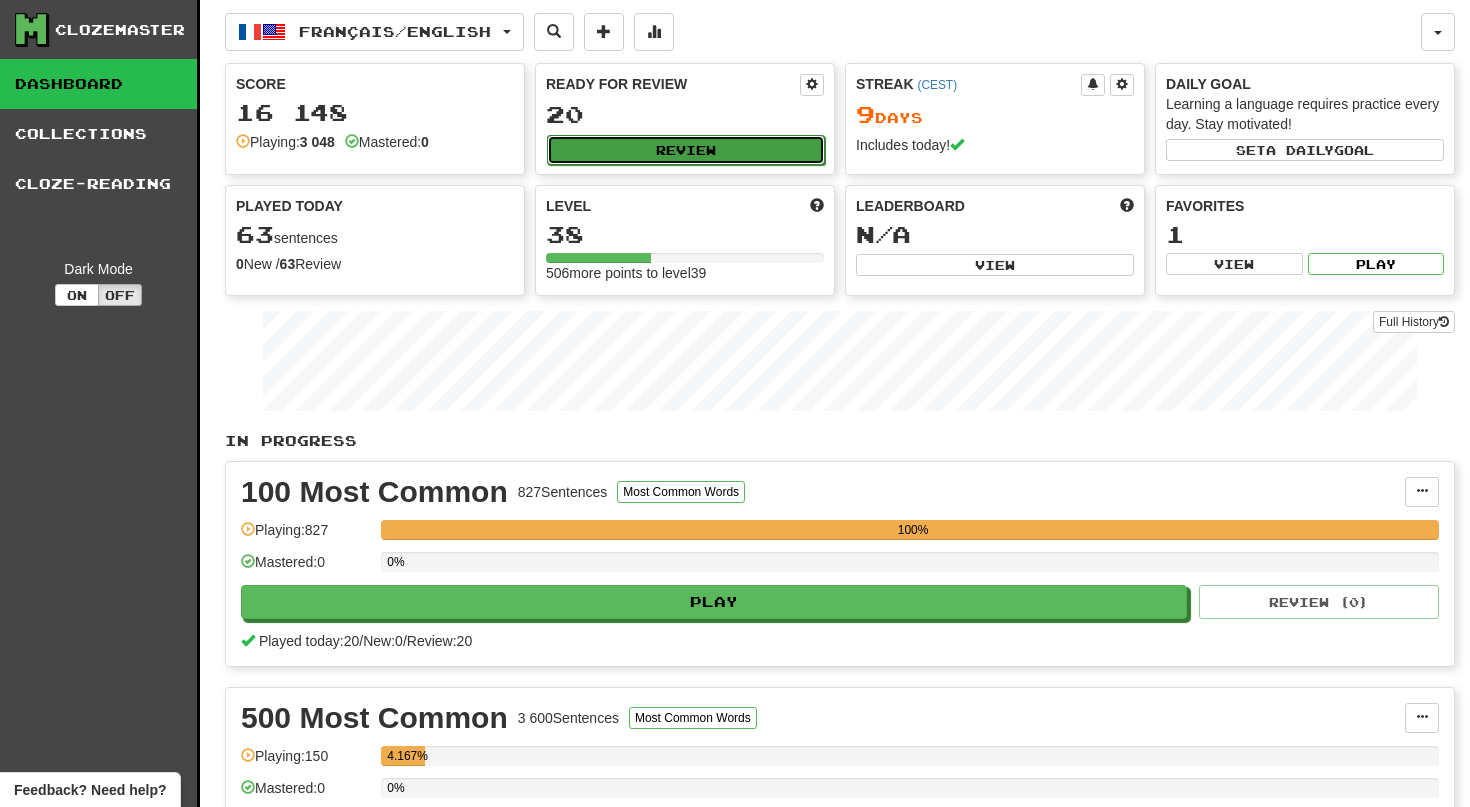 select on "**" 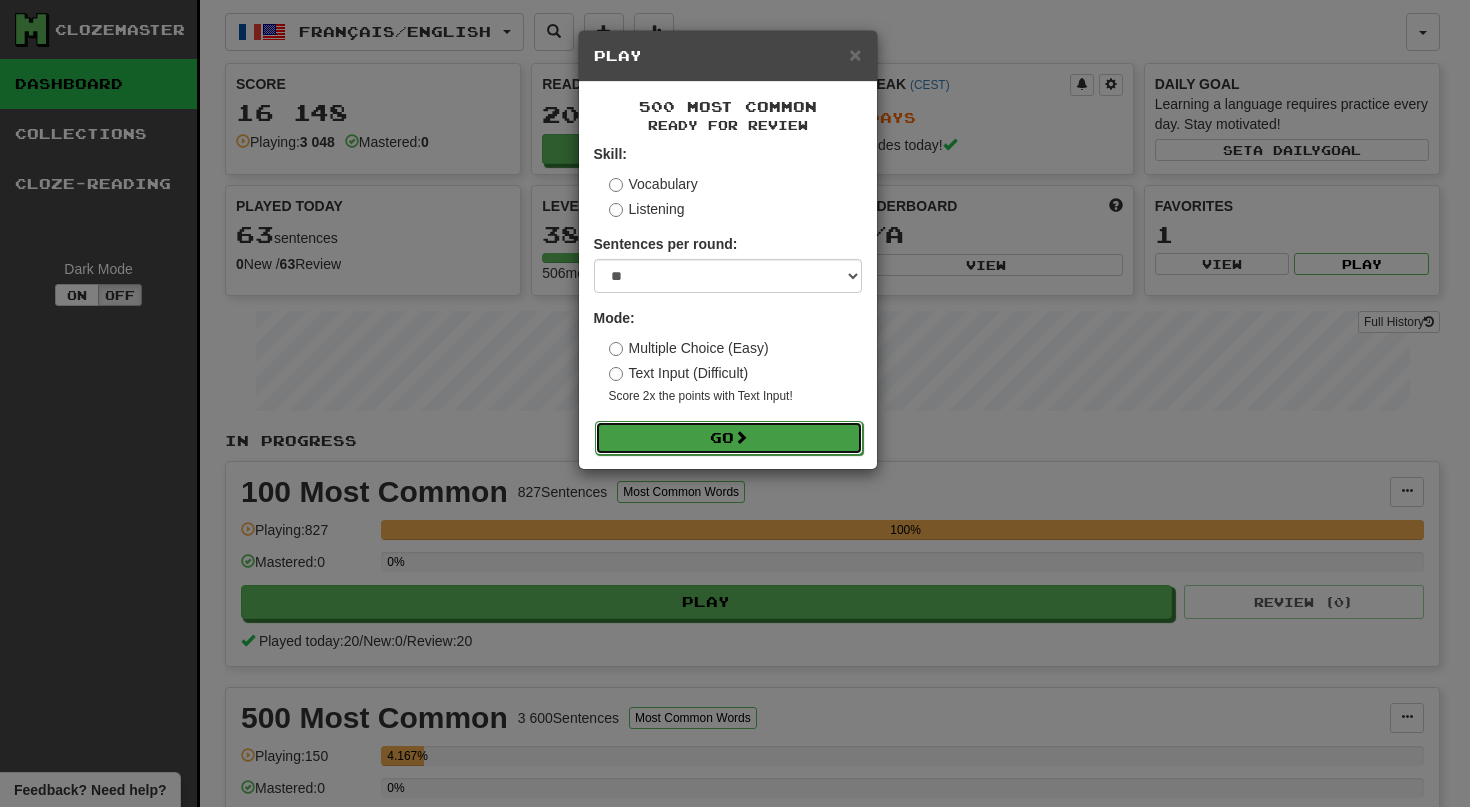 click on "Go" at bounding box center (729, 438) 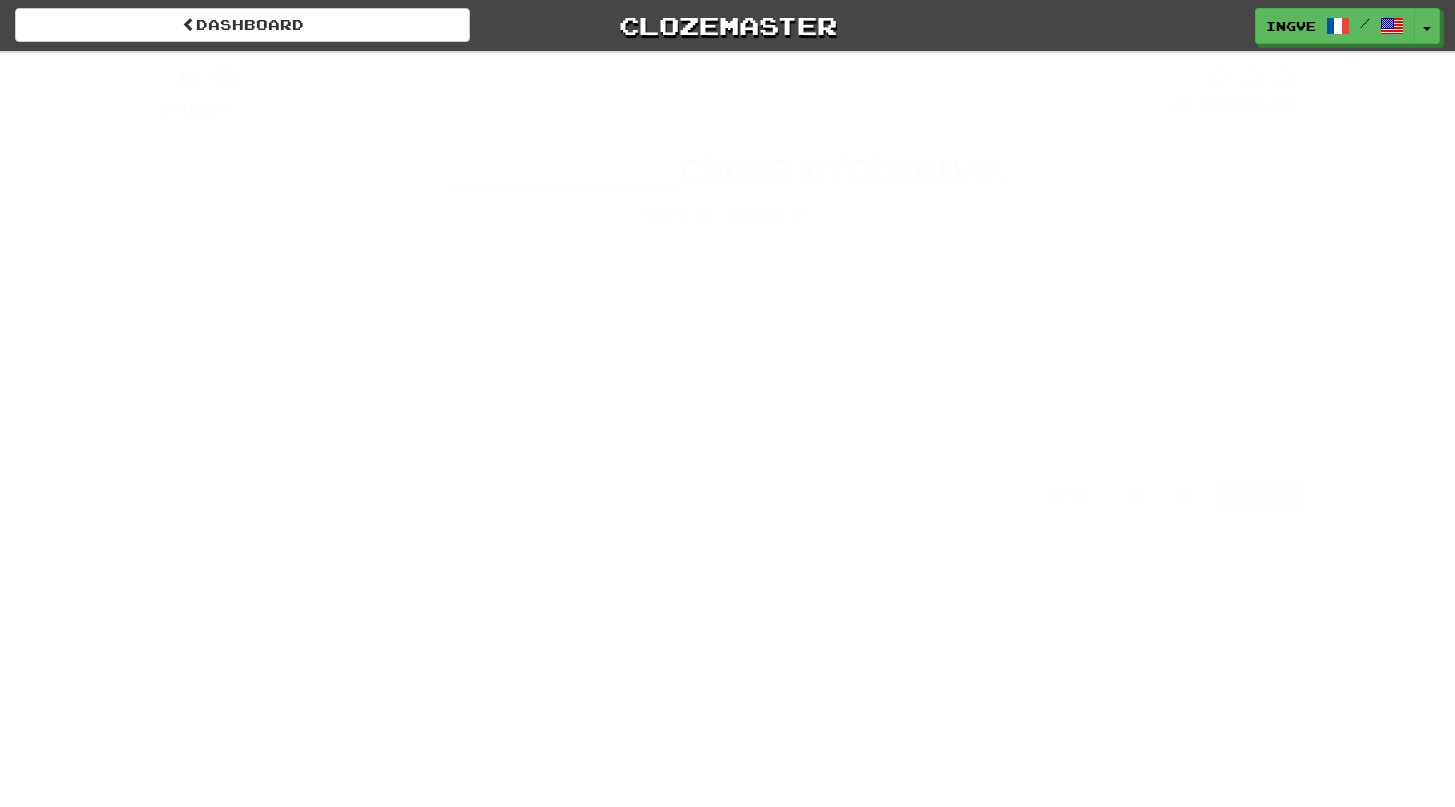 scroll, scrollTop: 0, scrollLeft: 0, axis: both 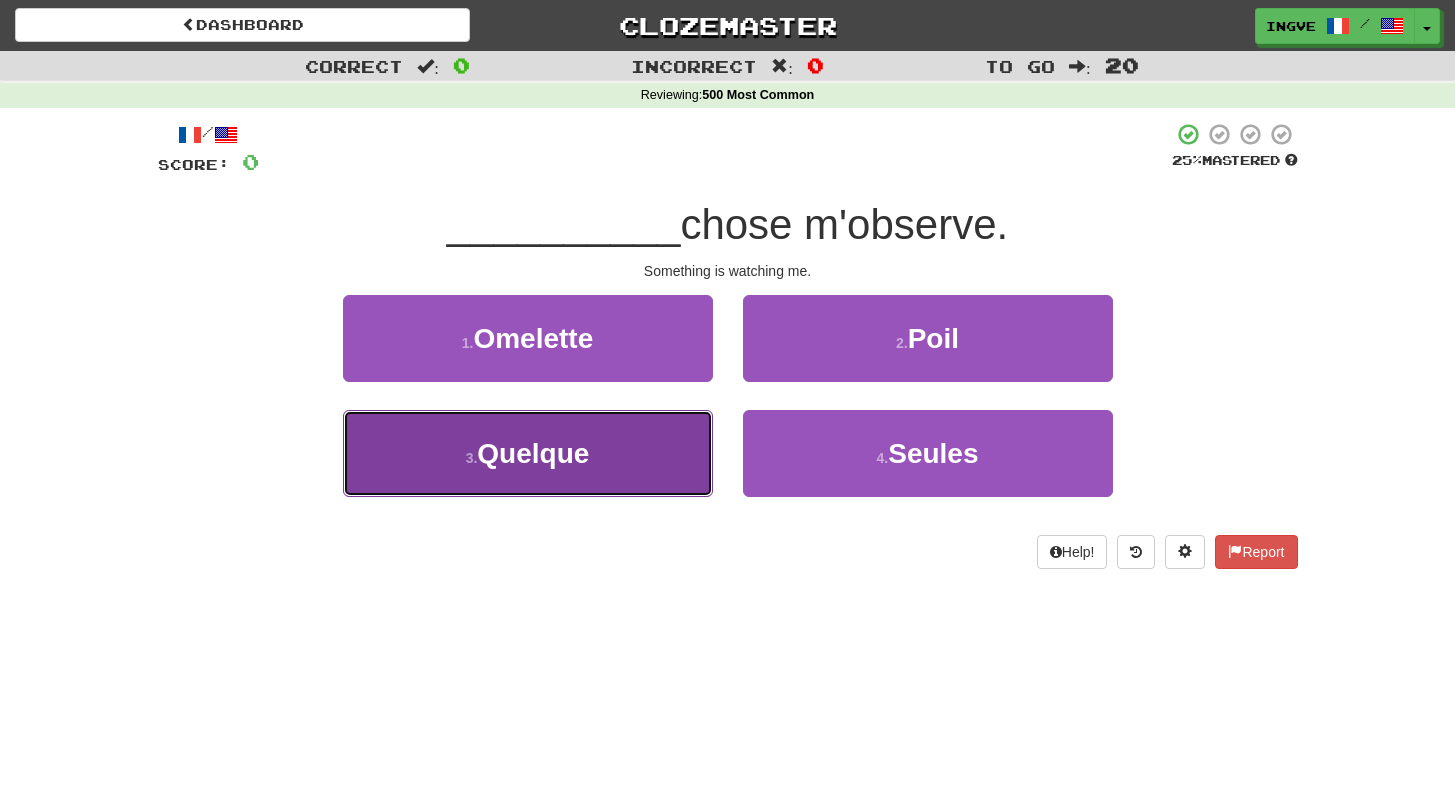 click on "3 .  Quelque" at bounding box center (528, 453) 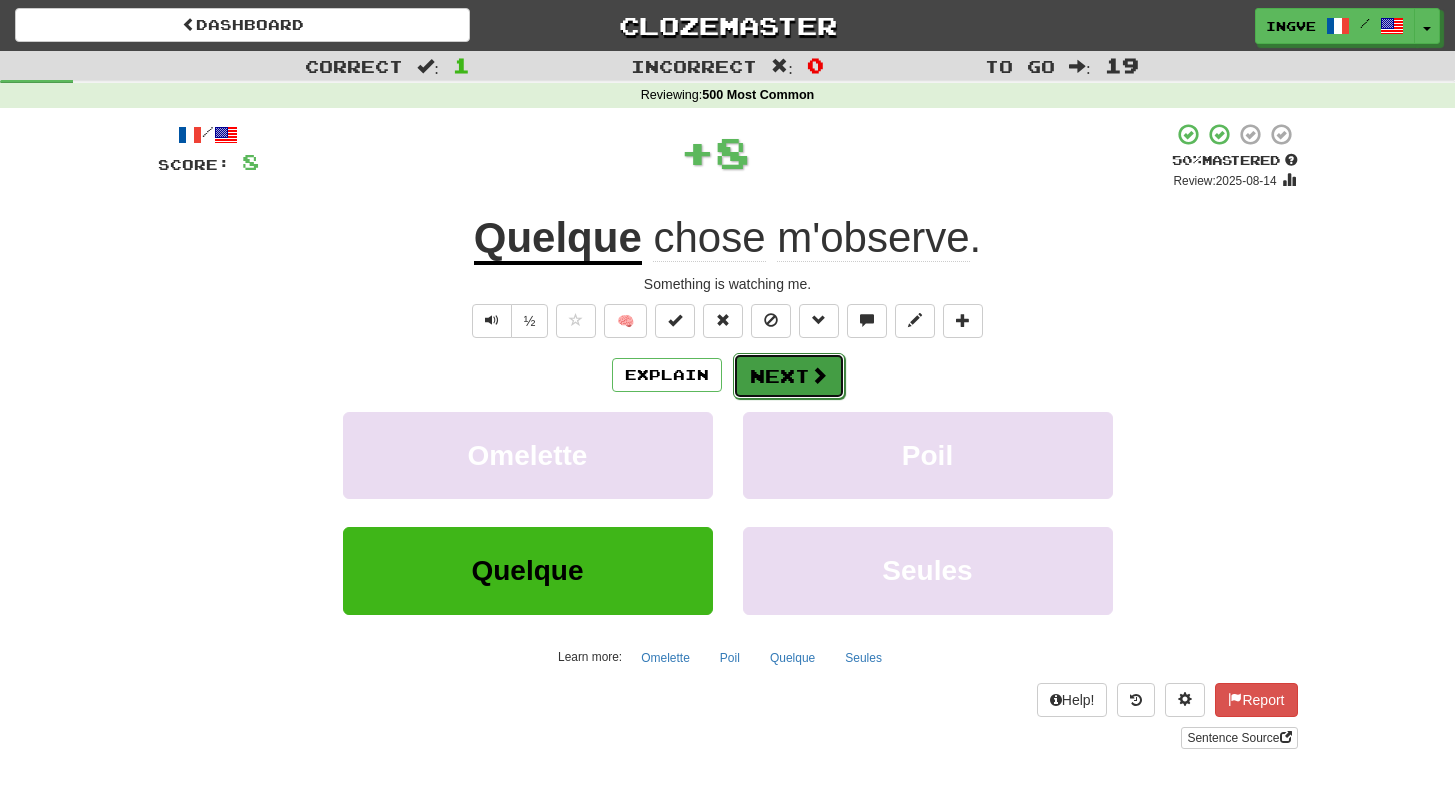 click on "Next" at bounding box center [789, 376] 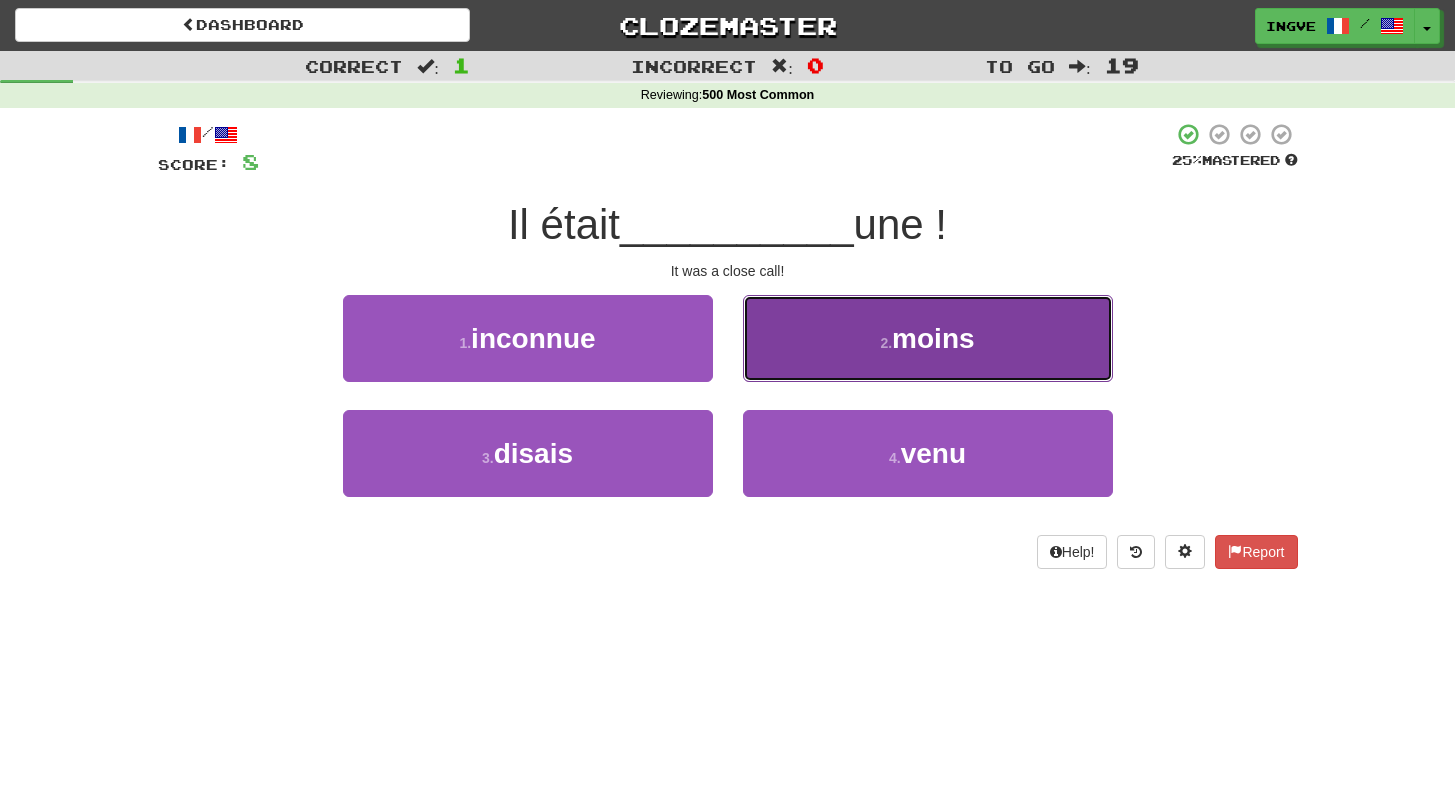 click on "2 .  moins" at bounding box center (928, 338) 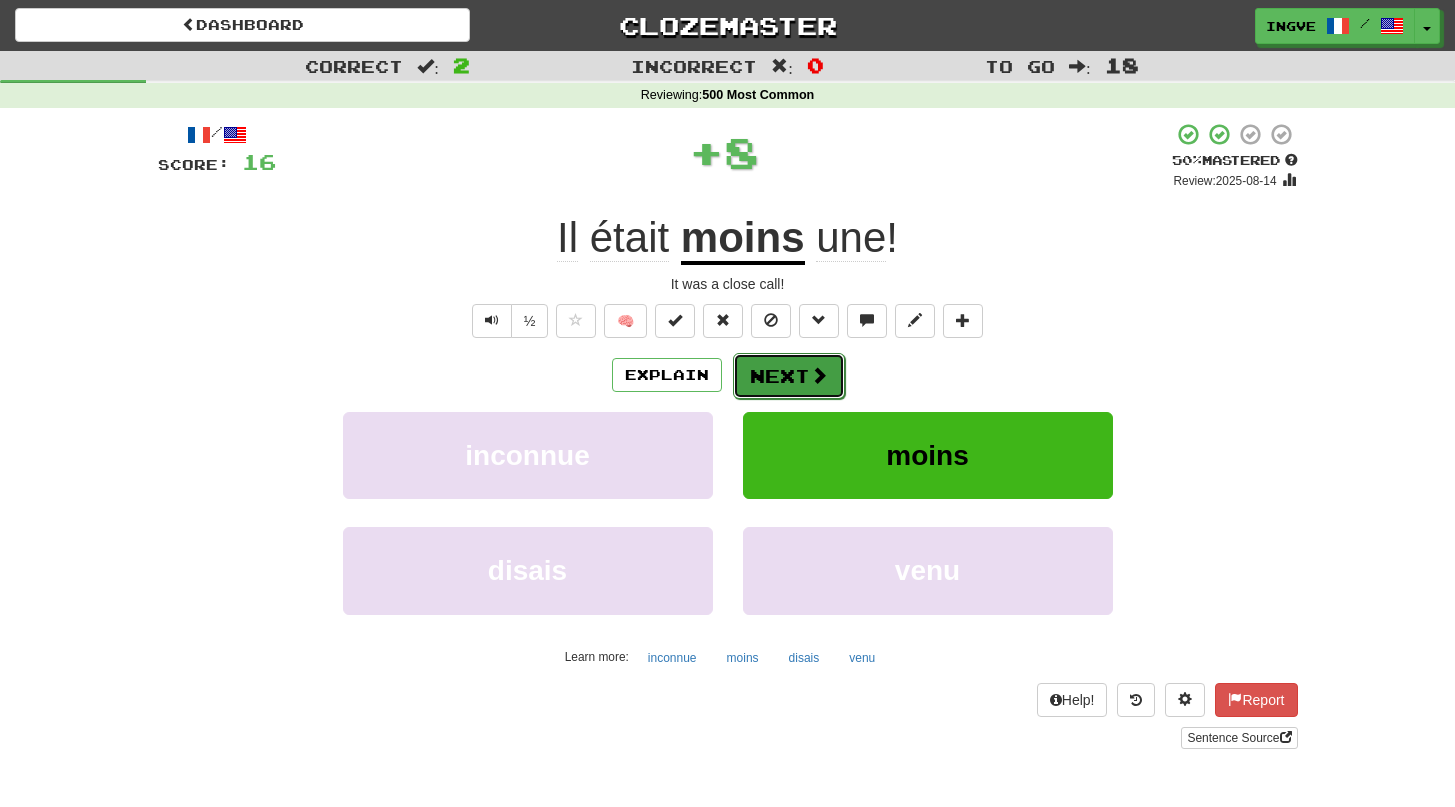 click on "Next" at bounding box center (789, 376) 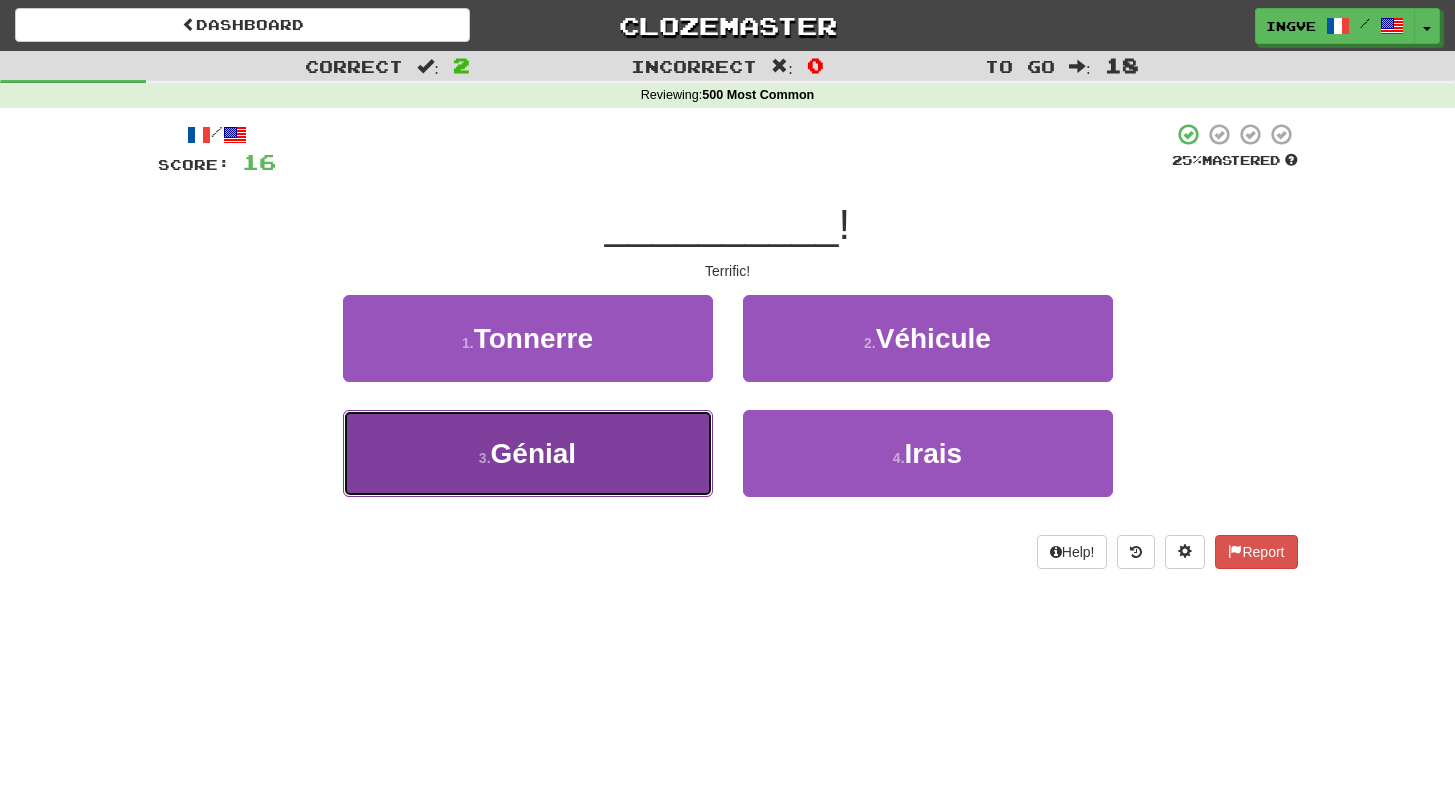 click on "3 .  Génial" at bounding box center (528, 453) 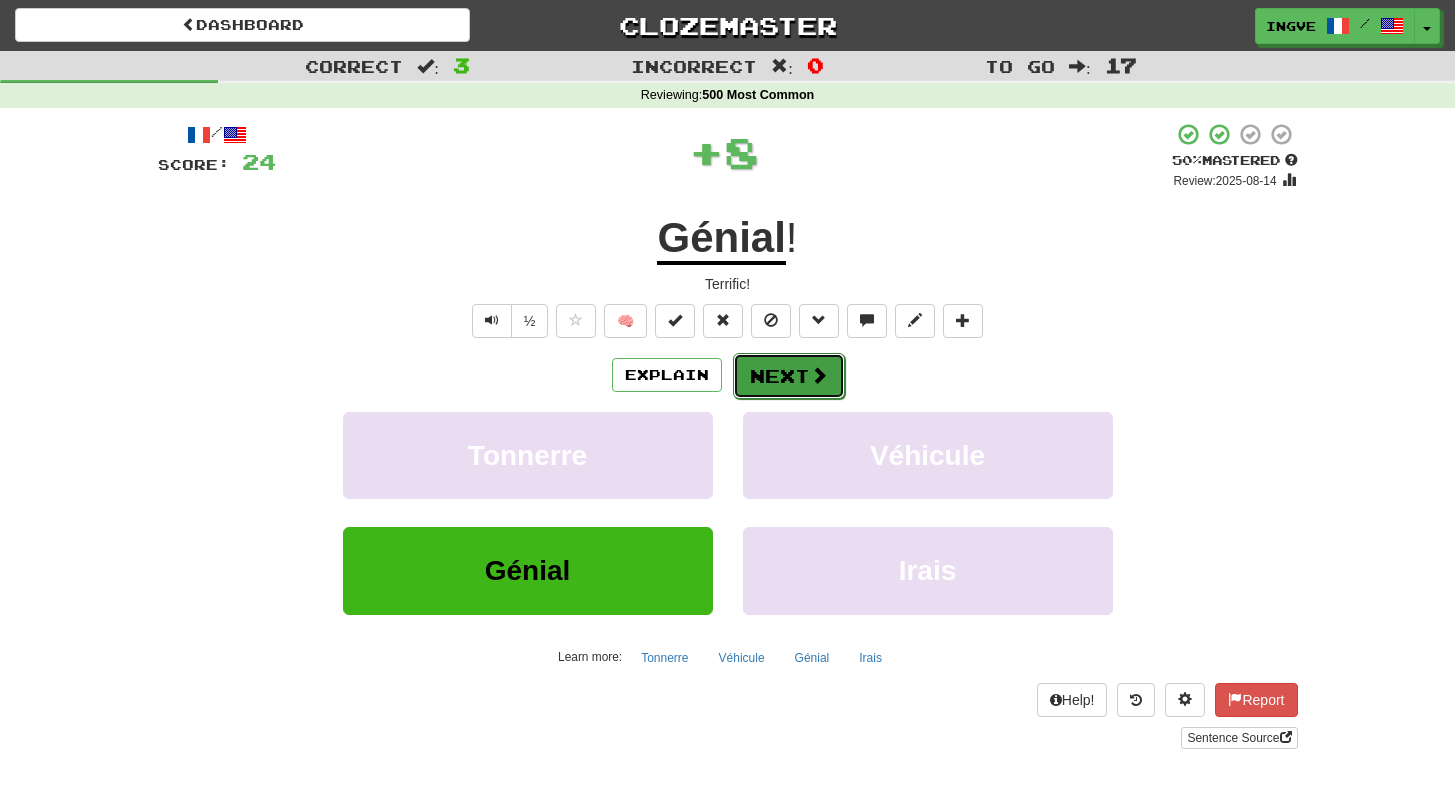 click on "Next" at bounding box center (789, 376) 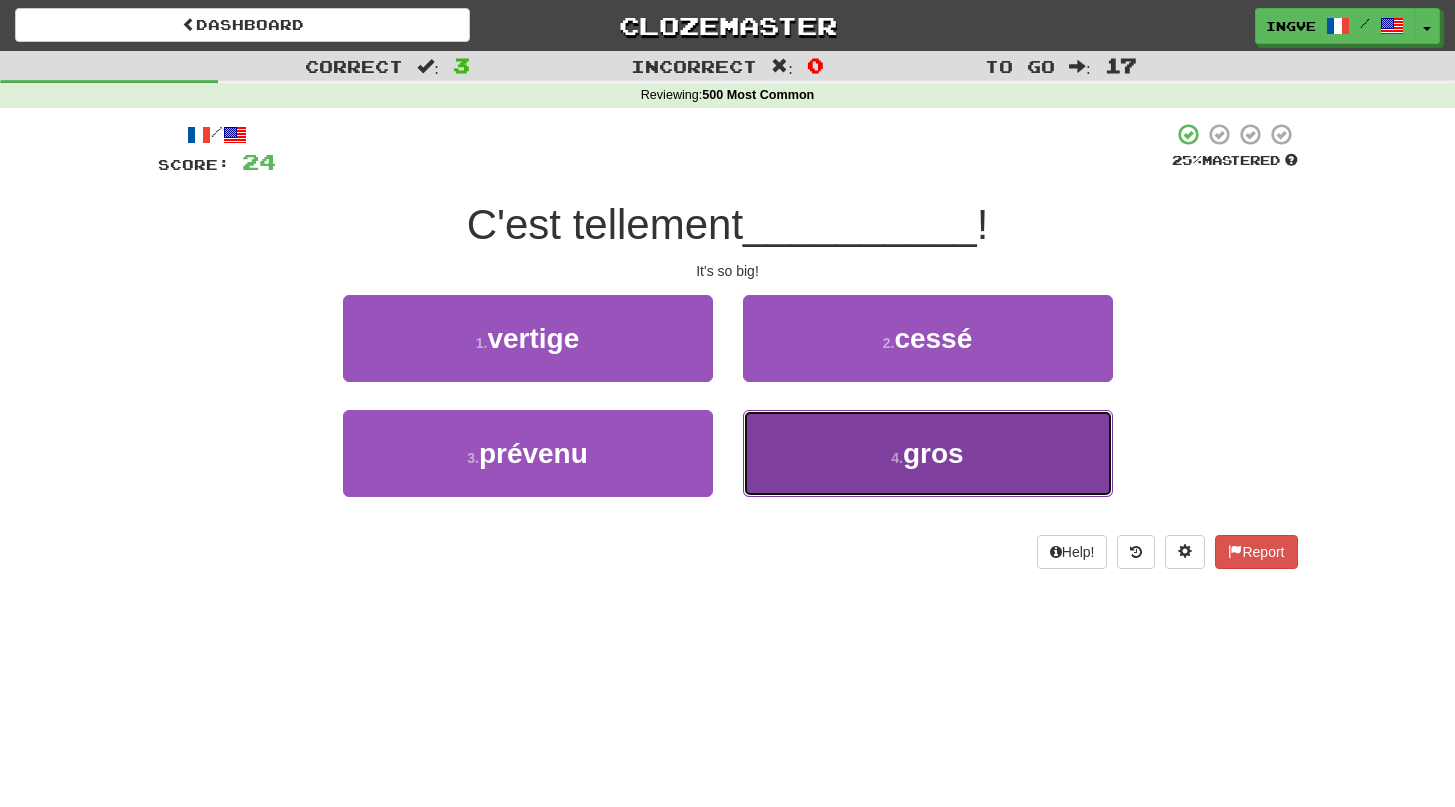 click on "4 .  gros" at bounding box center [928, 453] 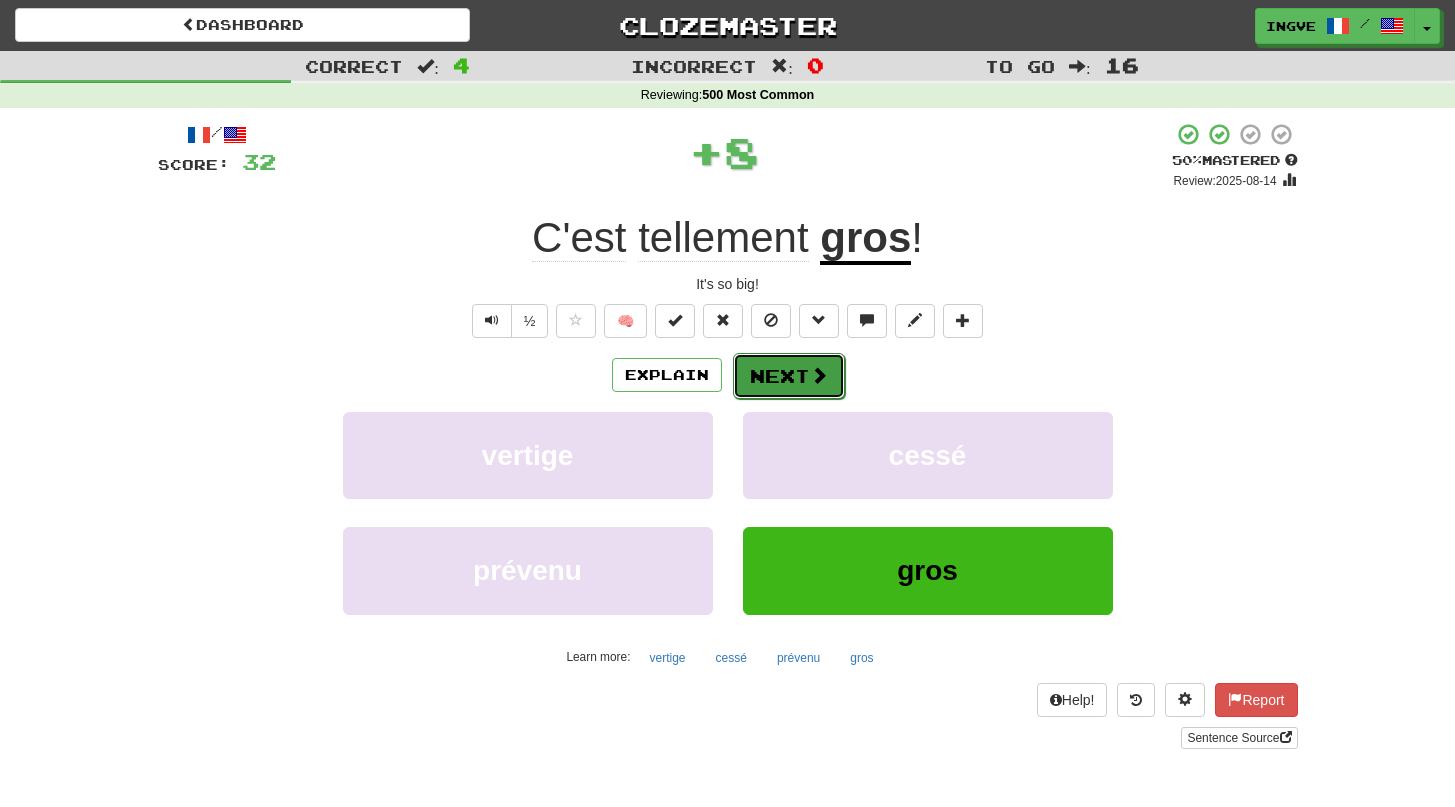 click on "Next" at bounding box center [789, 376] 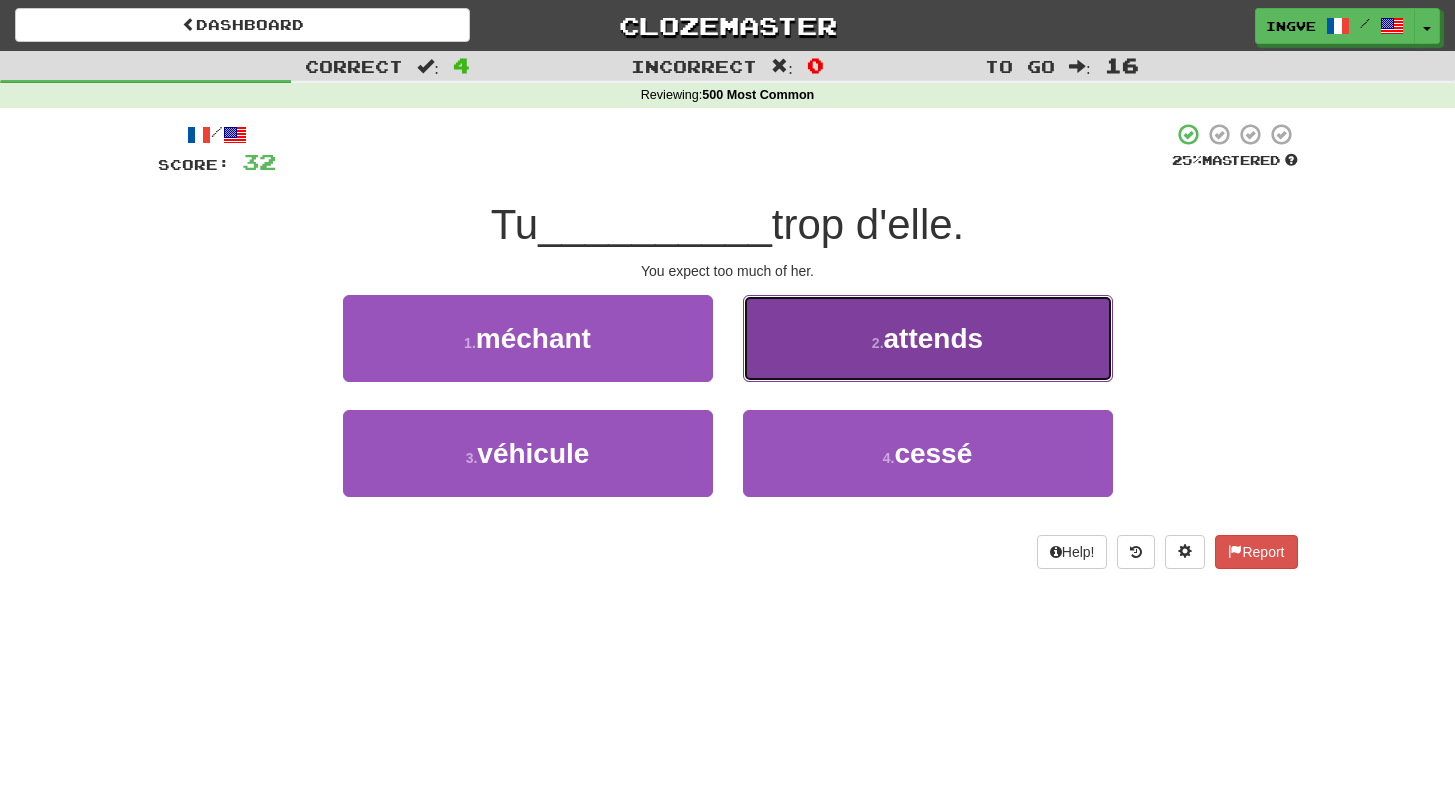 click on "2 .  attends" at bounding box center [928, 338] 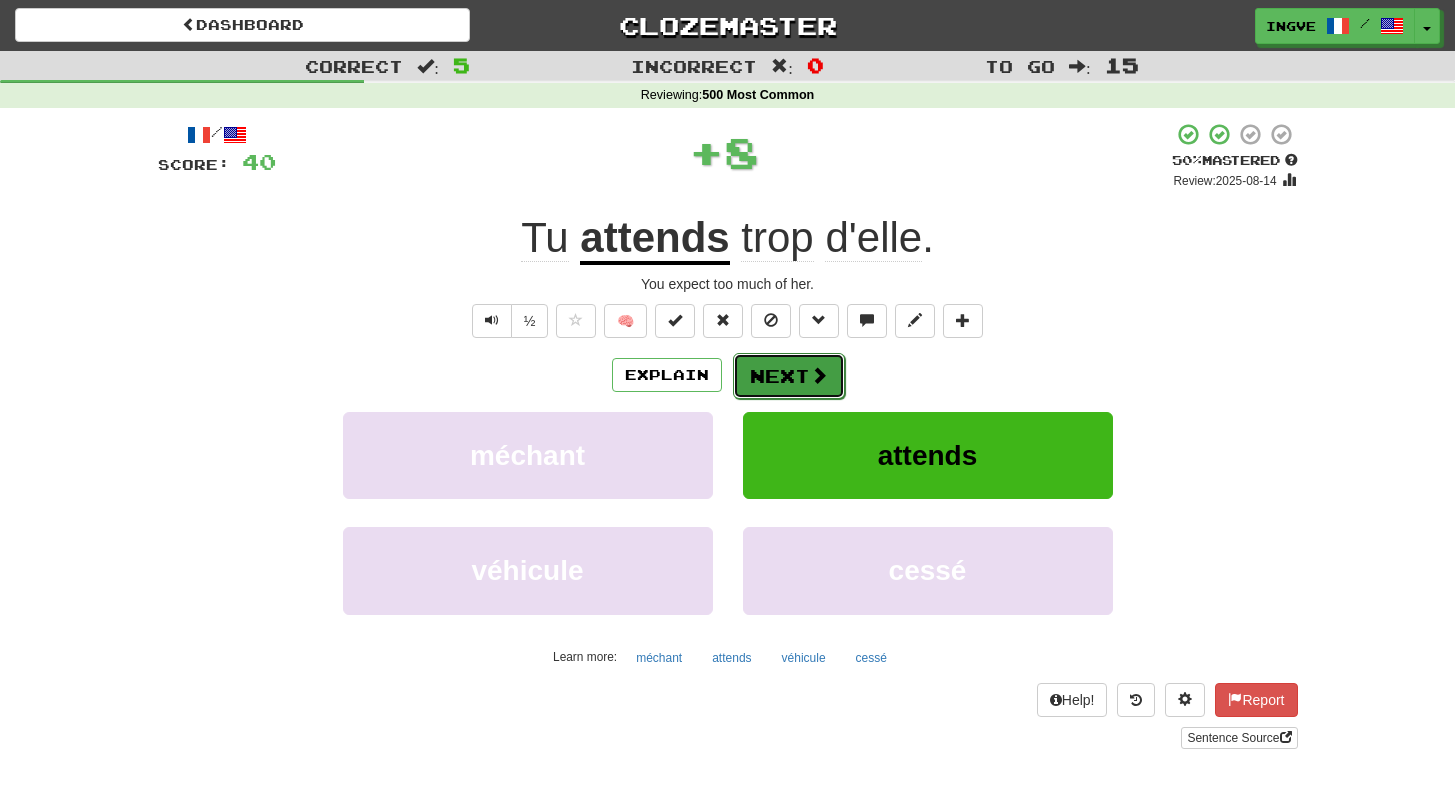 click on "Next" at bounding box center [789, 376] 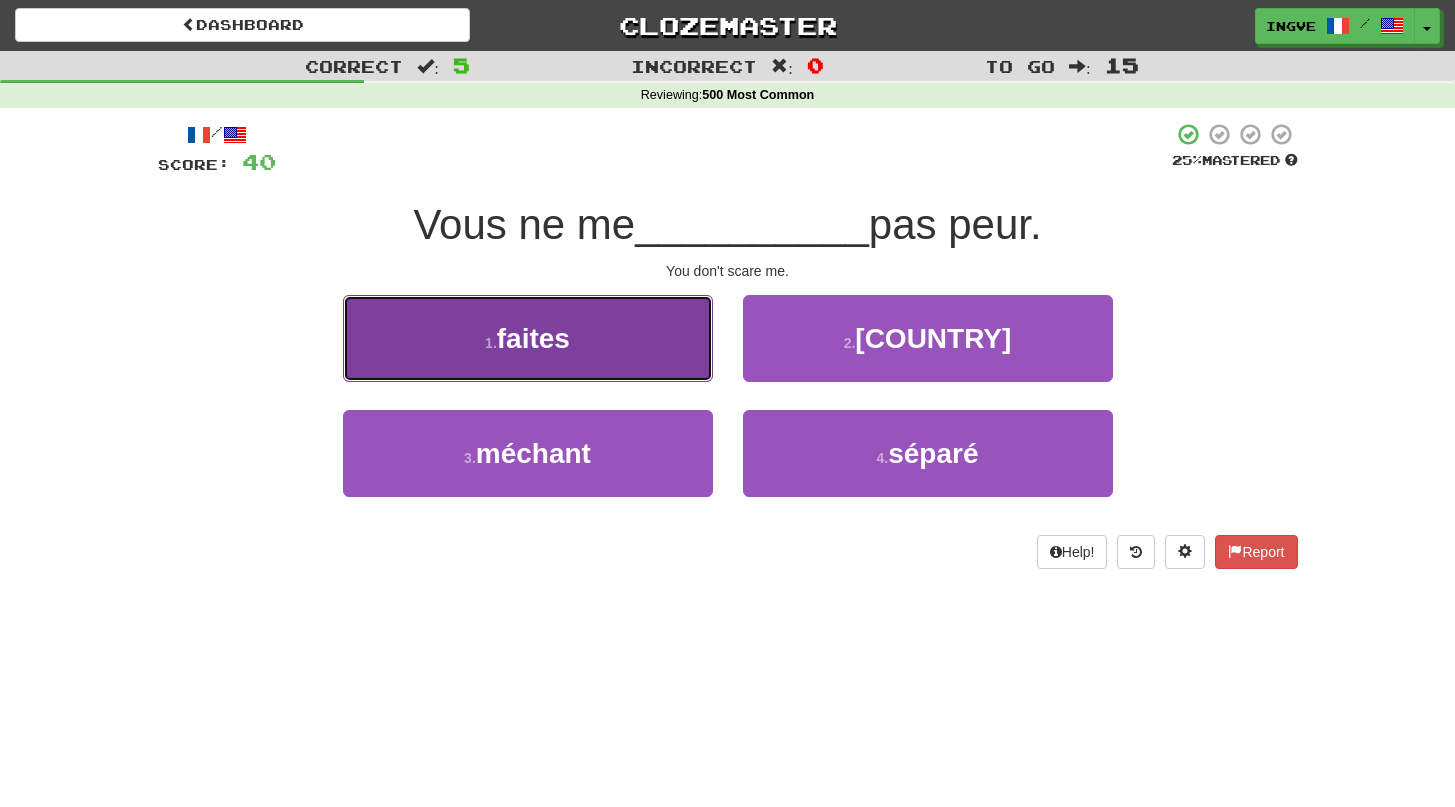 click on "1 .  faites" at bounding box center (528, 338) 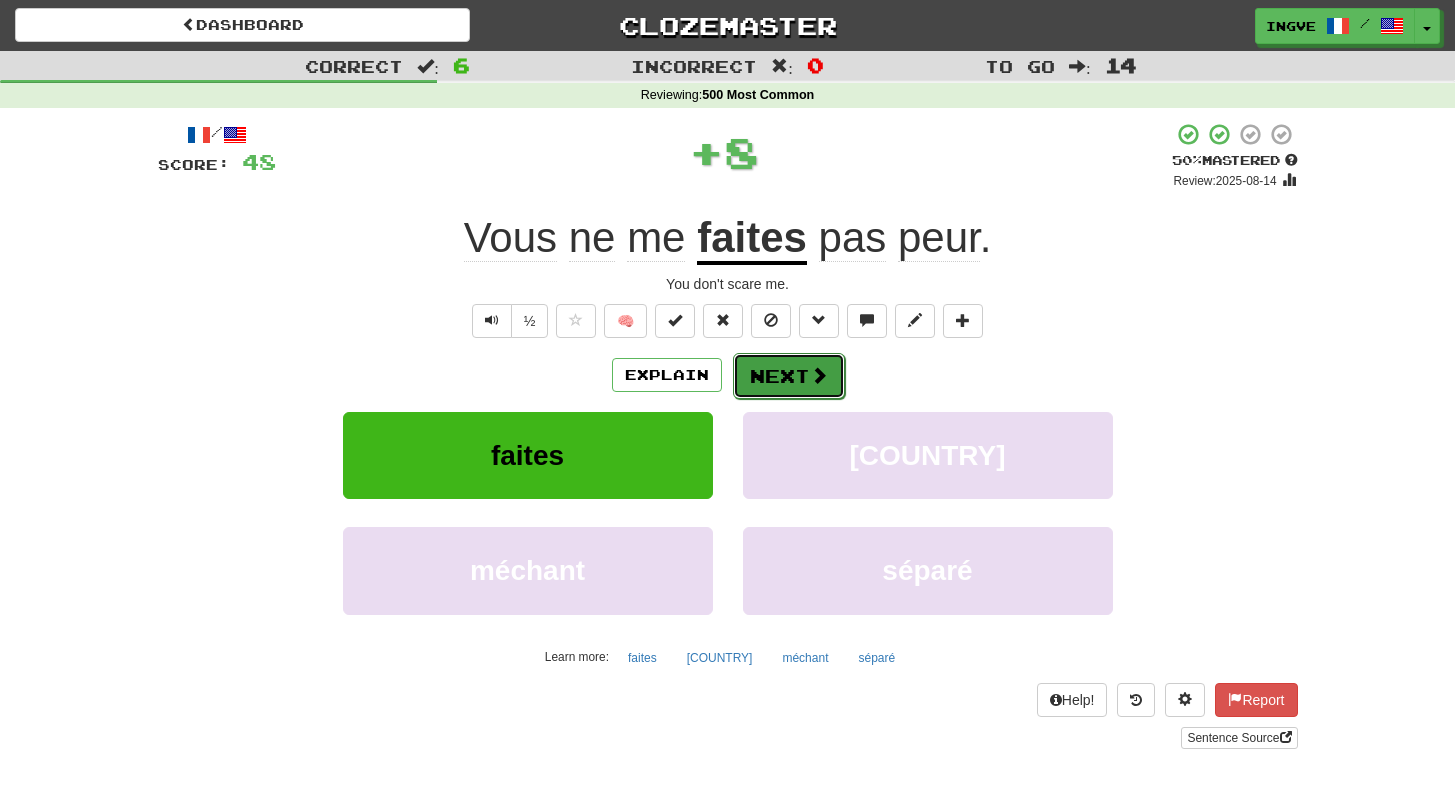 click on "Next" at bounding box center (789, 376) 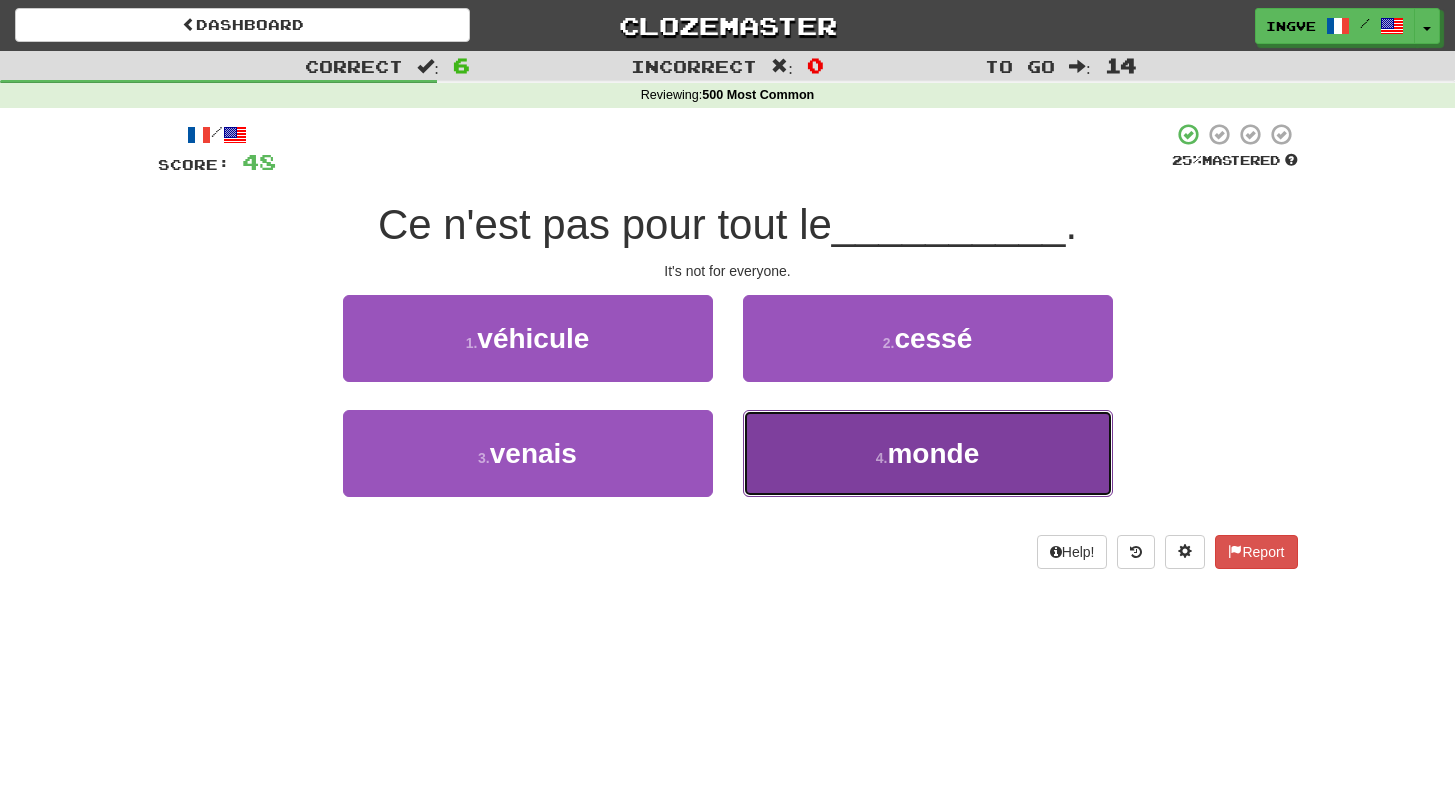 click on "4 .  monde" at bounding box center (928, 453) 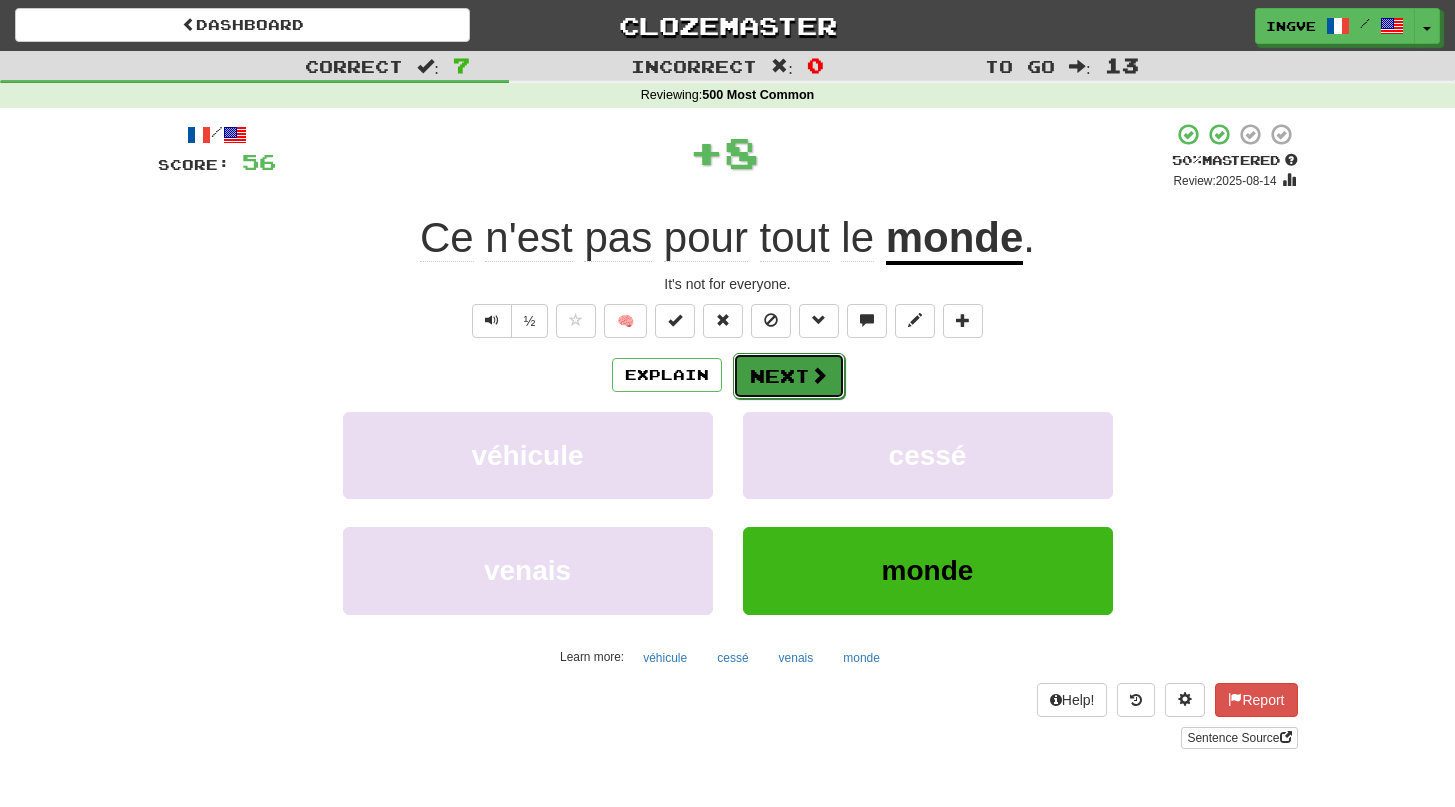 click on "Next" at bounding box center (789, 376) 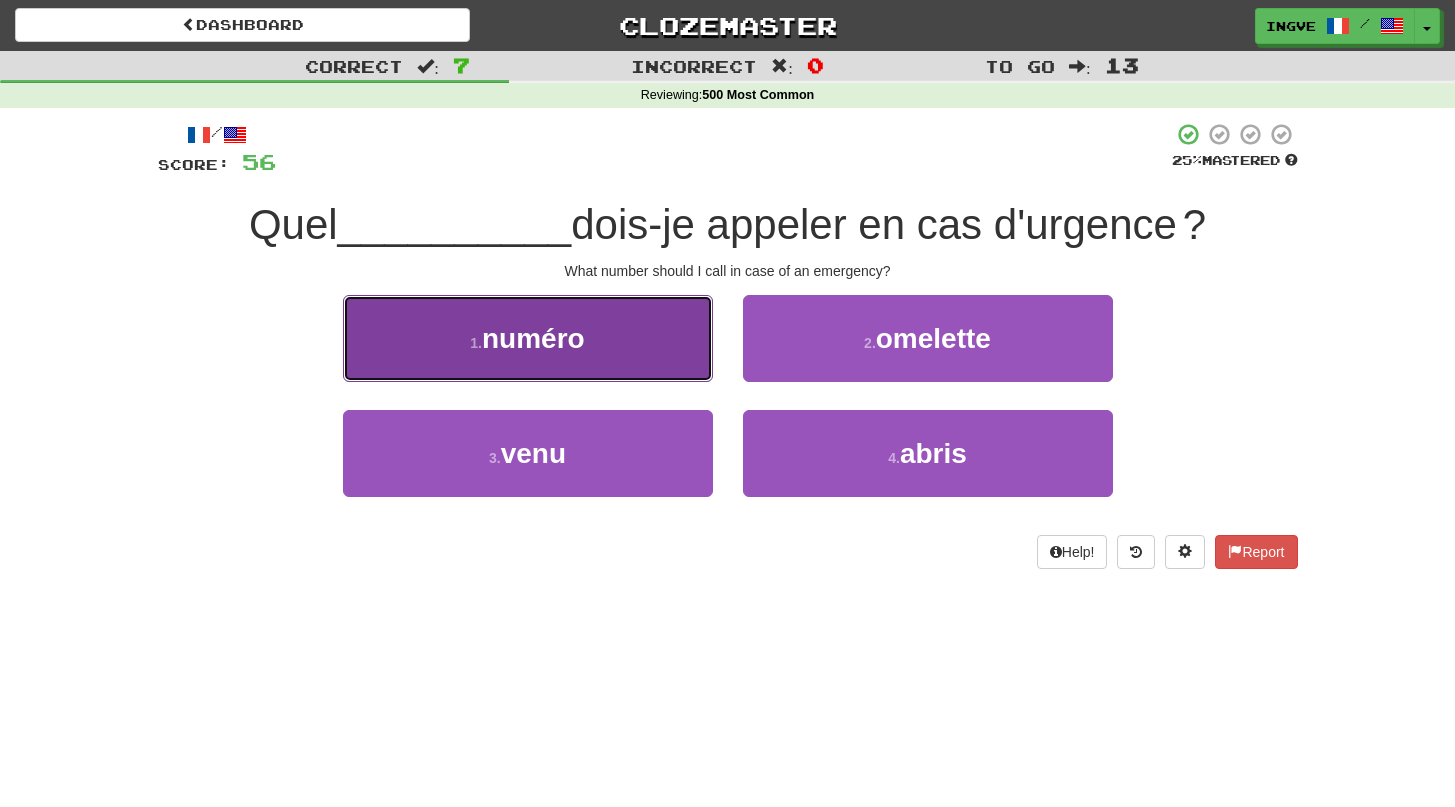 click on "1 .  numéro" at bounding box center [528, 338] 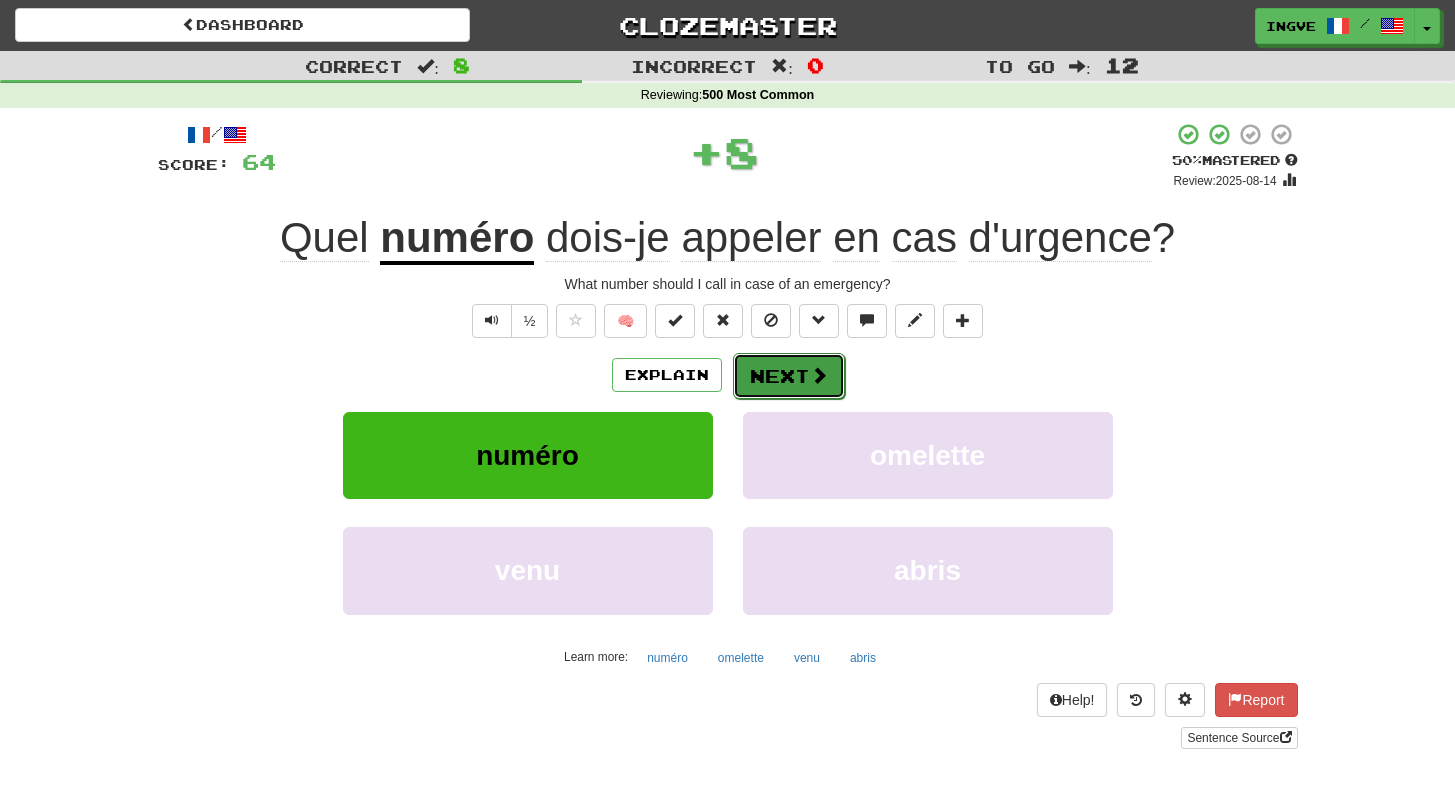 click on "Next" at bounding box center [789, 376] 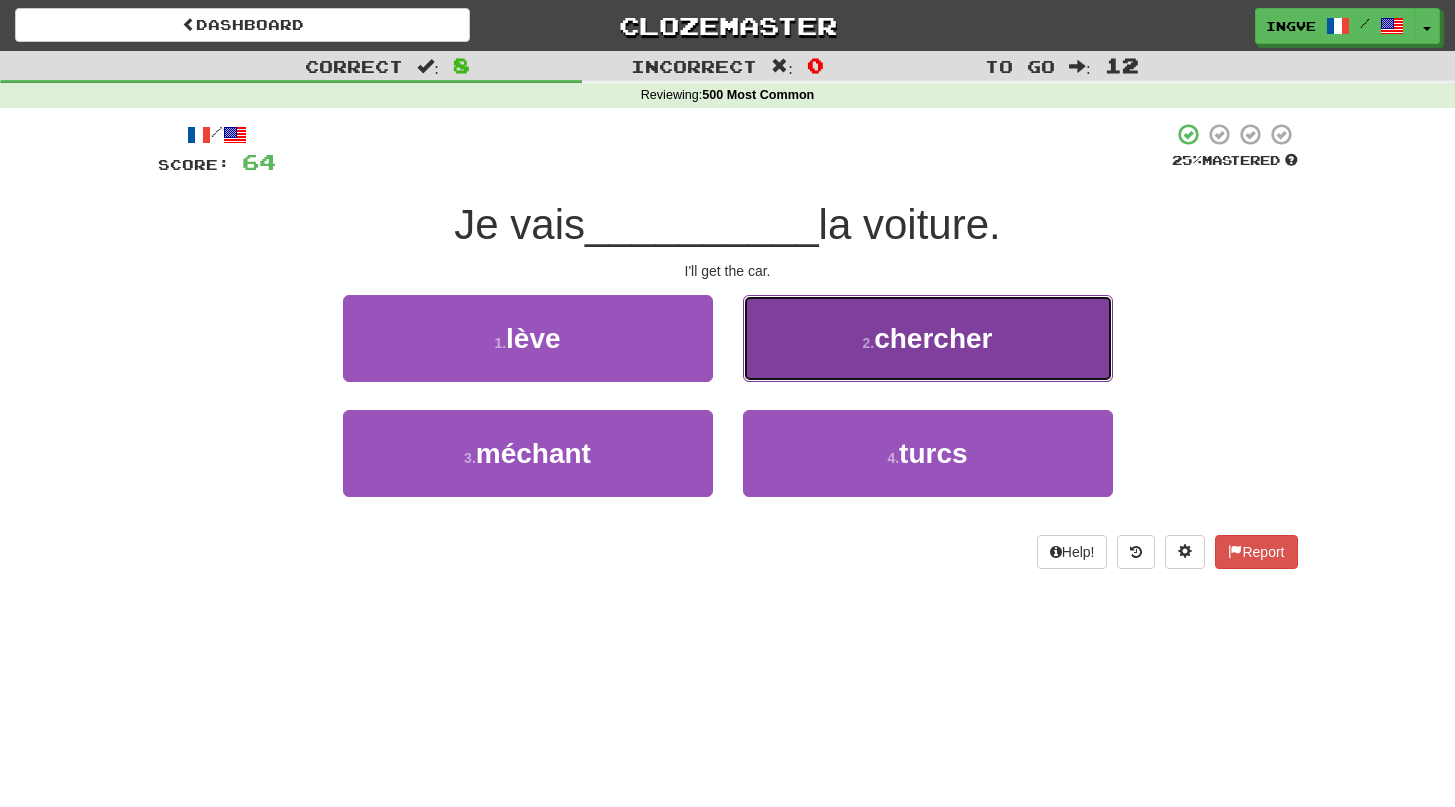 click on "2 .  chercher" at bounding box center [928, 338] 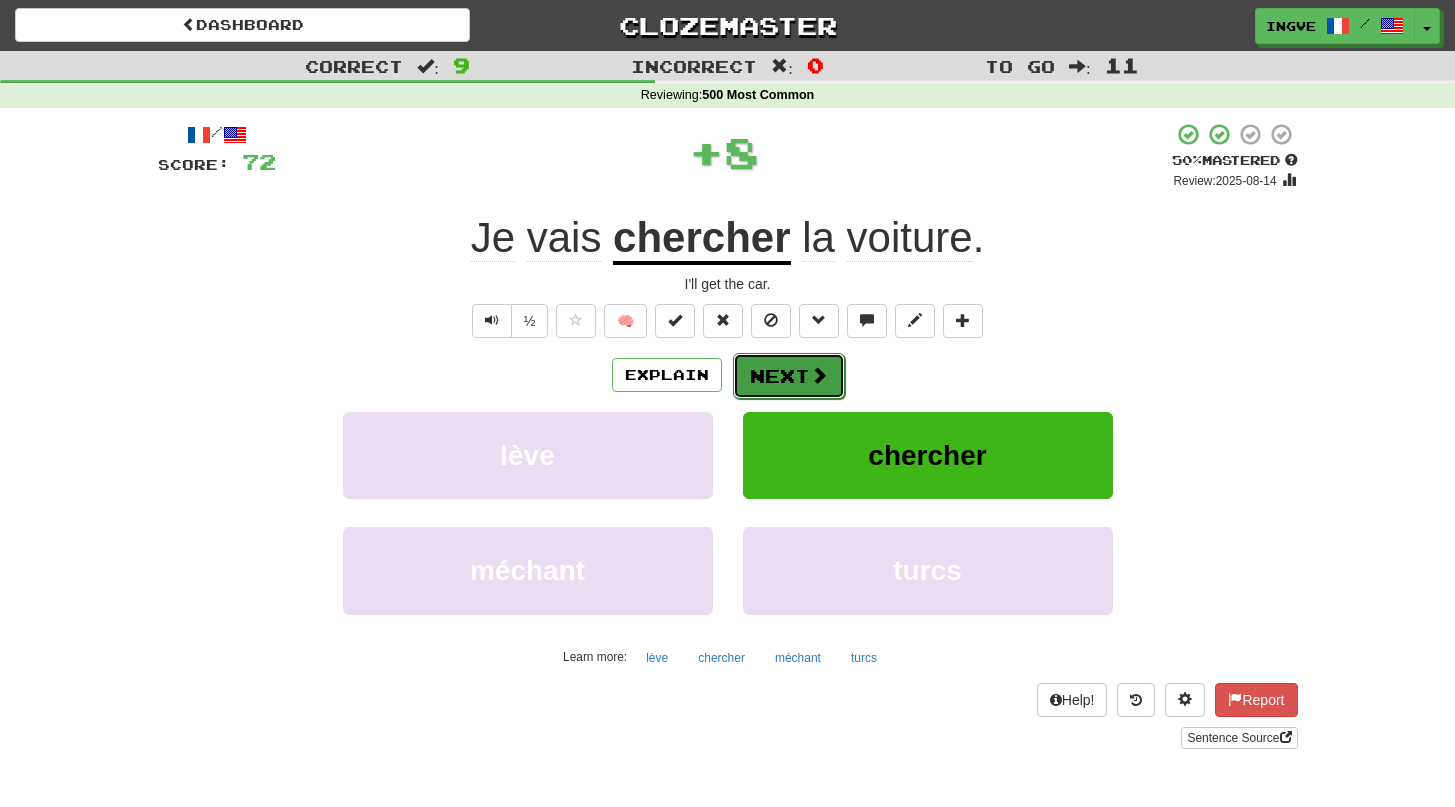 click on "Next" at bounding box center [789, 376] 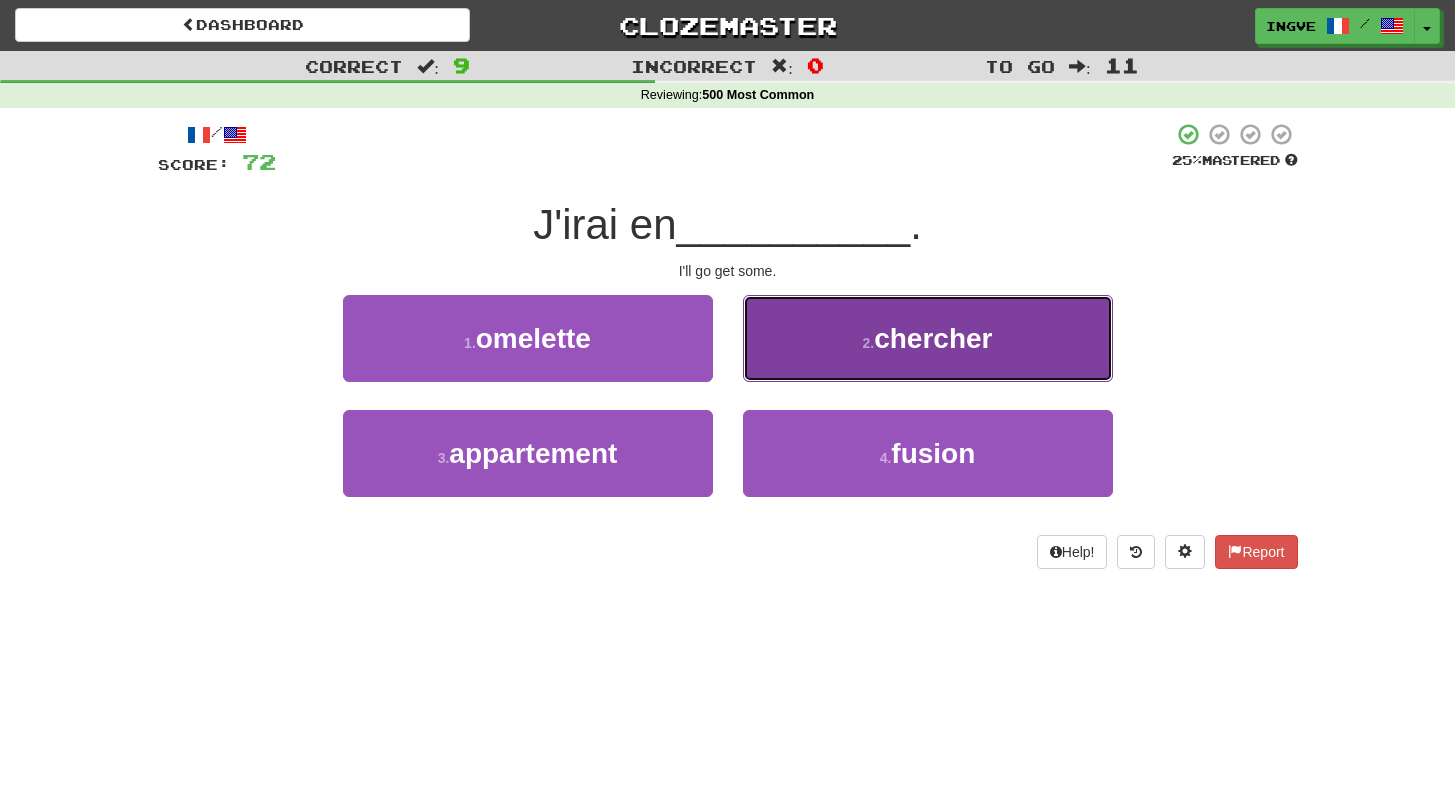 click on "2 .  chercher" at bounding box center [928, 338] 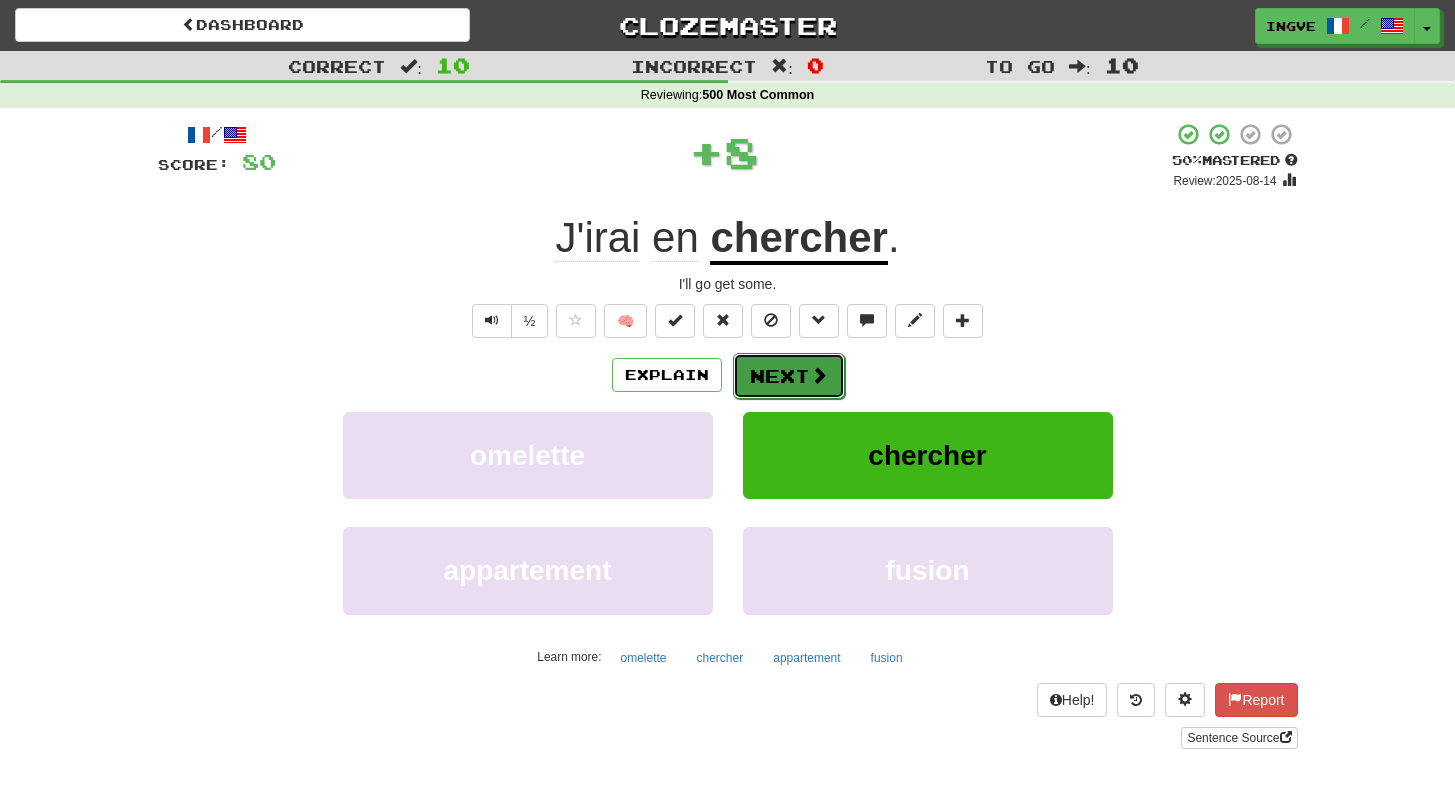 click on "Next" at bounding box center [789, 376] 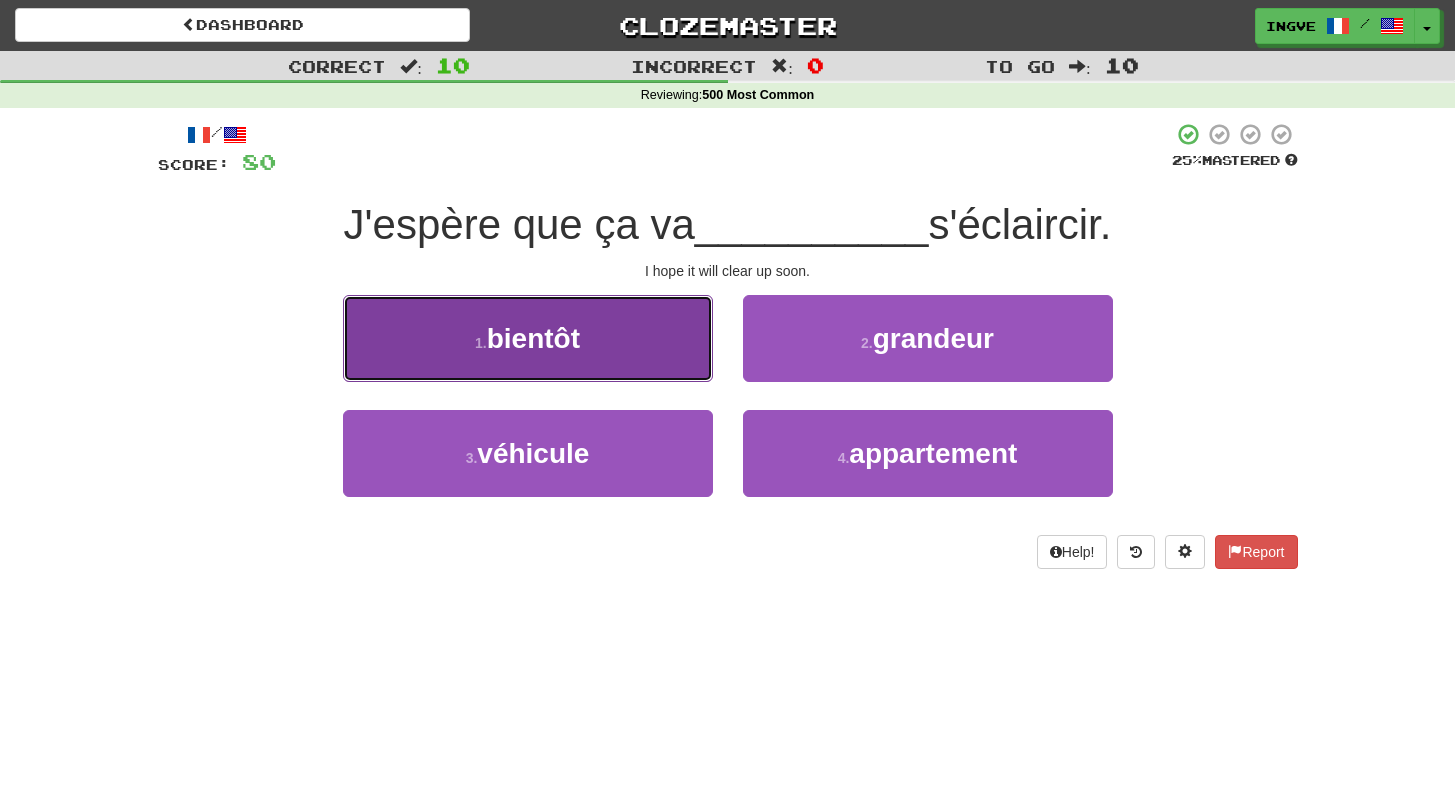click on "1 .  bientôt" at bounding box center [528, 338] 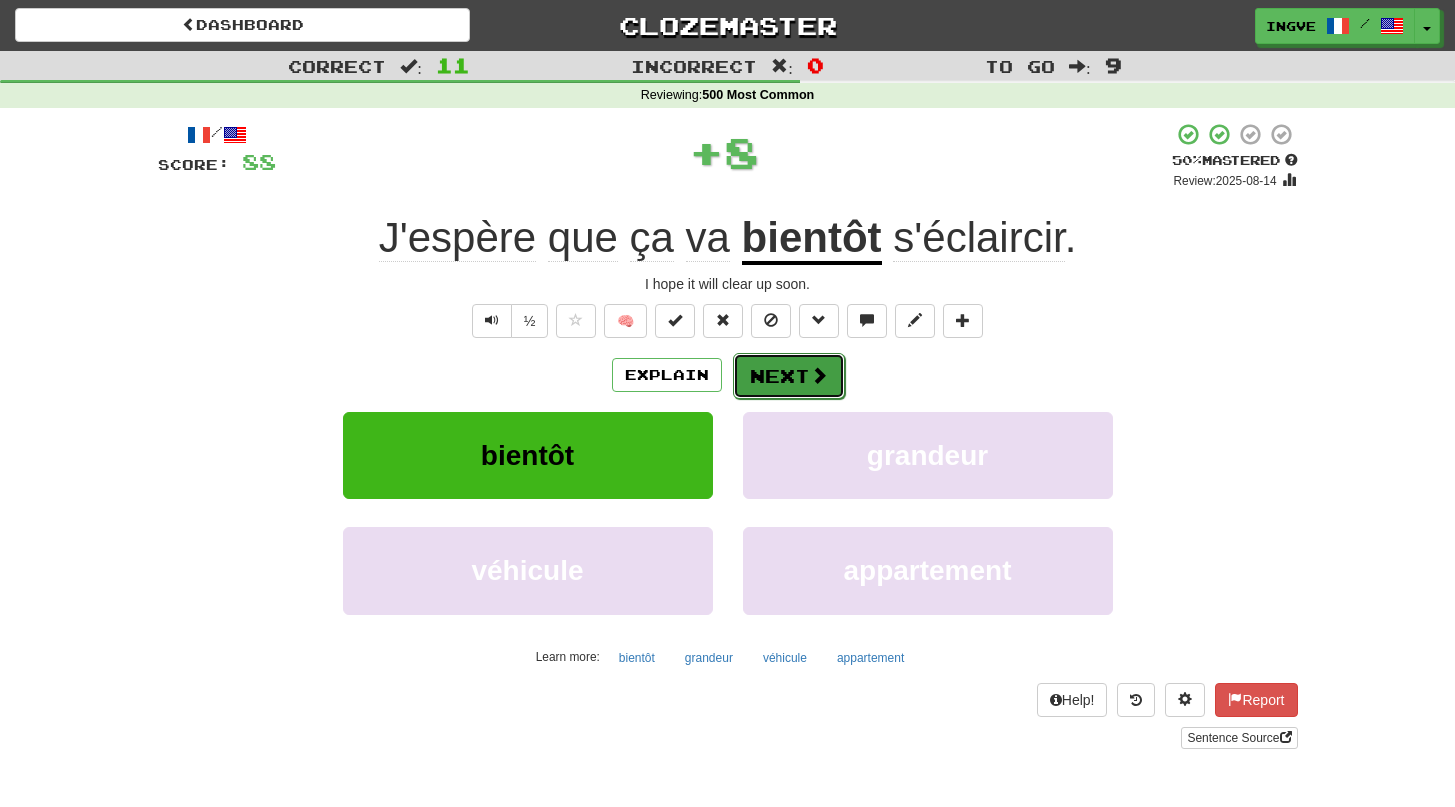 click on "Next" at bounding box center (789, 376) 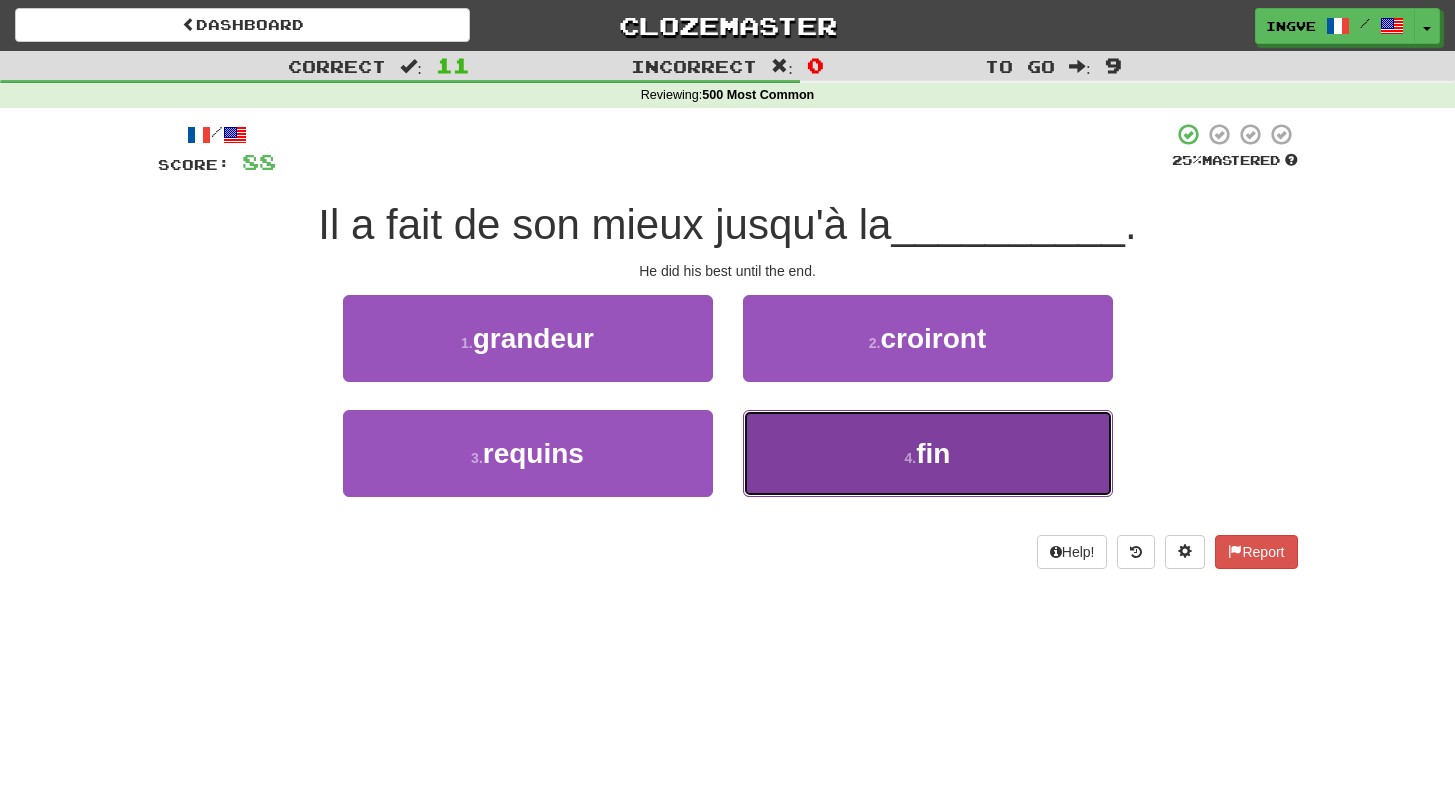 click on "4 .  fin" at bounding box center (928, 453) 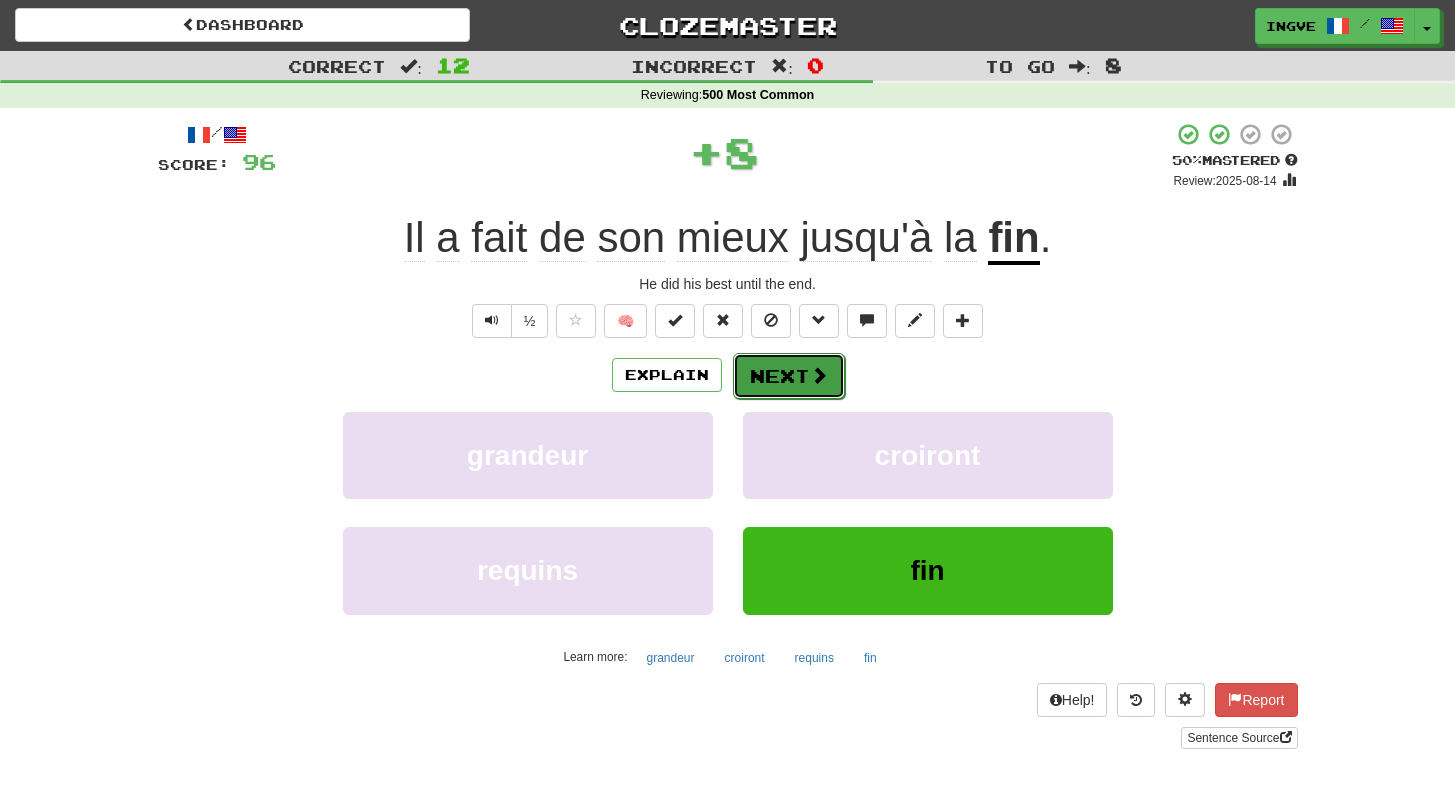 click on "Next" at bounding box center [789, 376] 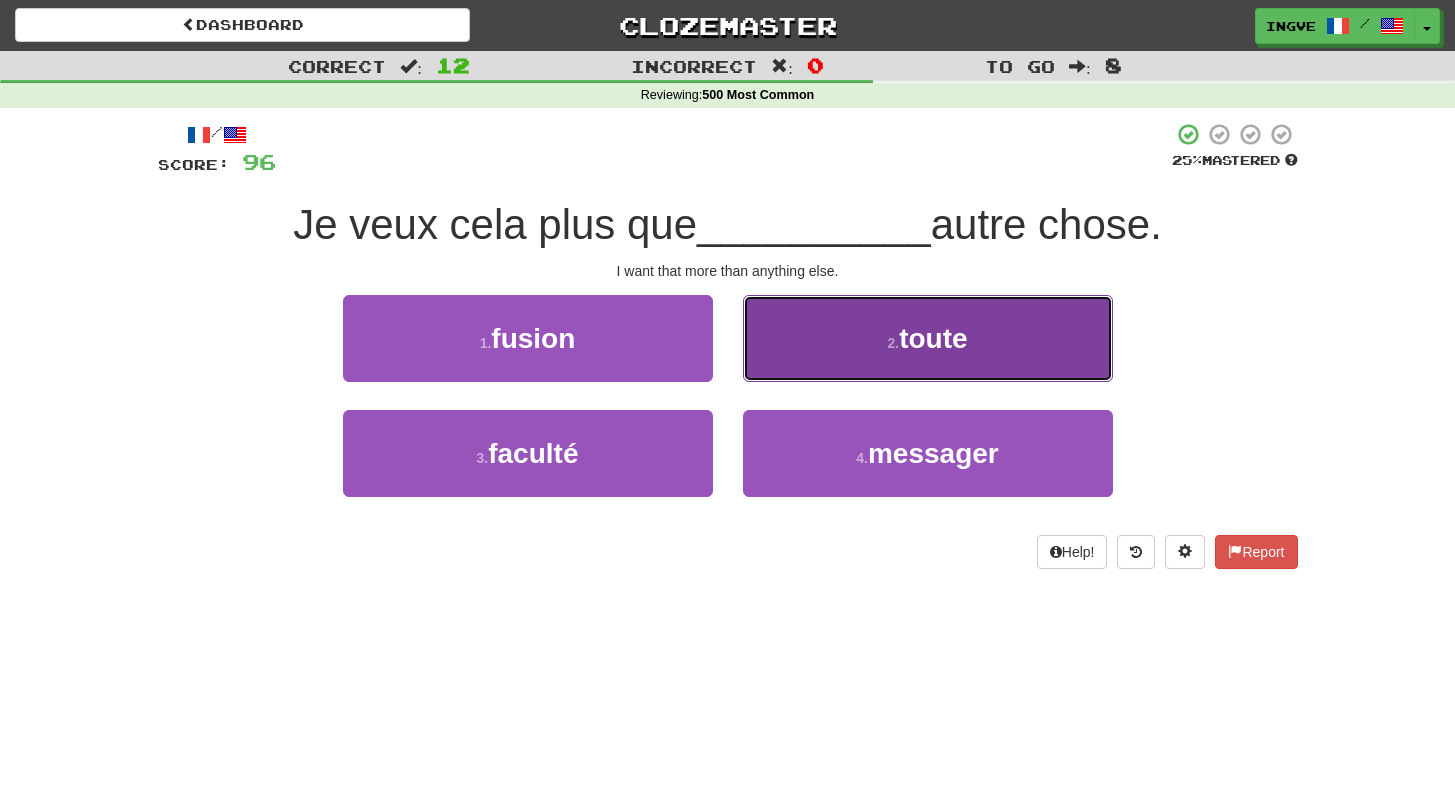 click on "2 .  toute" at bounding box center [928, 338] 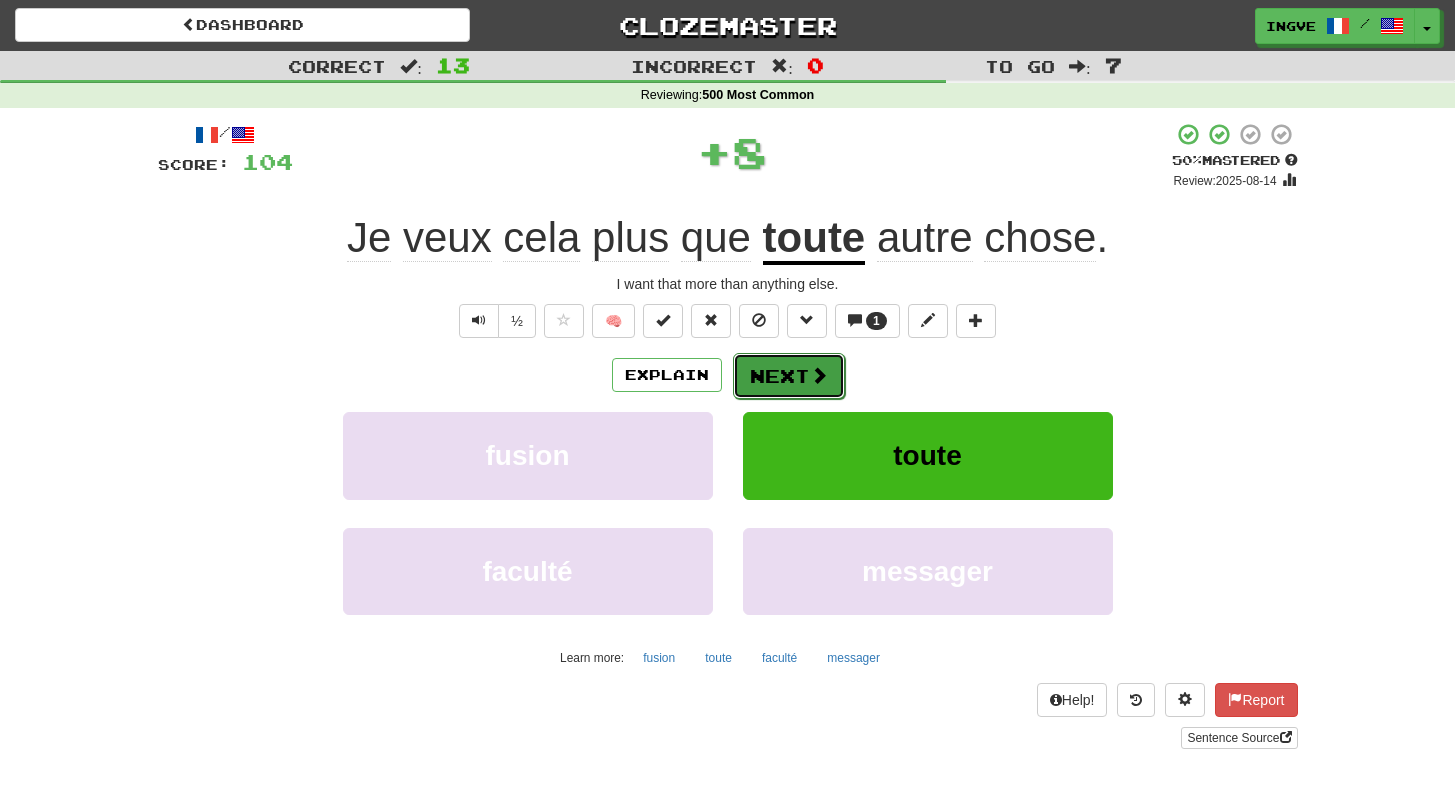 click on "Next" at bounding box center [789, 376] 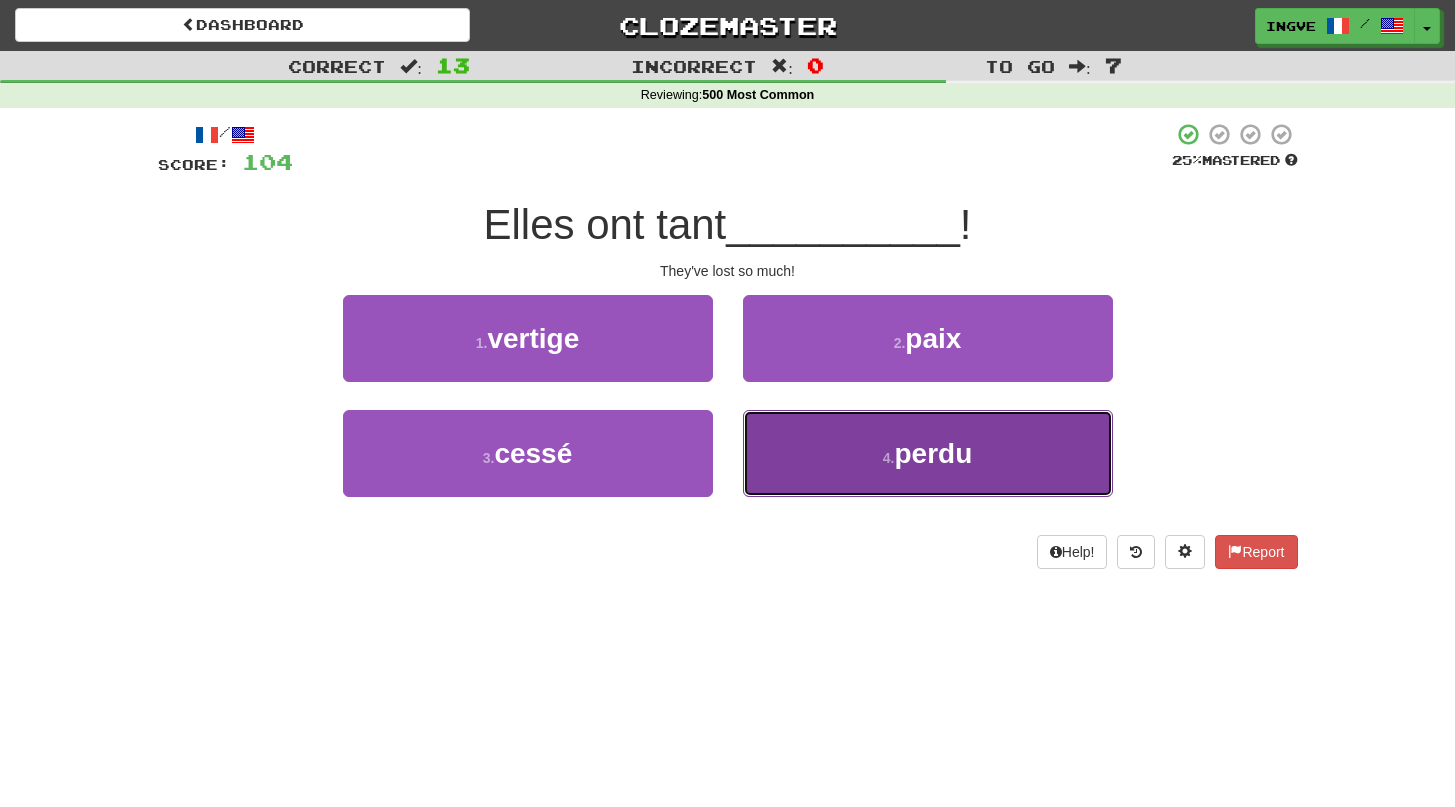 click on "4 .  perdu" at bounding box center (928, 453) 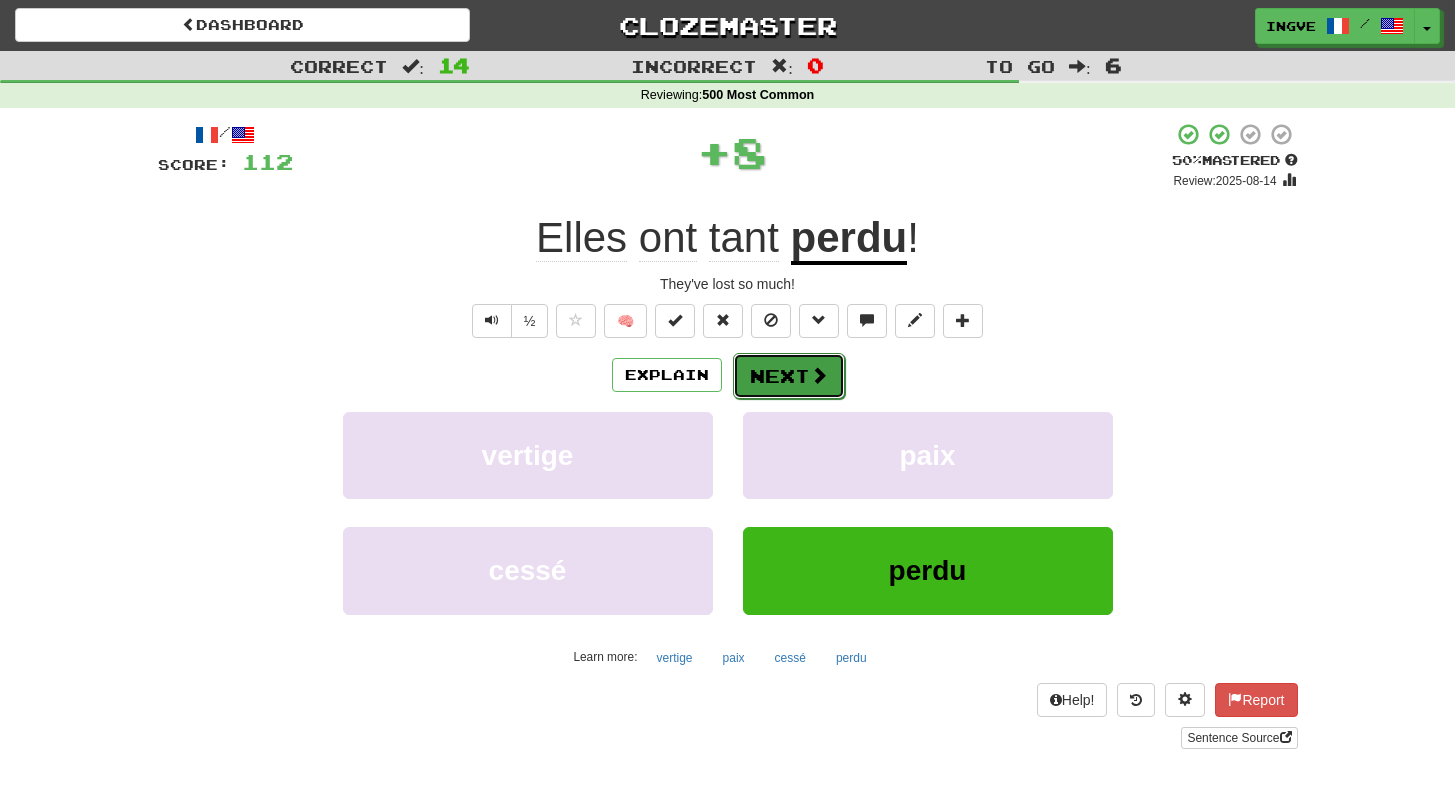click on "Next" at bounding box center [789, 376] 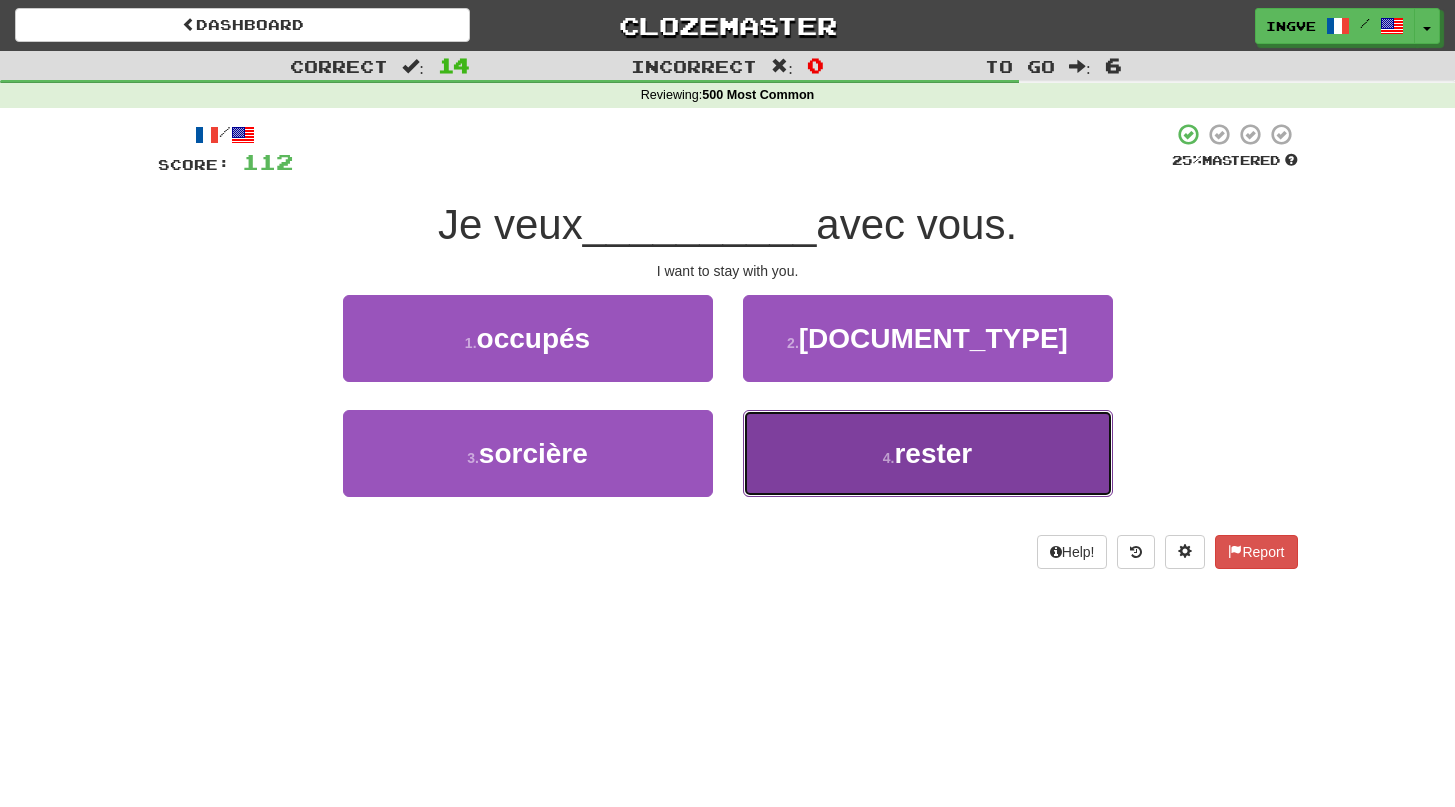 click on "4 .  rester" at bounding box center (928, 453) 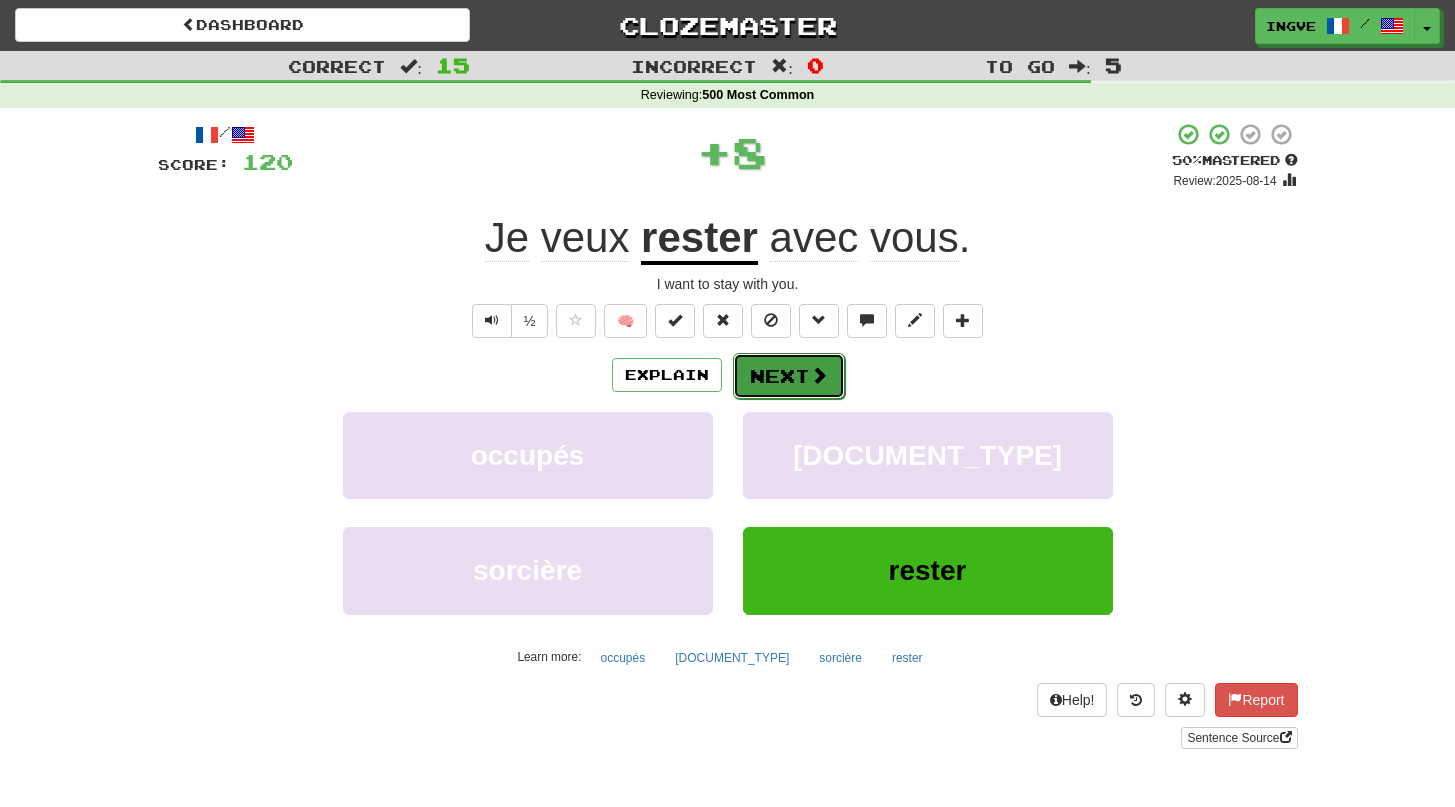 click on "Next" at bounding box center [789, 376] 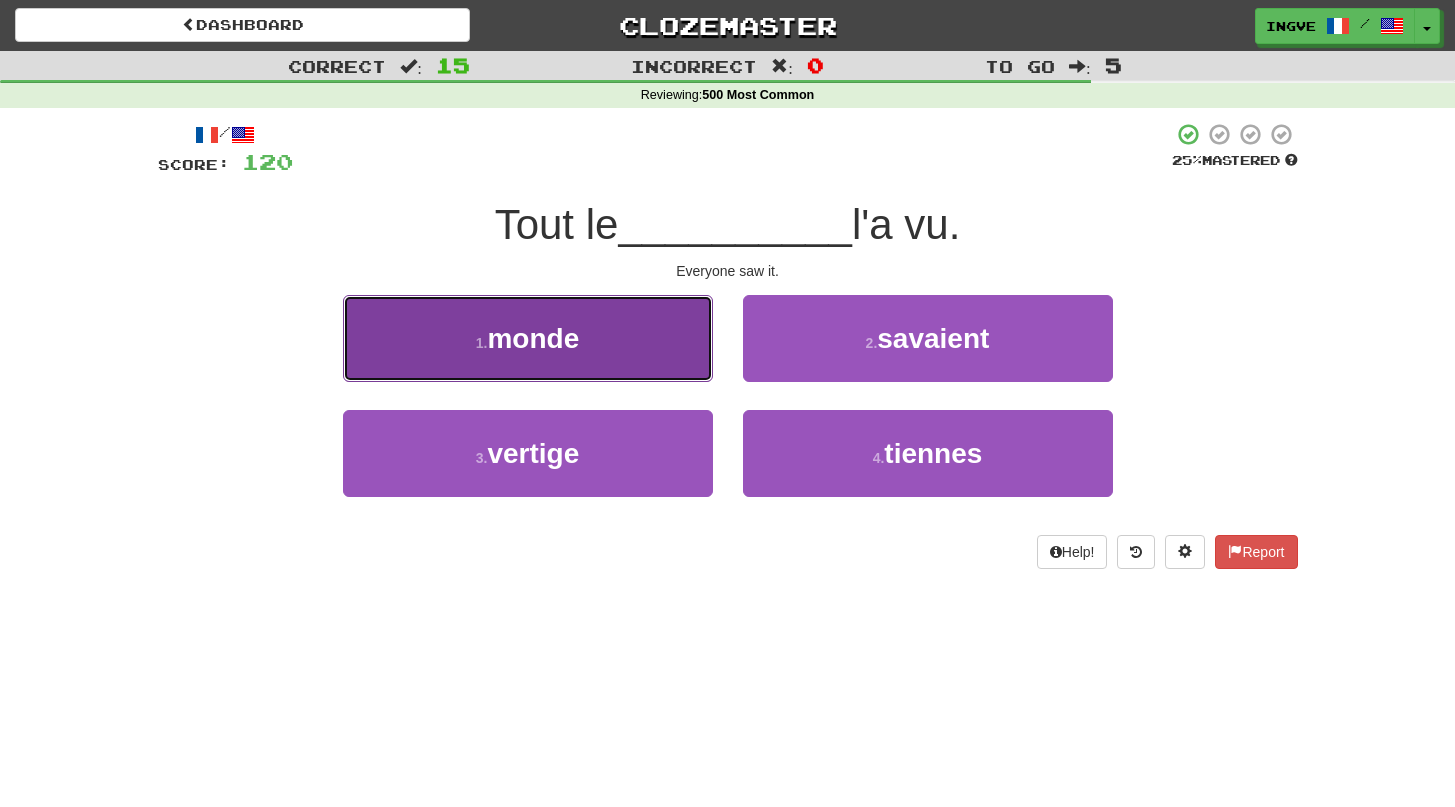 click on "1 .  monde" at bounding box center (528, 338) 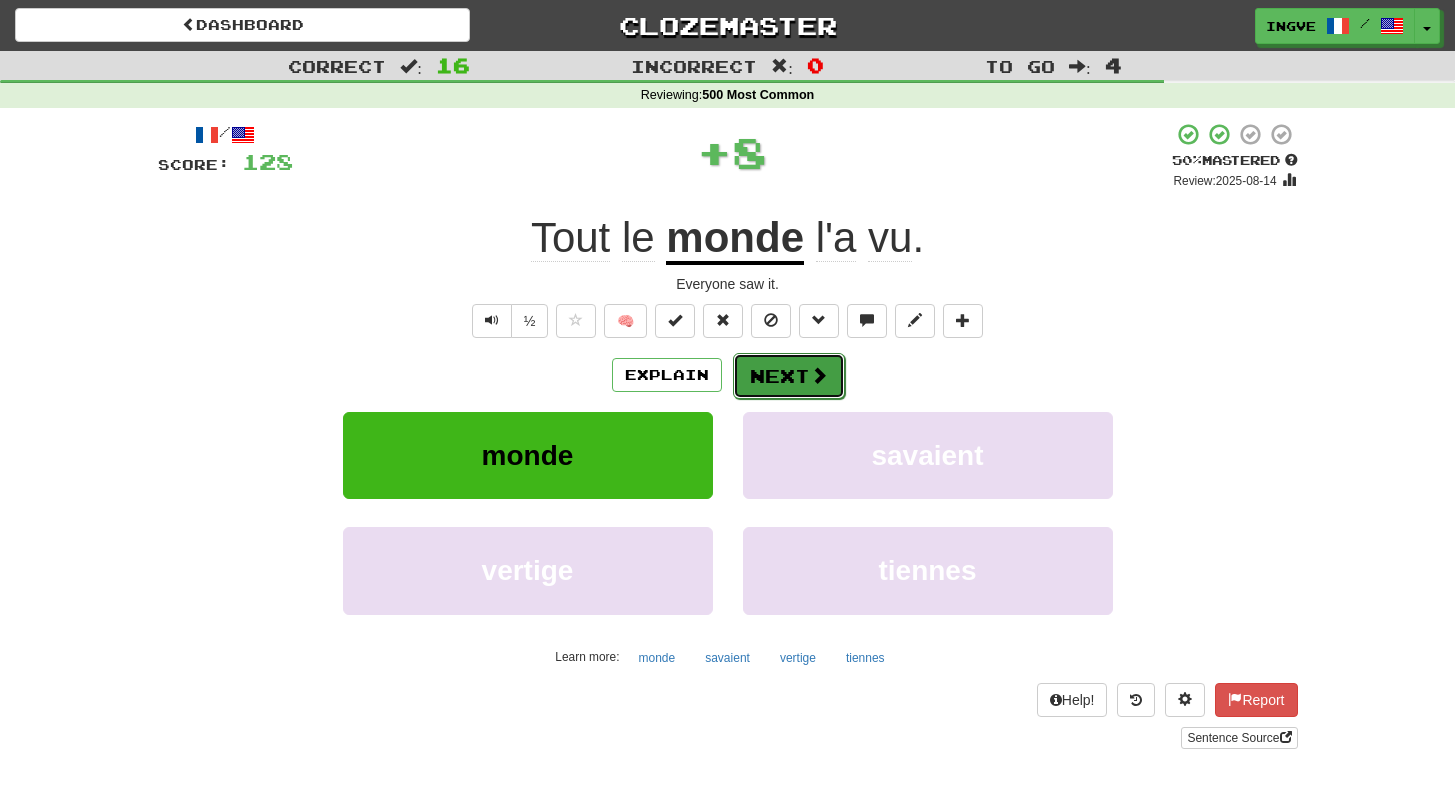 click on "Next" at bounding box center [789, 376] 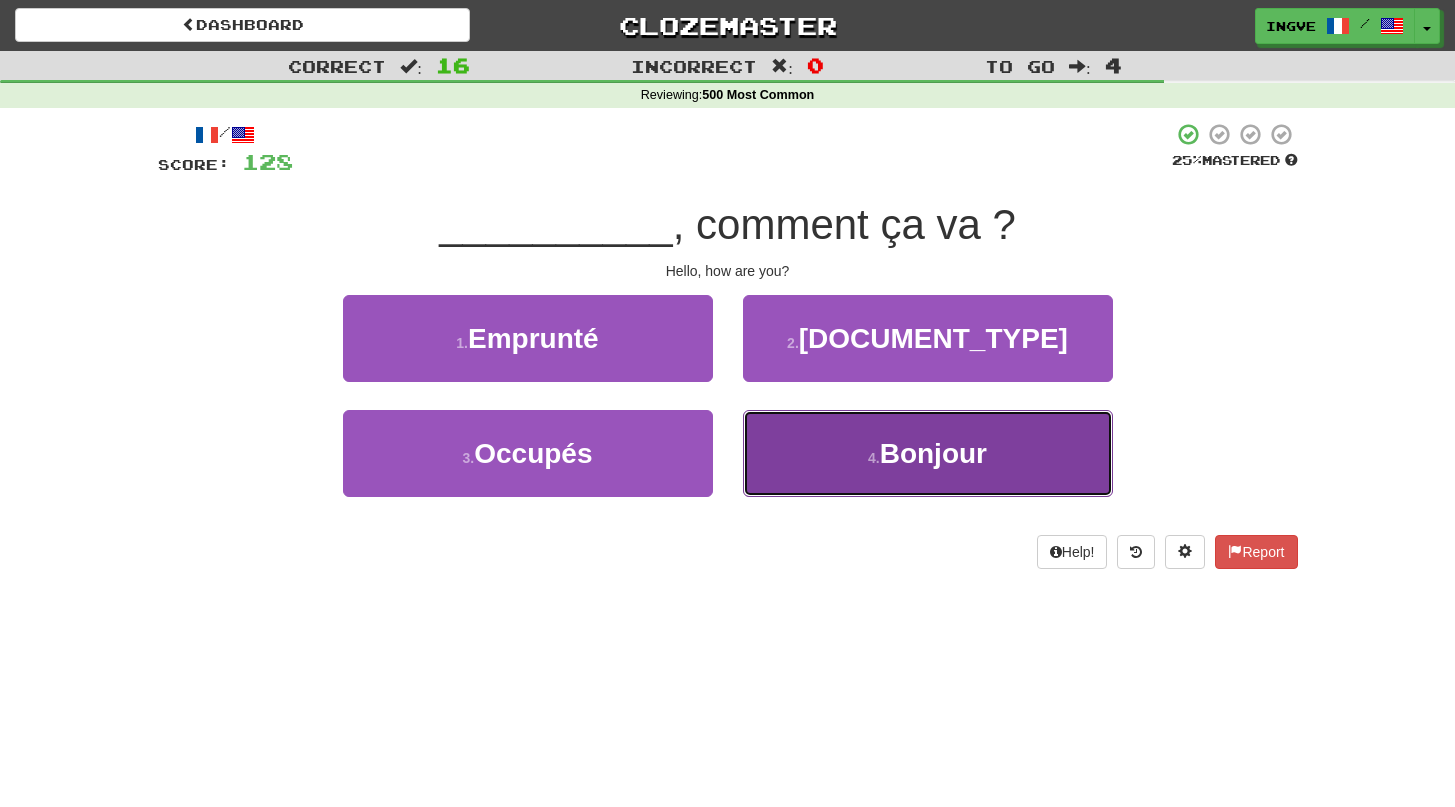 click on "4 .  Bonjour" at bounding box center (928, 453) 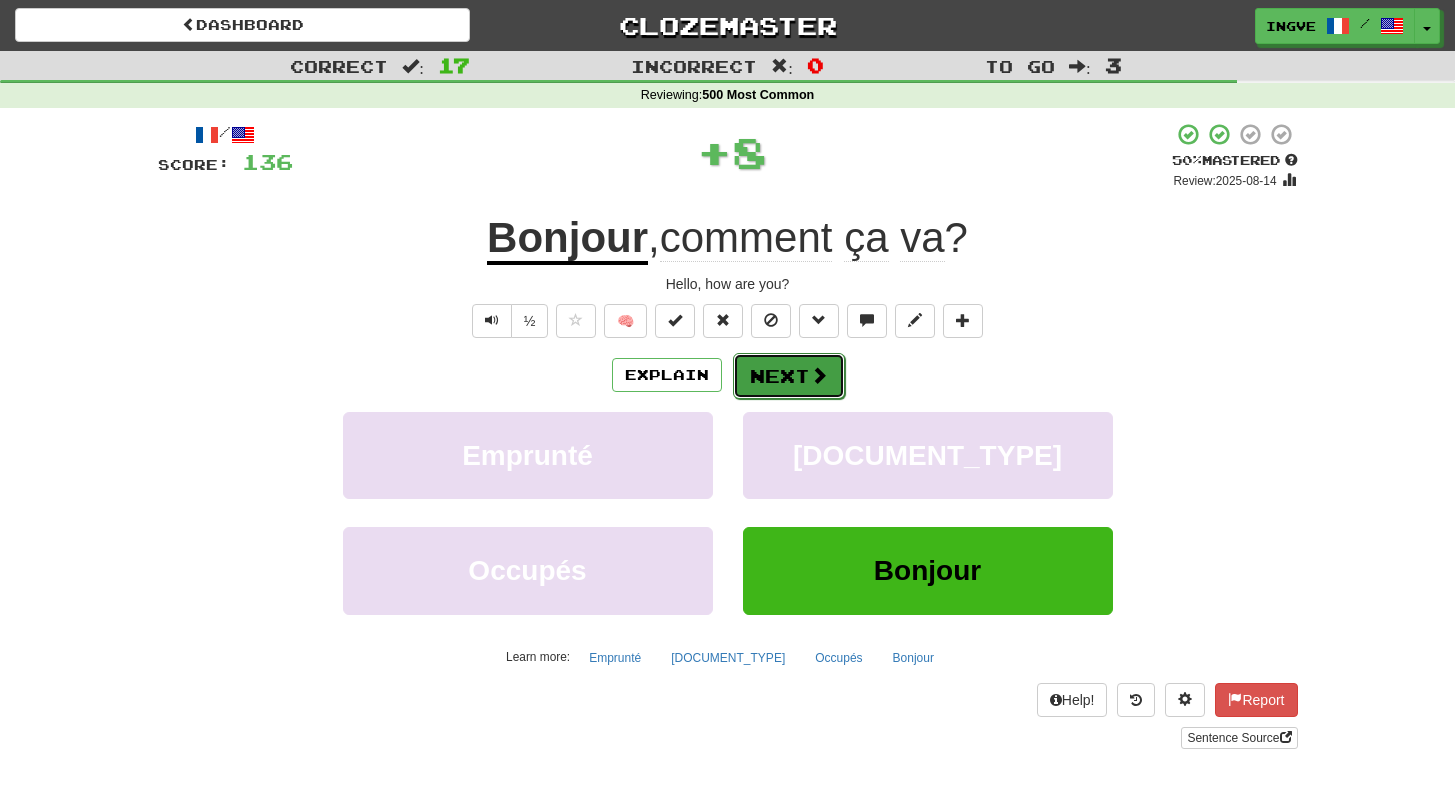 click on "Next" at bounding box center [789, 376] 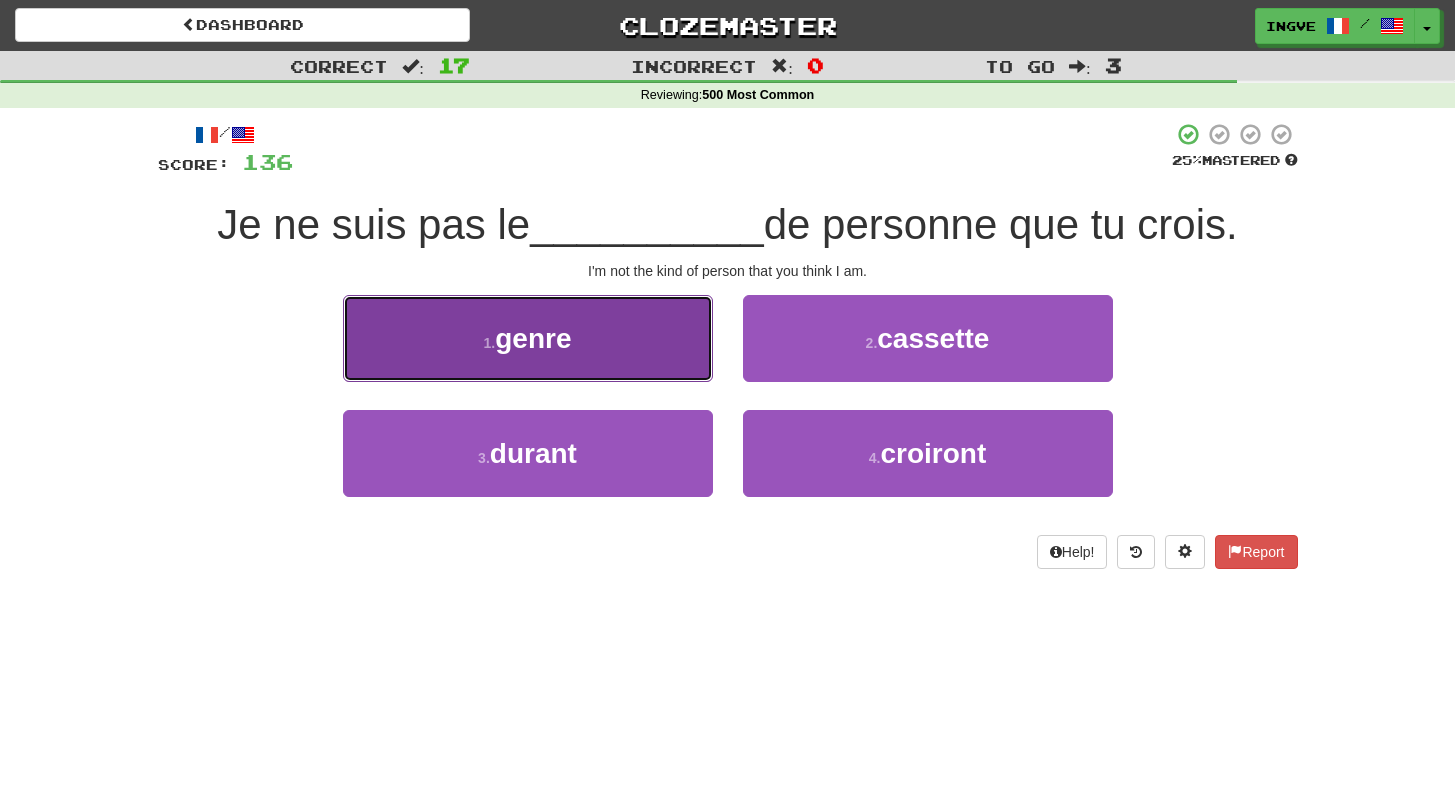click on "1 .  genre" at bounding box center (528, 338) 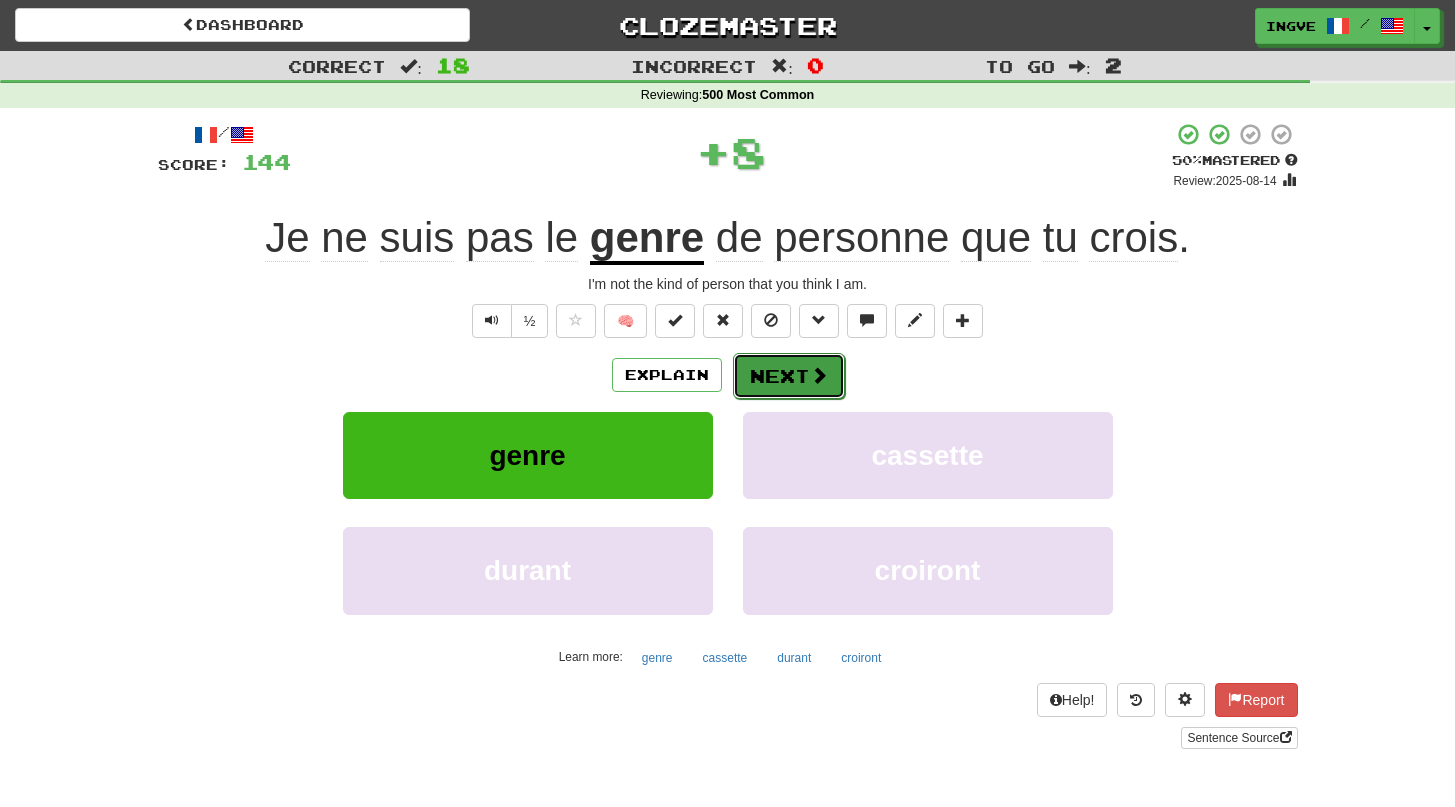 click on "Next" at bounding box center [789, 376] 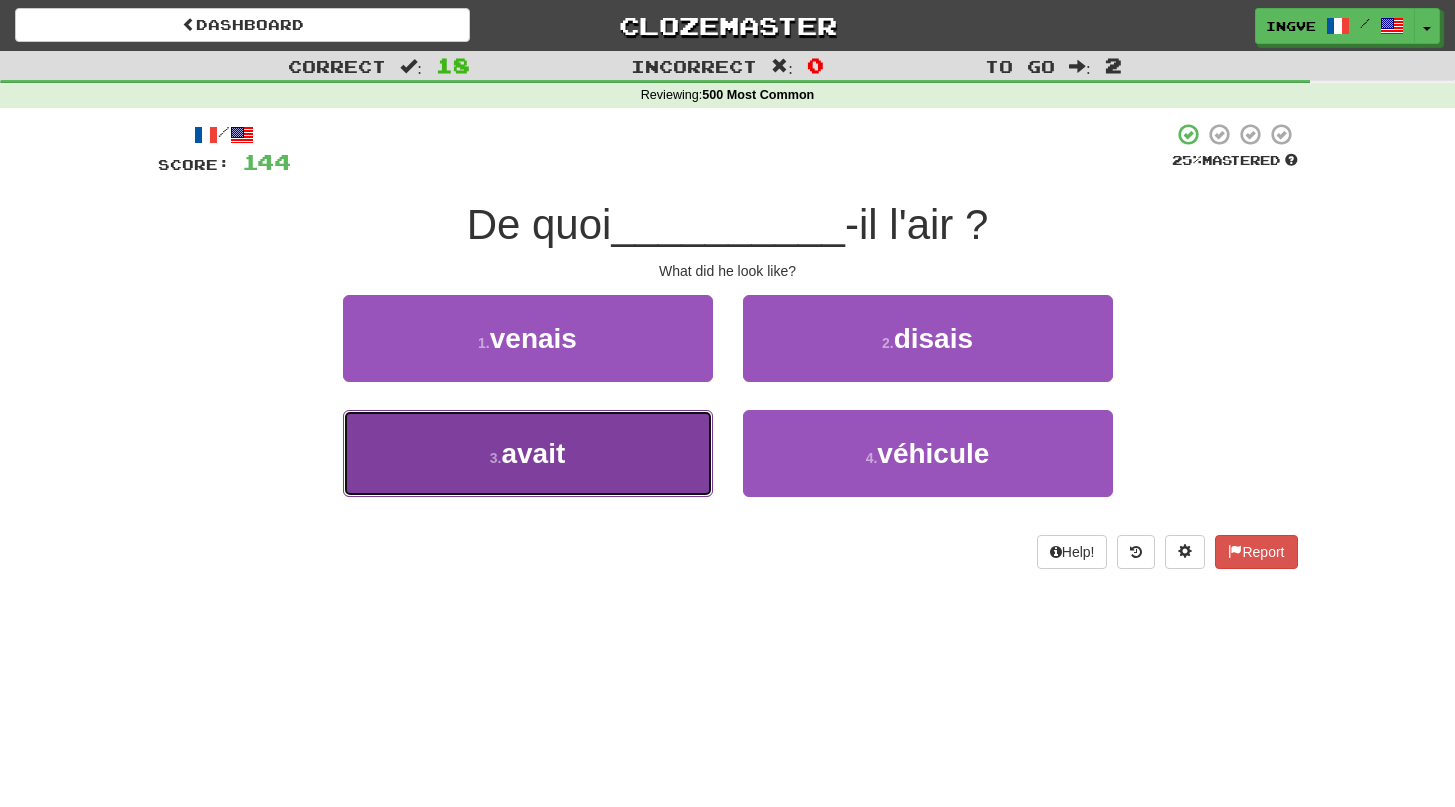 click on "3 .  avait" at bounding box center (528, 453) 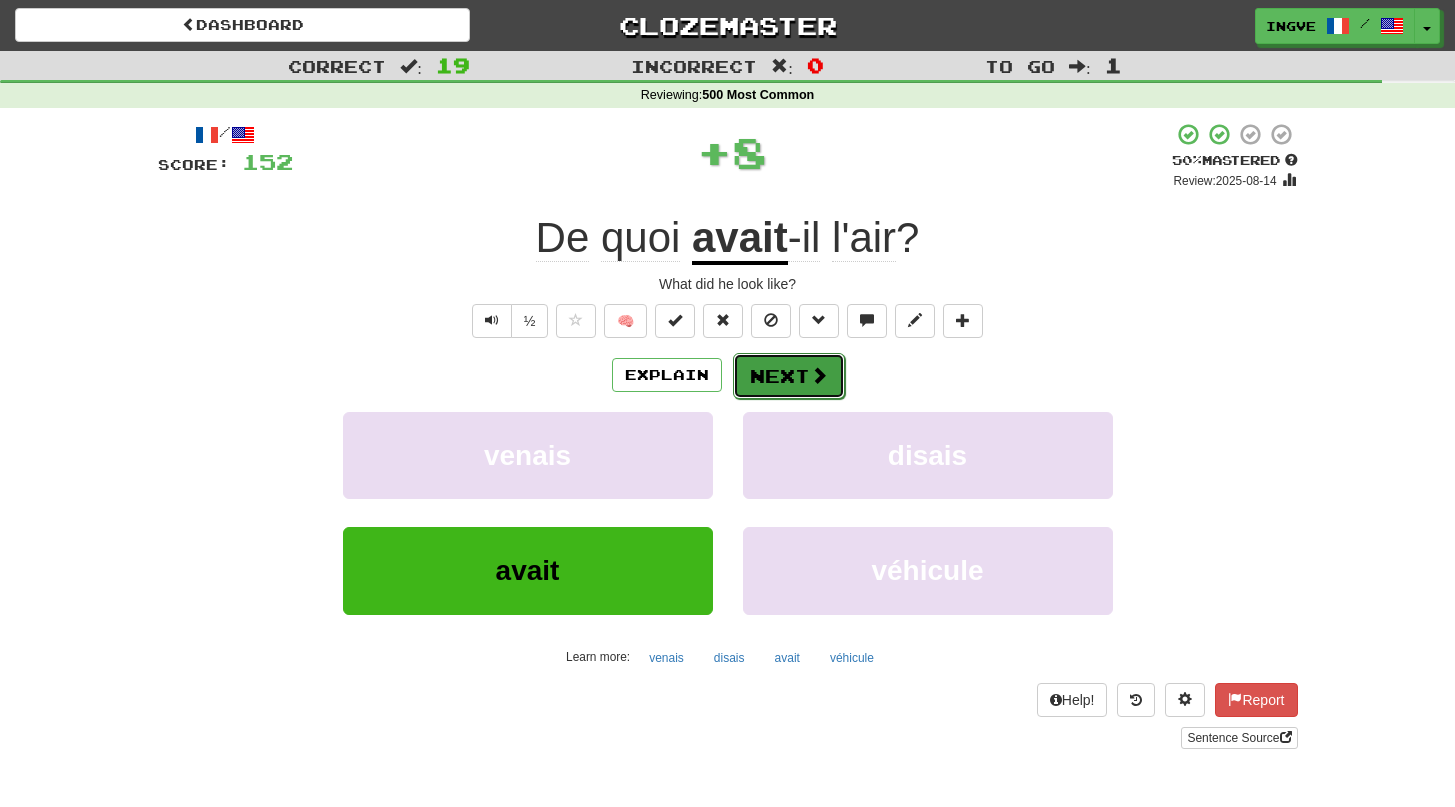 click on "Next" at bounding box center (789, 376) 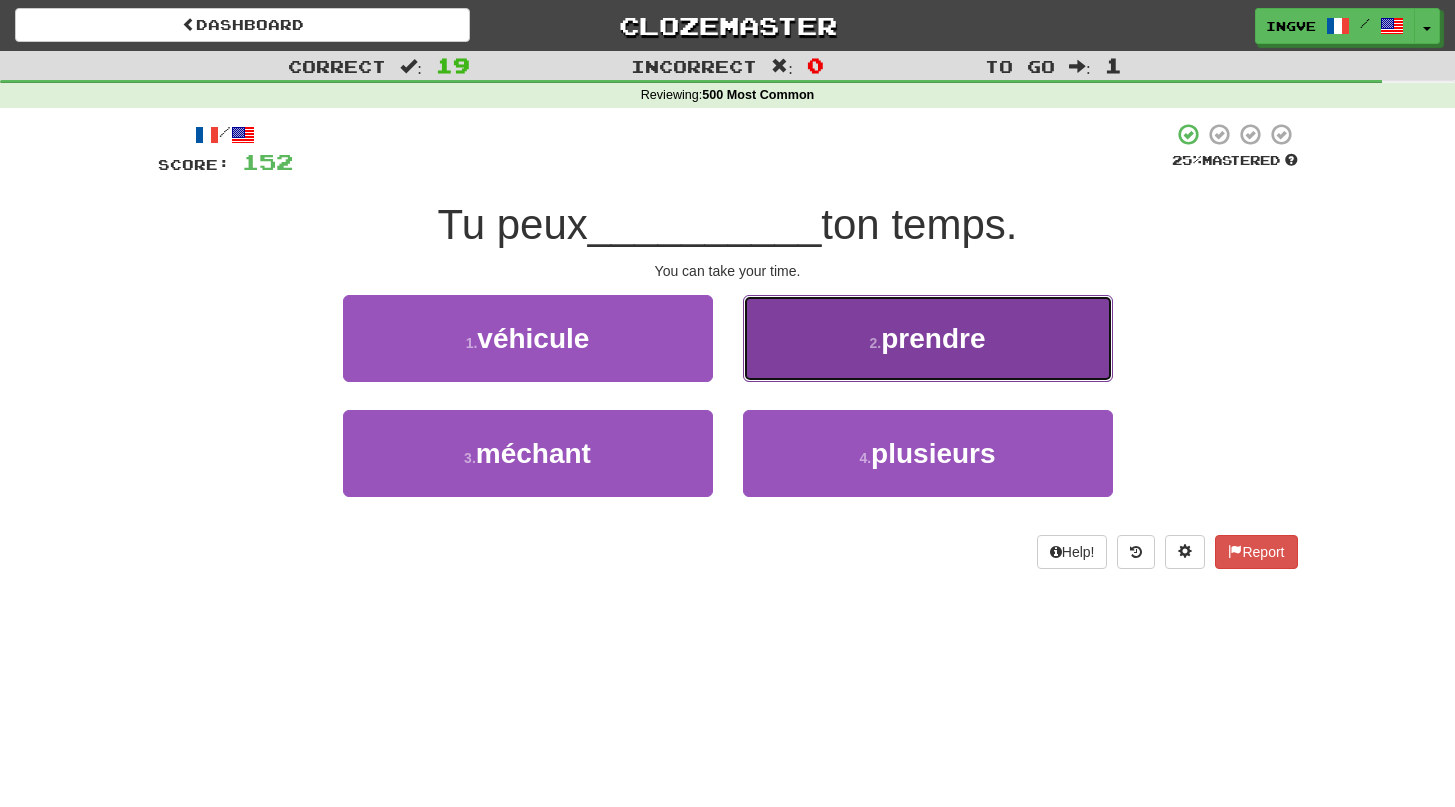 click on "2 .  prendre" at bounding box center [928, 338] 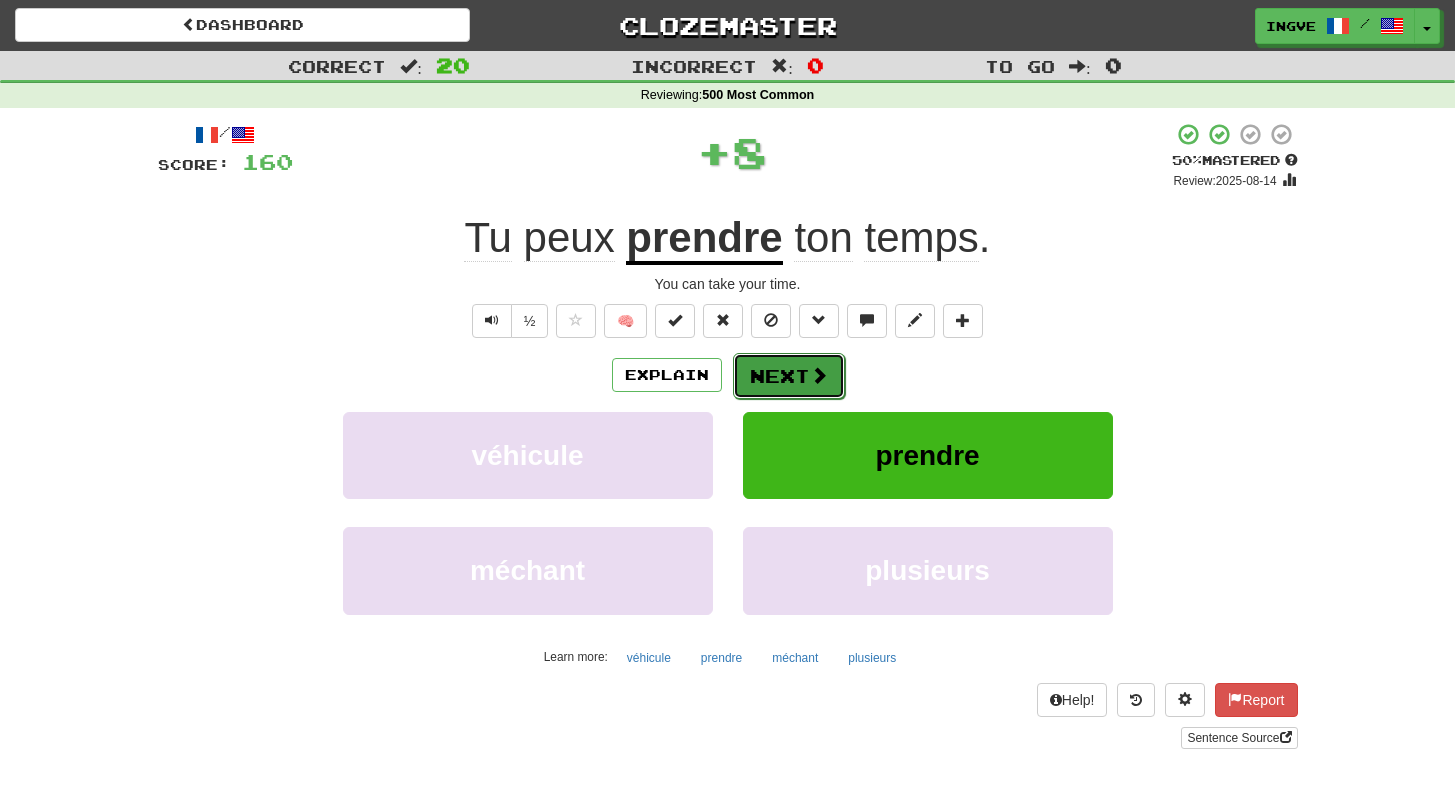 click on "Next" at bounding box center [789, 376] 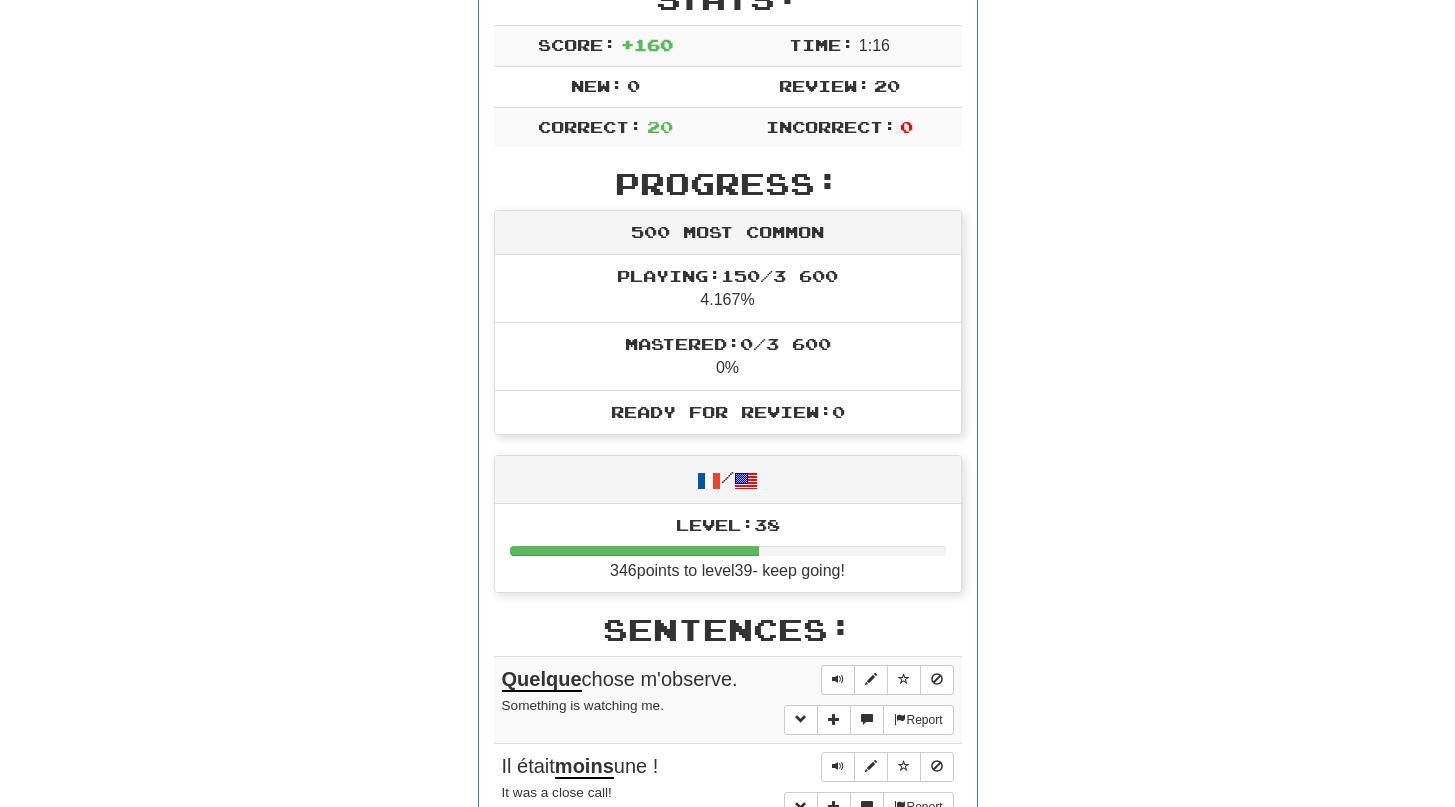 scroll, scrollTop: 0, scrollLeft: 0, axis: both 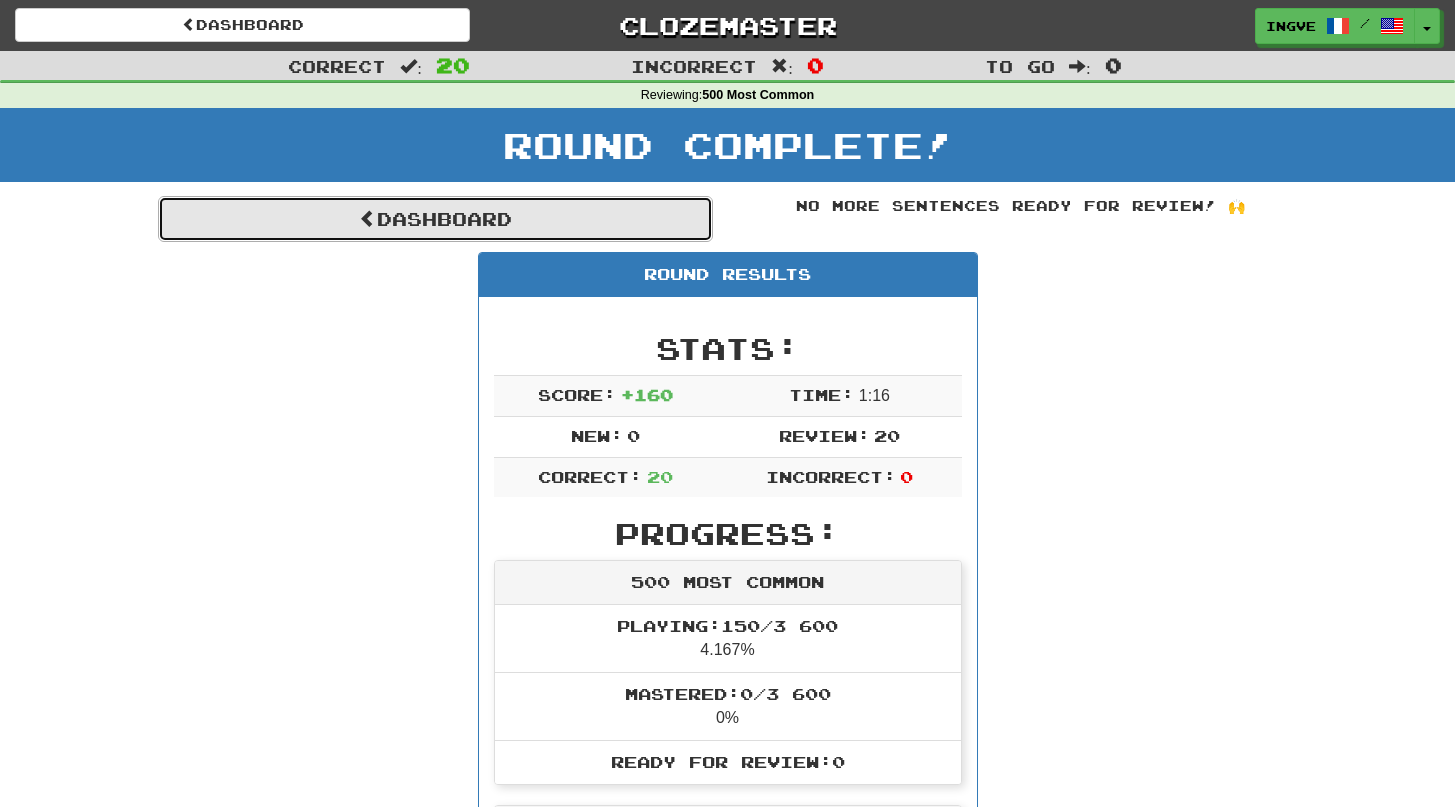 click on "Dashboard" at bounding box center [435, 219] 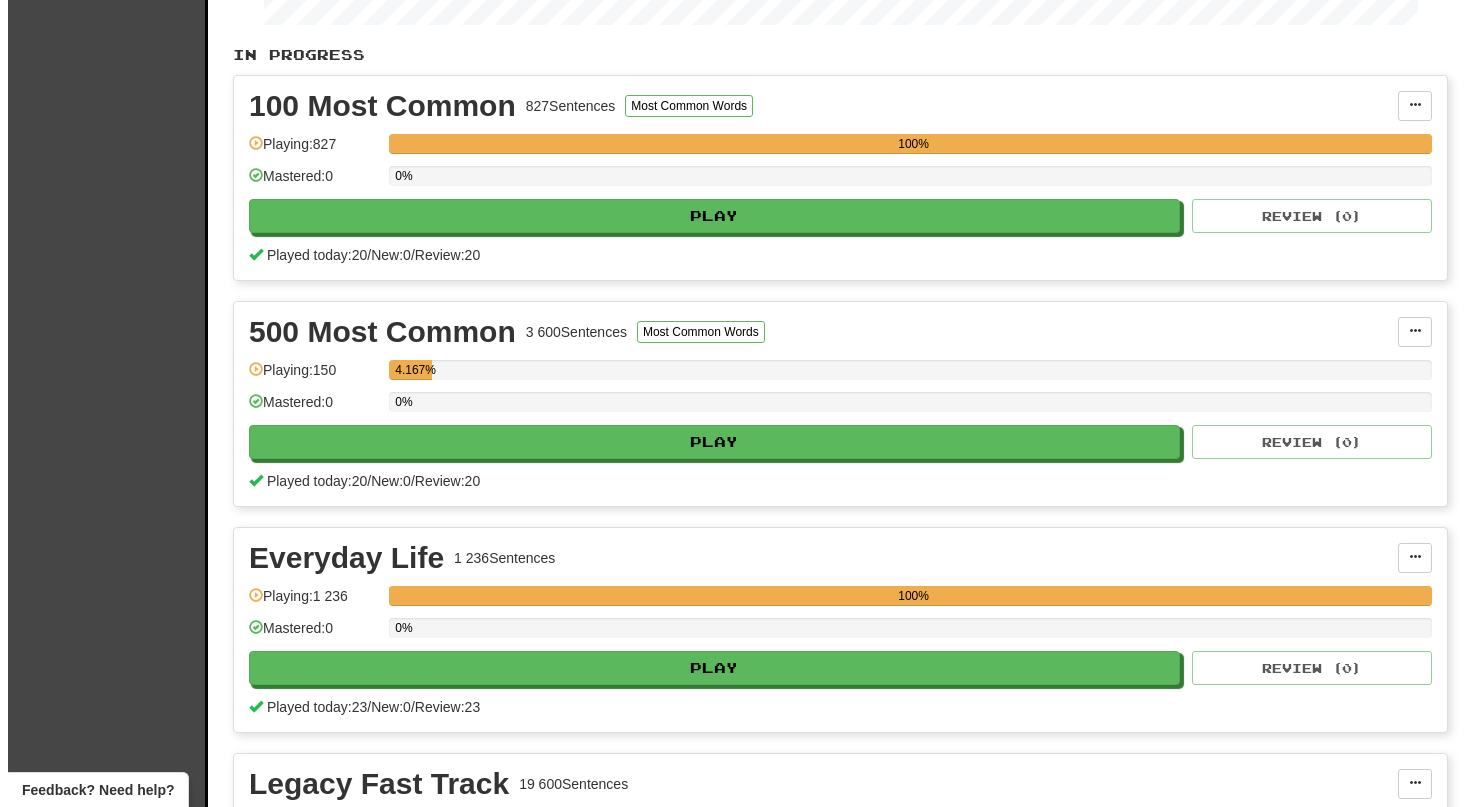 scroll, scrollTop: 0, scrollLeft: 0, axis: both 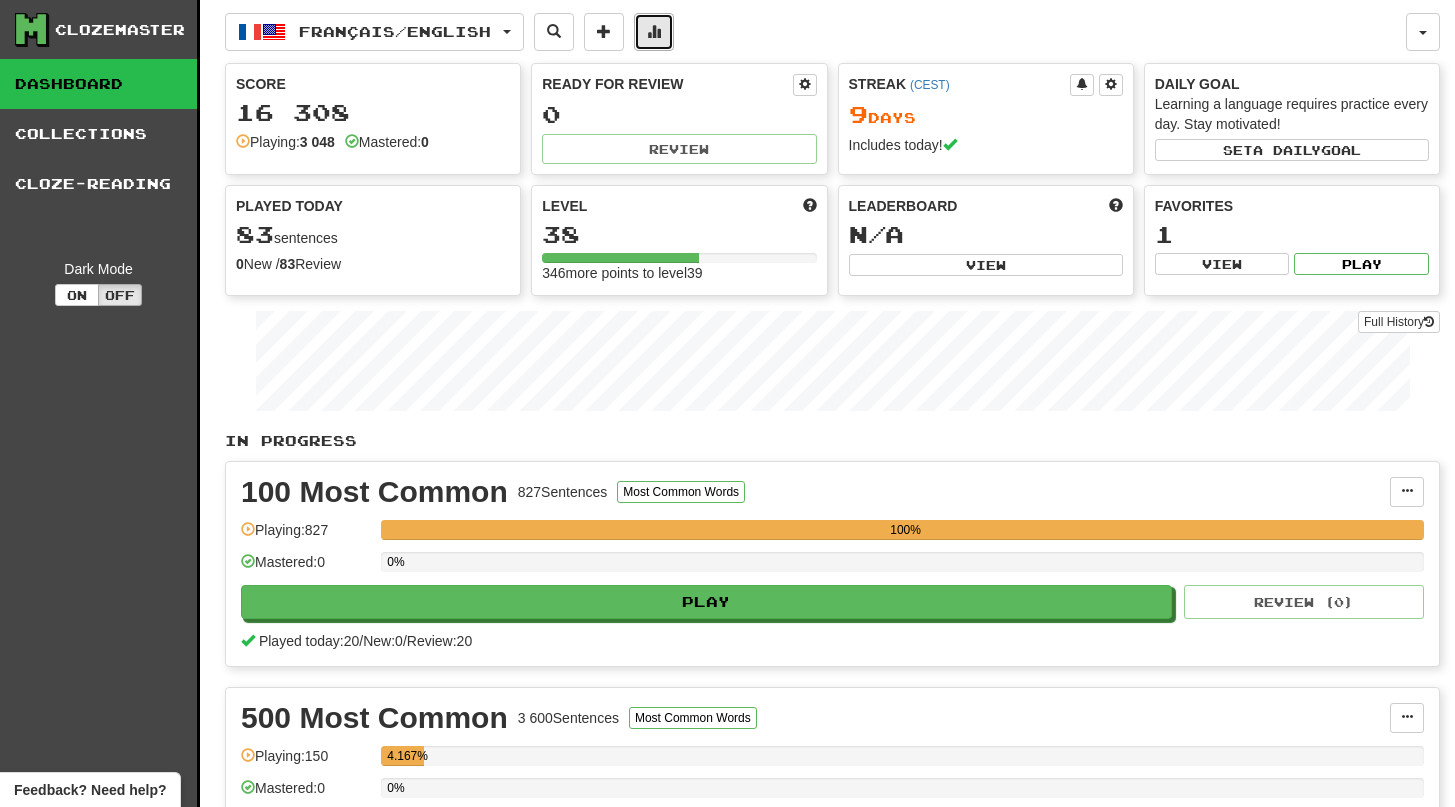 click at bounding box center (654, 31) 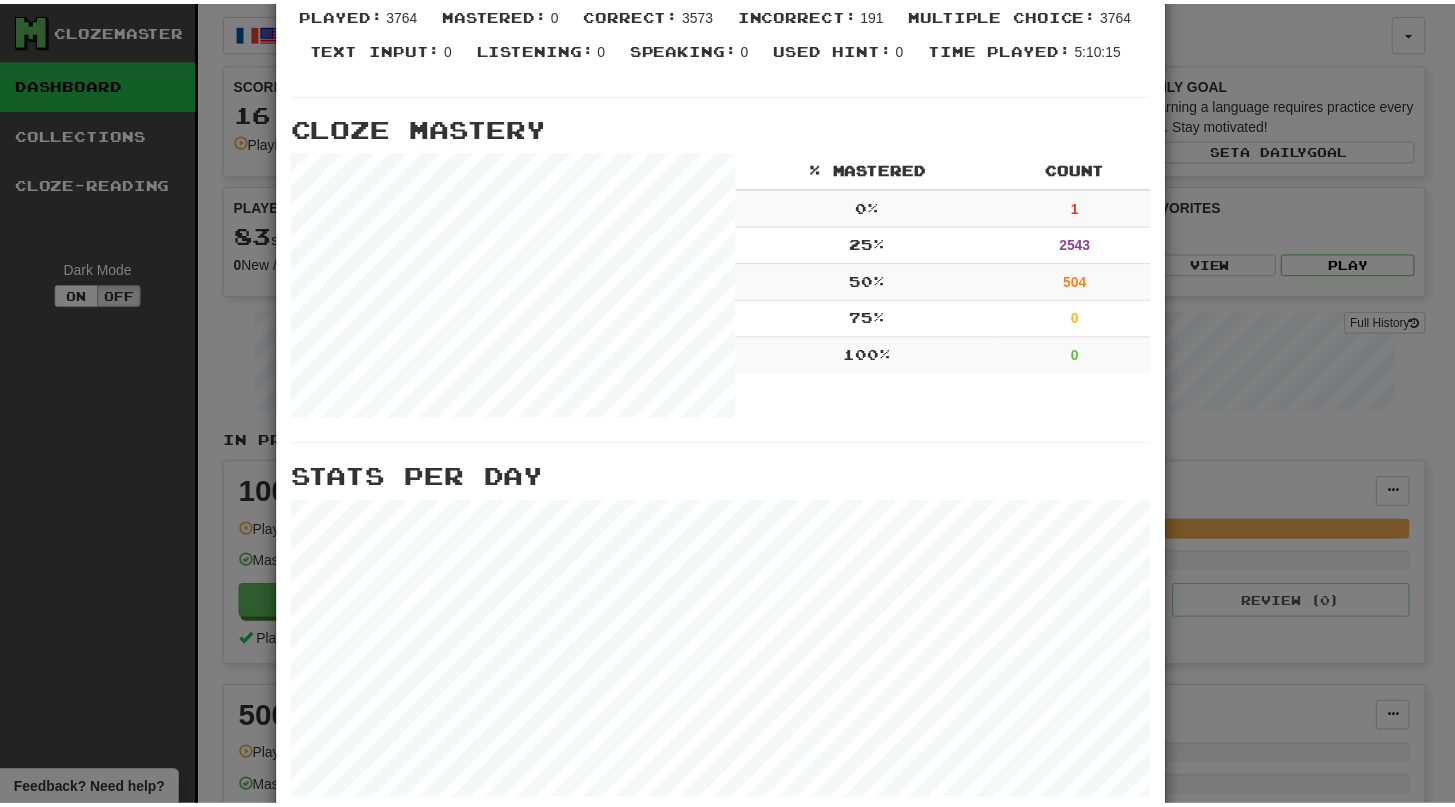 scroll, scrollTop: 622, scrollLeft: 0, axis: vertical 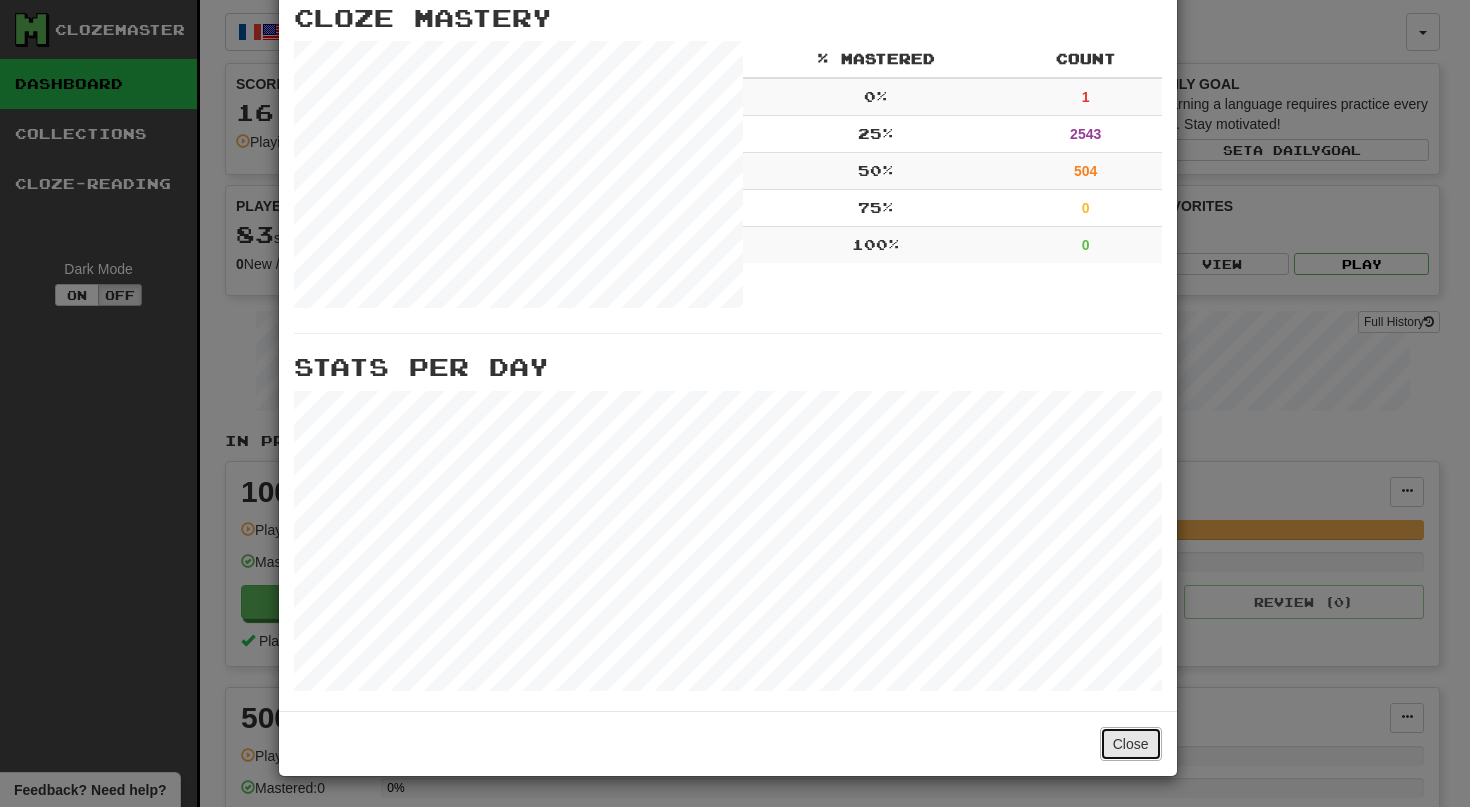 click on "Close" at bounding box center (1131, 744) 